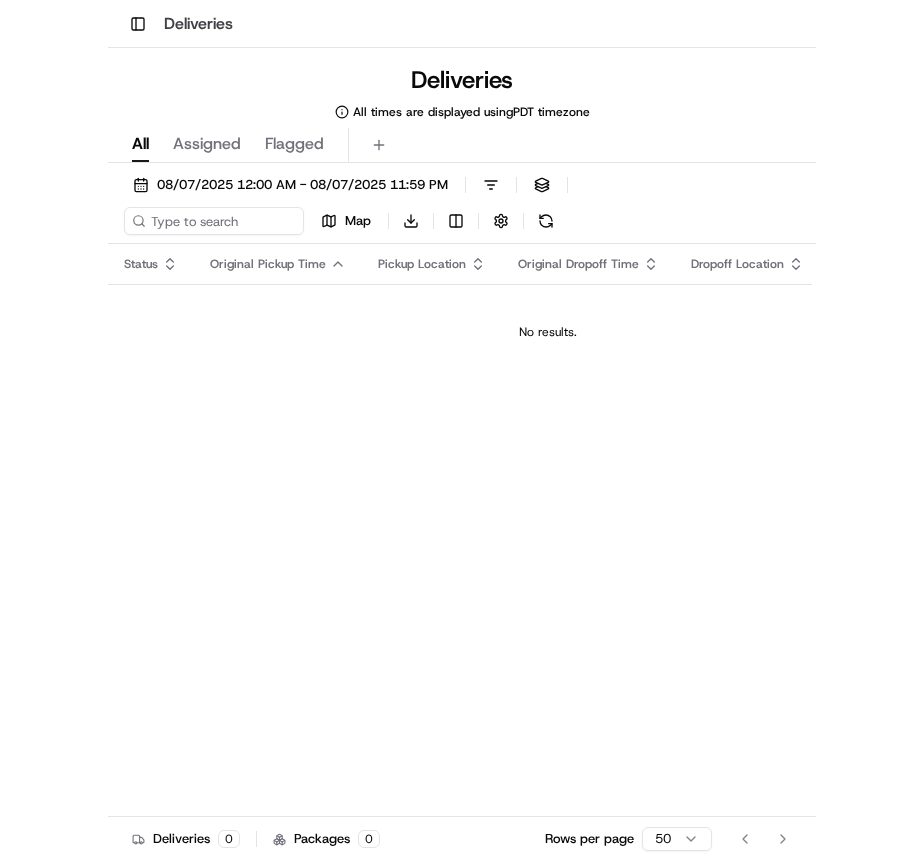 scroll, scrollTop: 0, scrollLeft: 0, axis: both 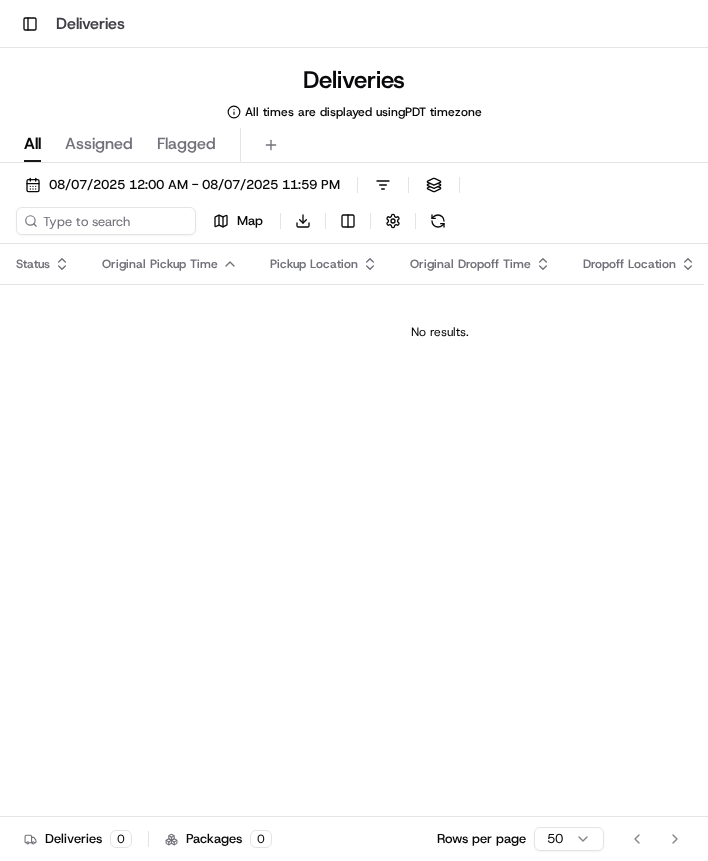 drag, startPoint x: 227, startPoint y: 88, endPoint x: 136, endPoint y: 111, distance: 93.8616 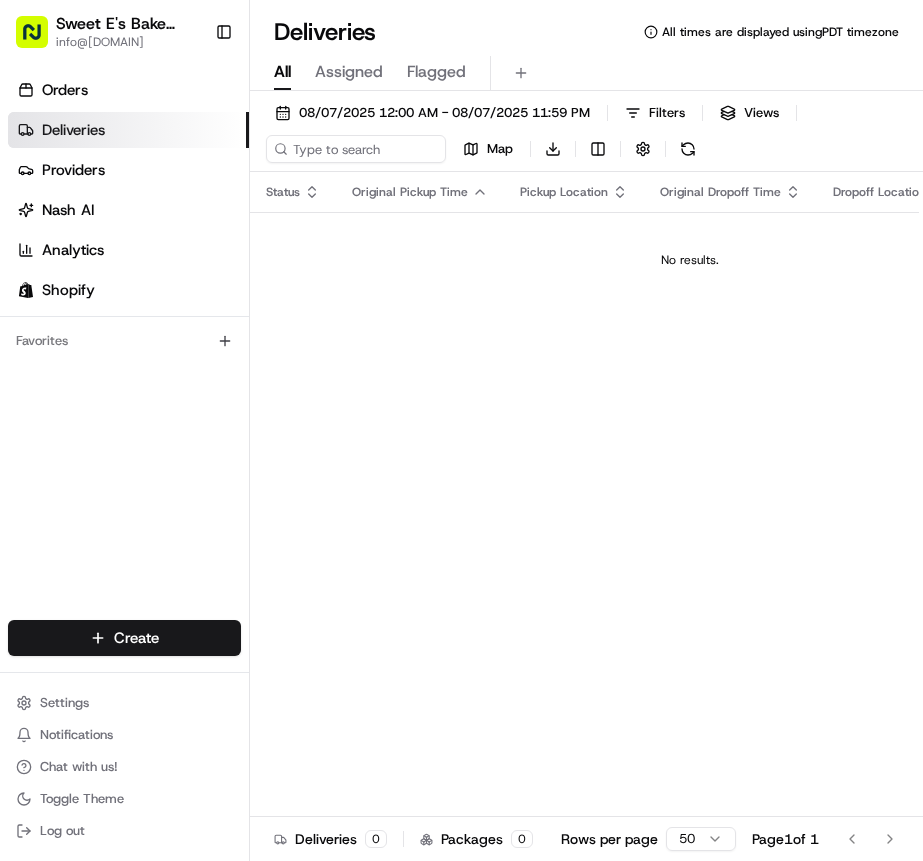 drag, startPoint x: 209, startPoint y: 131, endPoint x: 221, endPoint y: 139, distance: 14.422205 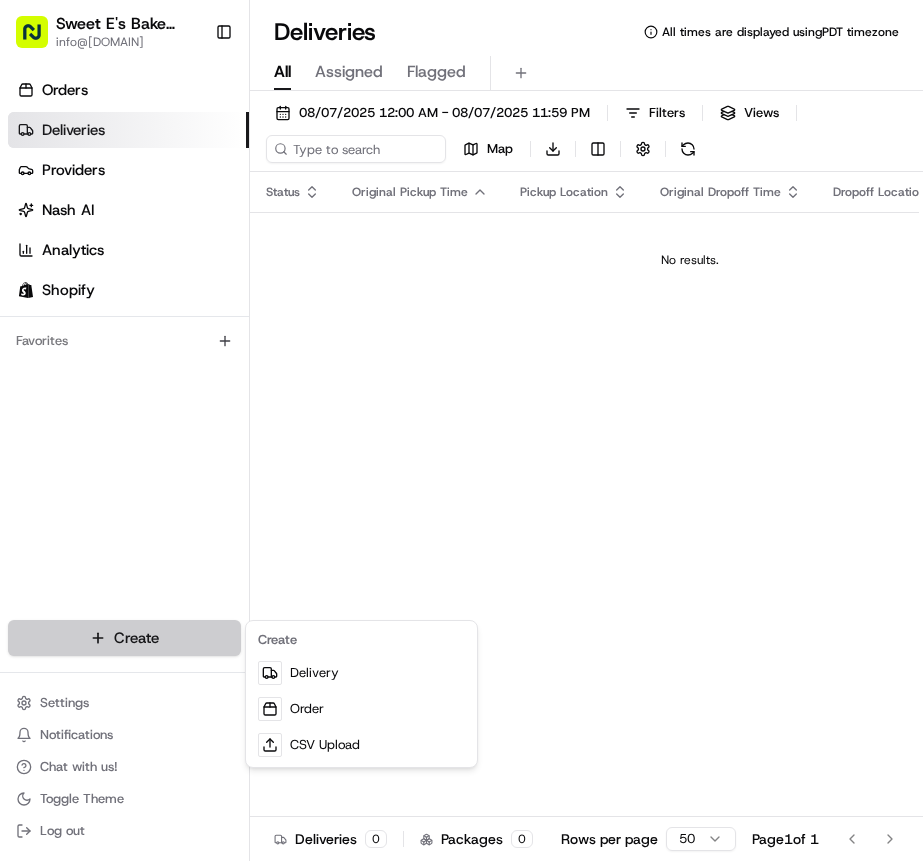 click on "info@[DOMAIN] Toggle Sidebar Orders Deliveries Providers Nash AI Analytics Shopify Favorites Main Menu Members & Organization Organization Users Roles Preferences Customization Tracking Orchestration Automations Dispatch Strategy Locations Pickup Locations Dropoff Locations Billing Billing Refund Requests Integrations Notification Triggers Webhooks API Keys Request Logs Create Settings Notifications Chat with us! Toggle Theme Log out Deliveries All times are displayed using  PDT   timezone All Assigned Flagged [DATE] 12:00 AM - [DATE] 11:59 PM Filters Views Map Download Status Original Pickup Time Pickup Location Original Dropoff Time Dropoff Location Provider Action No results. Deliveries 0 Packages 0 Rows per page 50 Page  1  of   1 Go to first page Go to previous page Go to next page Go to last page
Create Delivery Order CSV Upload" at bounding box center [461, 430] 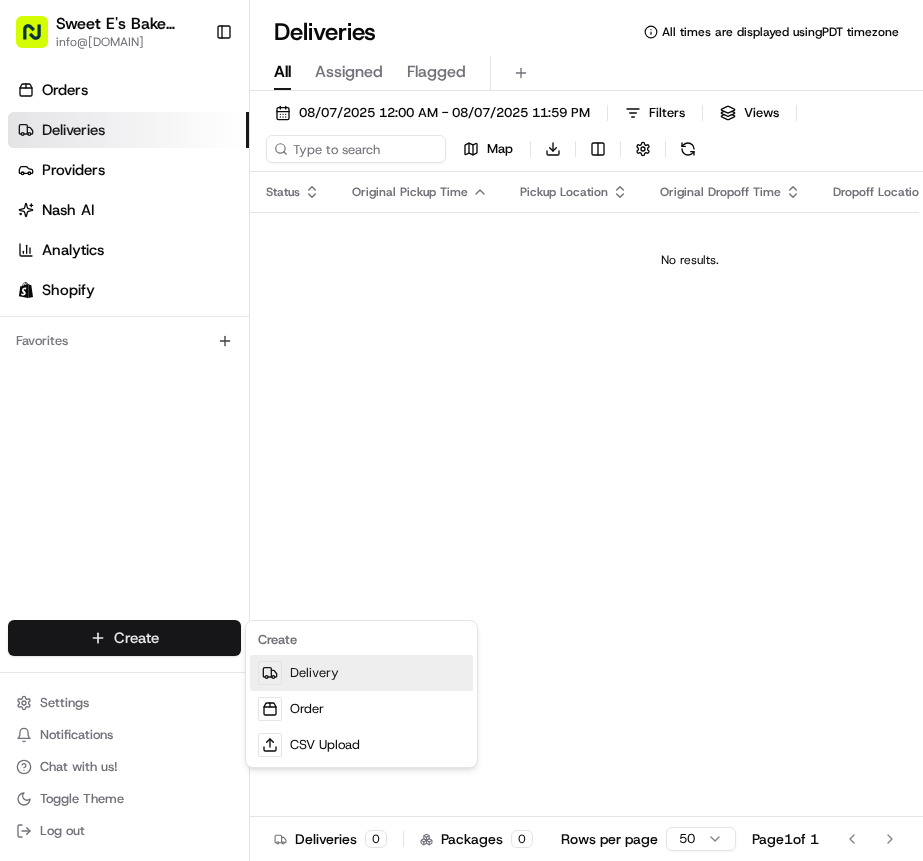 click on "Delivery" at bounding box center (361, 673) 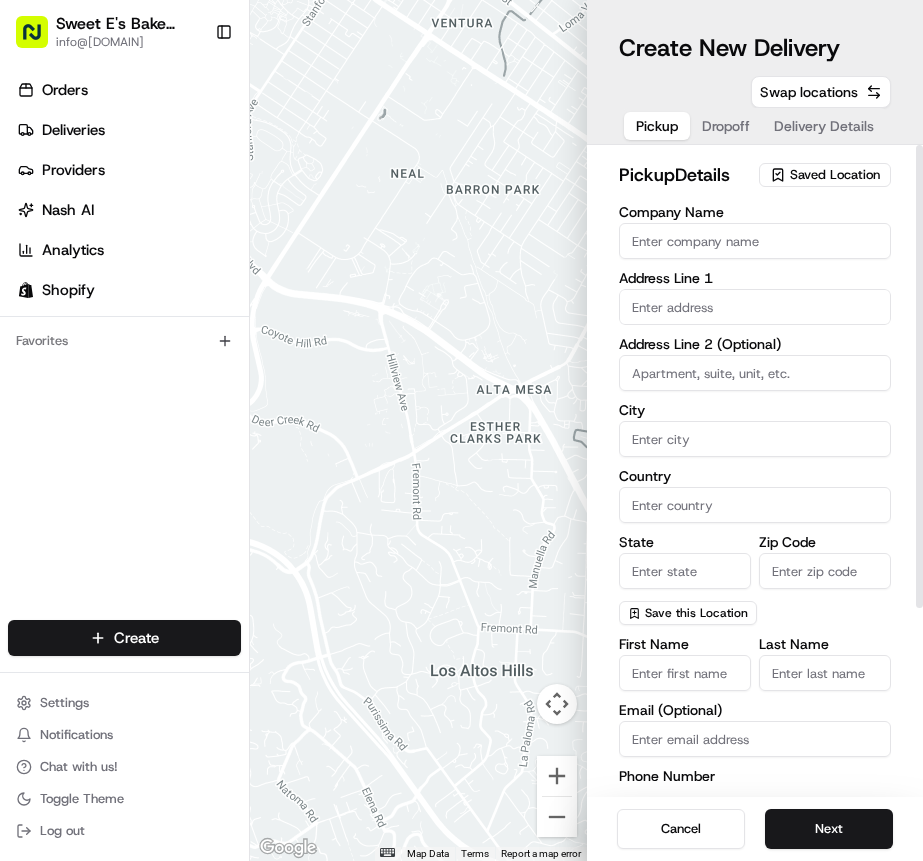 click on "Saved Location" at bounding box center [825, 175] 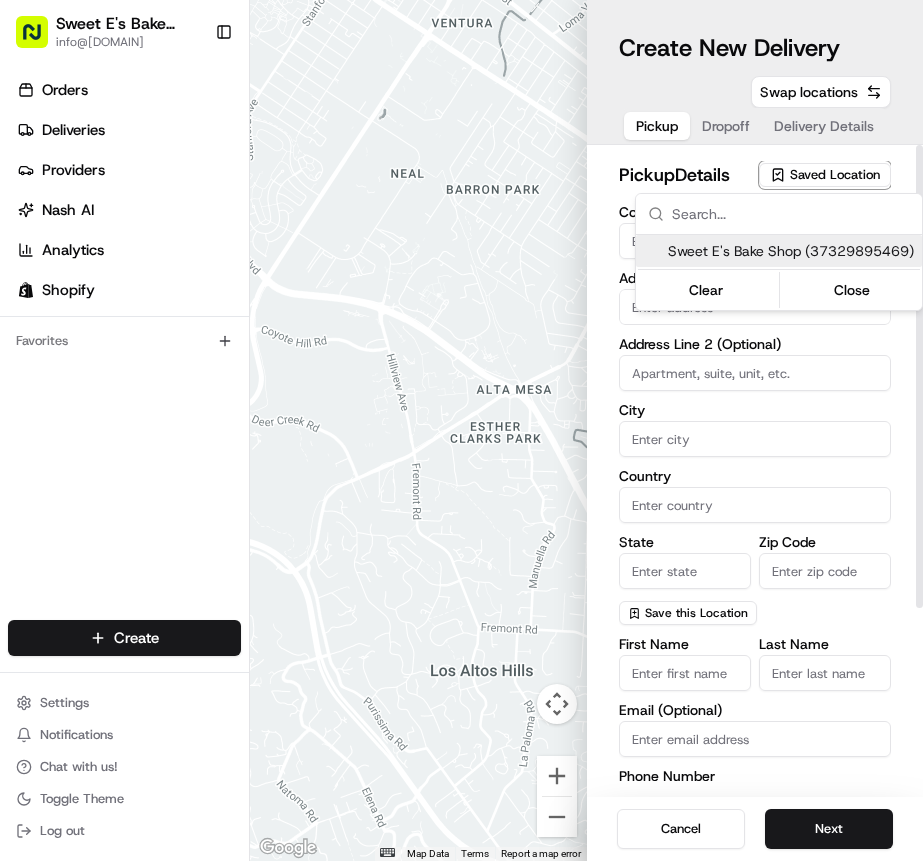 click on "info@[DOMAIN] Toggle Sidebar Orders Deliveries Providers Nash AI Analytics Shopify Favorites Main Menu Members & Organization Organization Users Roles Preferences Customization Tracking Orchestration Automations Dispatch Strategy Locations Pickup Locations Dropoff Locations Billing Billing Refund Requests Integrations Notification Triggers Webhooks API Keys Request Logs Create Settings Notifications Chat with us! Toggle Theme Log out ← Move left → Move right ↑ Move up ↓ Move down + Zoom in - Zoom out Home Jump left by 75% End Jump right by 75% Page Up Jump up by 75% Page Down Jump down by 75% Map Data Map data ©2025 Google Map data ©2025 Google 500 m  Click to toggle between metric and imperial units Terms Report a map error Create New Delivery Pickup Dropoff Delivery Details Swap locations pickup  Details Saved Location Company Name Address Line 1 Address Line 2 (Optional) City Country State Zip Code Save this Location First Name Last Name US +1 Next" at bounding box center (461, 430) 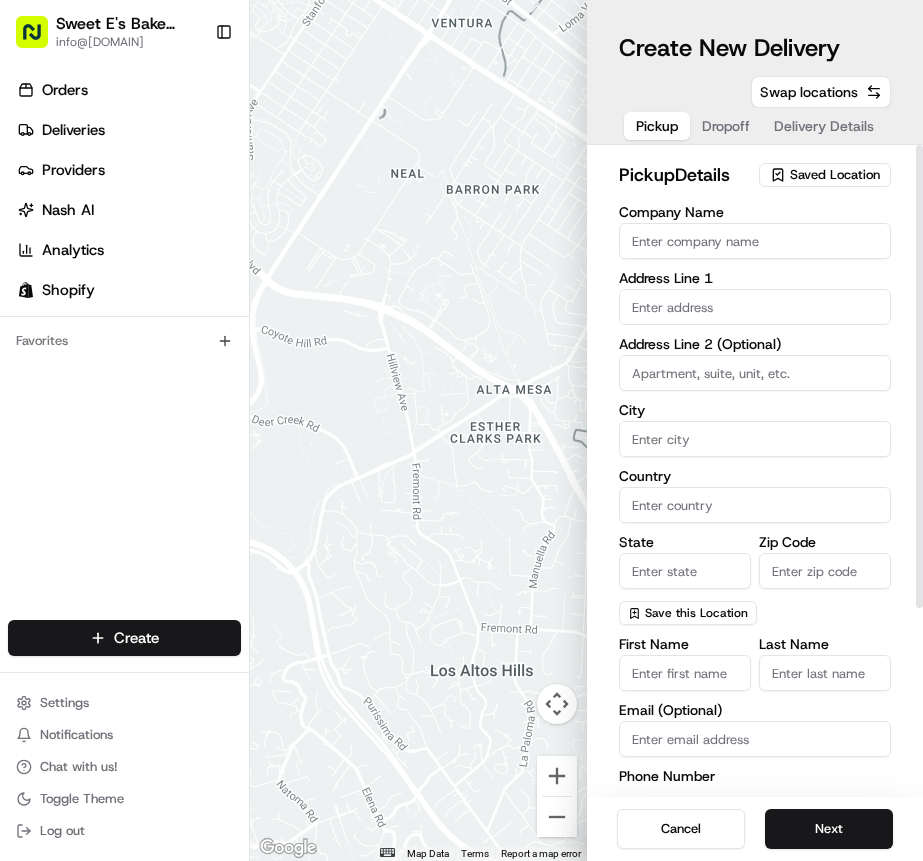 click on "Saved Location" at bounding box center [835, 175] 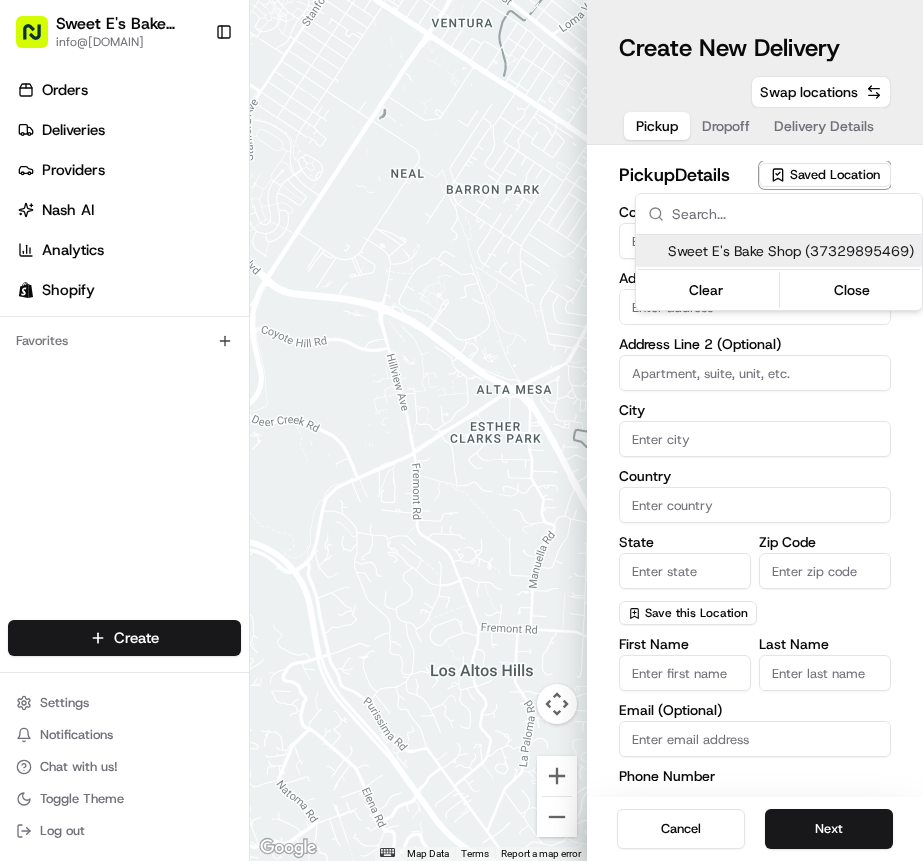 click on "Sweet E's Bake Shop (37329895469)" at bounding box center (791, 251) 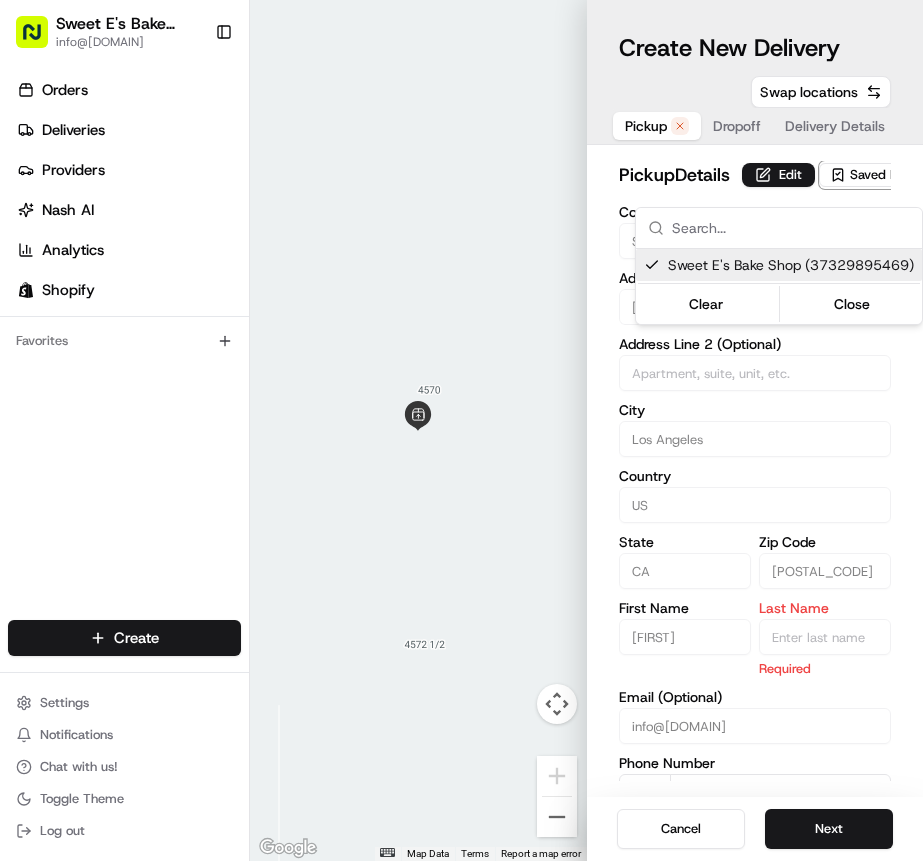 click on "info@[DOMAIN] Toggle Sidebar Orders Deliveries Providers Nash AI Analytics Shopify Favorites Main Menu Members & Organization Organization Users Roles Preferences Customization Tracking Orchestration Automations Dispatch Strategy Locations Pickup Locations Dropoff Locations Billing Billing Refund Requests Integrations Notification Triggers Webhooks API Keys Request Logs Create Settings Notifications Chat with us! Toggle Theme Log out ← Move left → Move right ↑ Move up ↓ Move down + Zoom in - Zoom out Home Jump left by 75% End Jump right by 75% Page Up Jump up by 75% Page Down Jump down by 75% Map Data Map data ©2025 Google Map data ©2025 Google 2 m  Click to toggle between metric and imperial units Terms Report a map error Create New Delivery Pickup Dropoff Delivery Details Swap locations pickup  Details  Edit Saved Location Company Name Sweet E's Bake Shop Address Line 1 [NUMBER] [STREET] Address Line 2 (Optional) City Los Angeles Country US State CA" at bounding box center [461, 430] 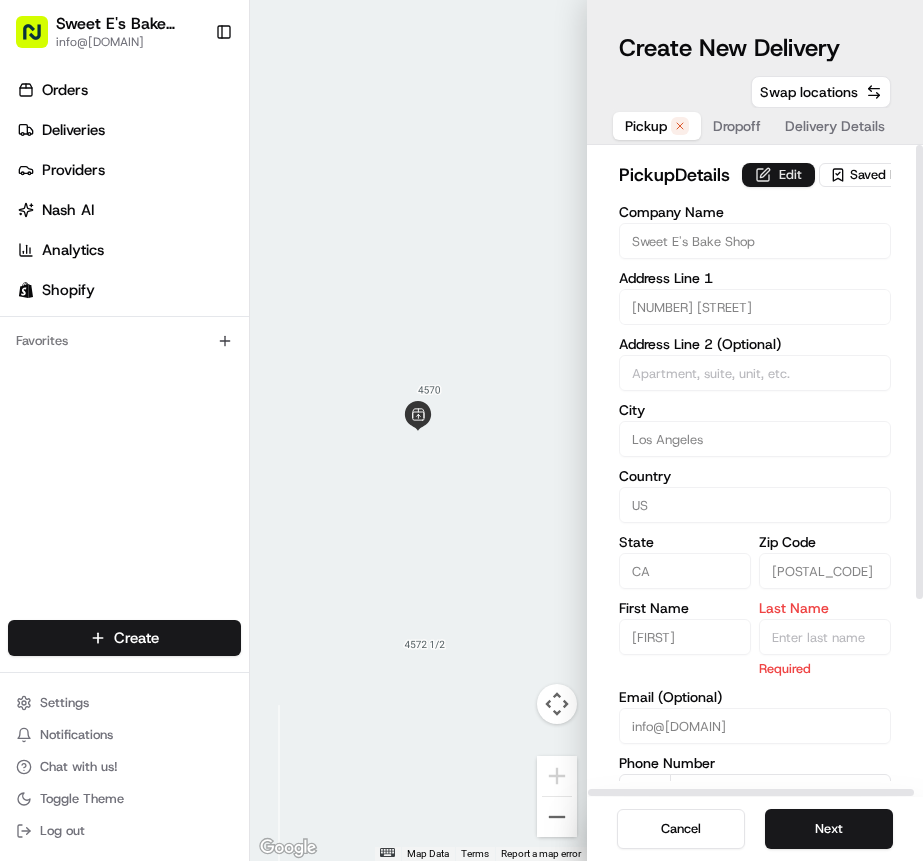 click on "Edit" at bounding box center [778, 175] 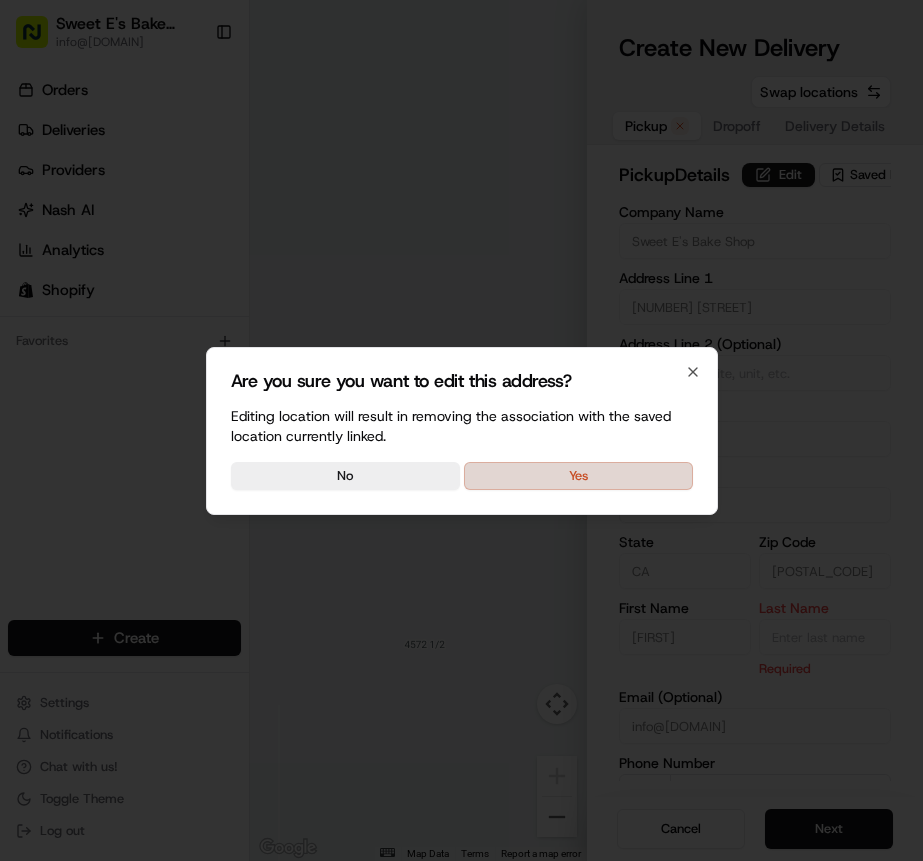 click on "Yes" at bounding box center (578, 476) 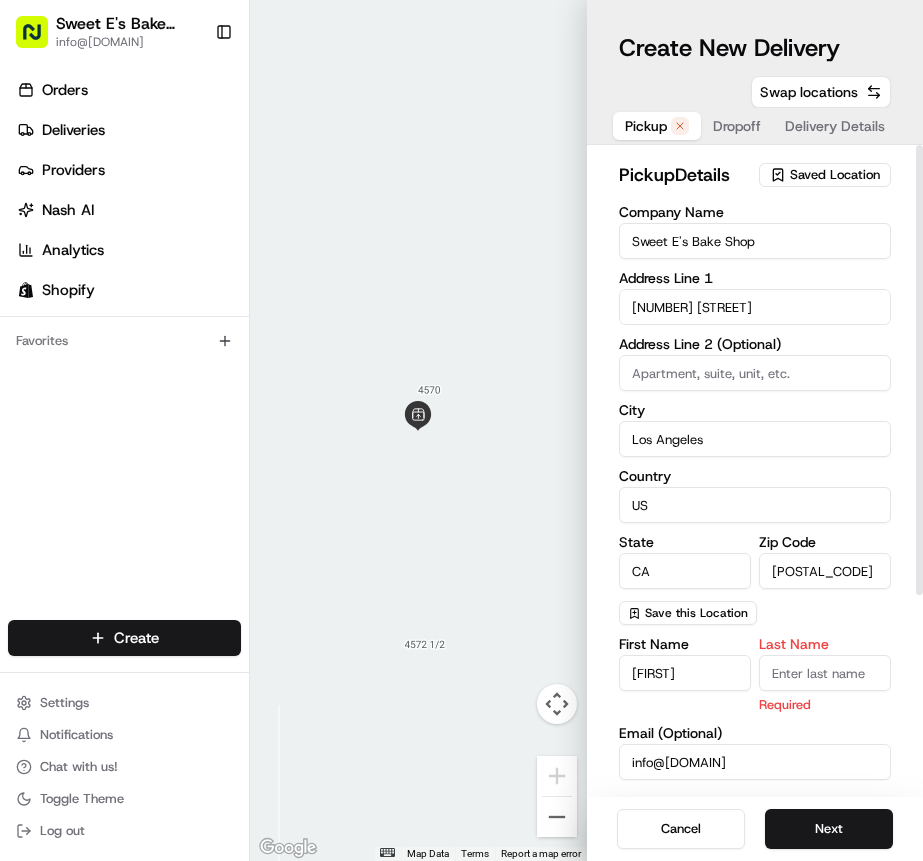 click on "Last Name" at bounding box center (825, 673) 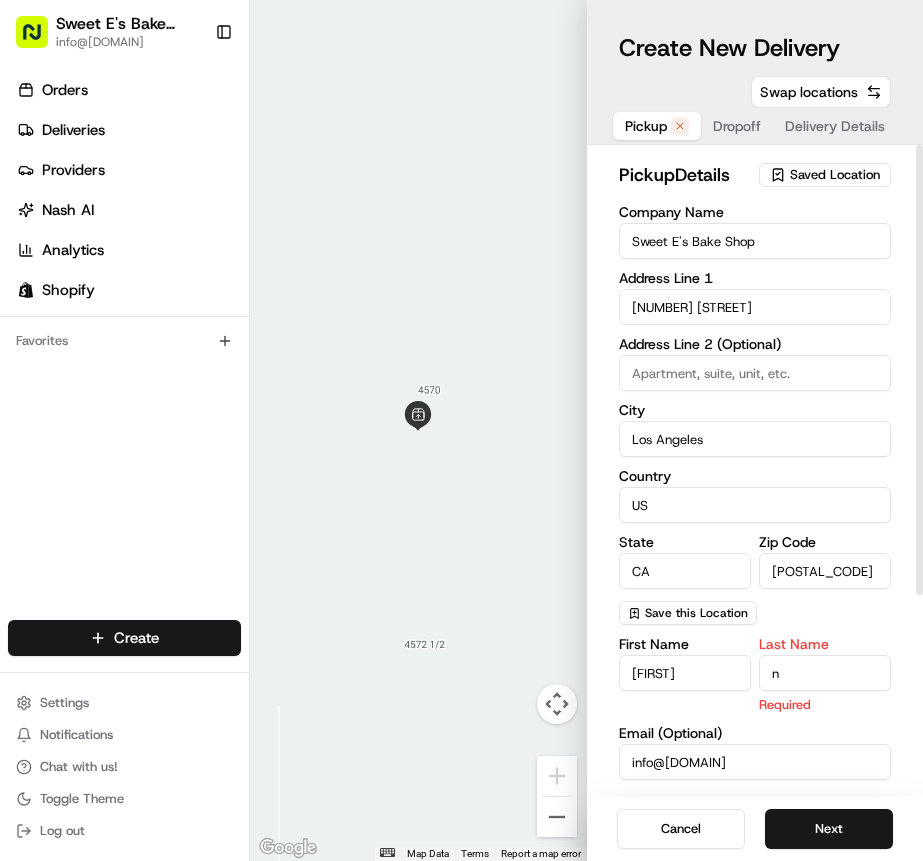 type on "n" 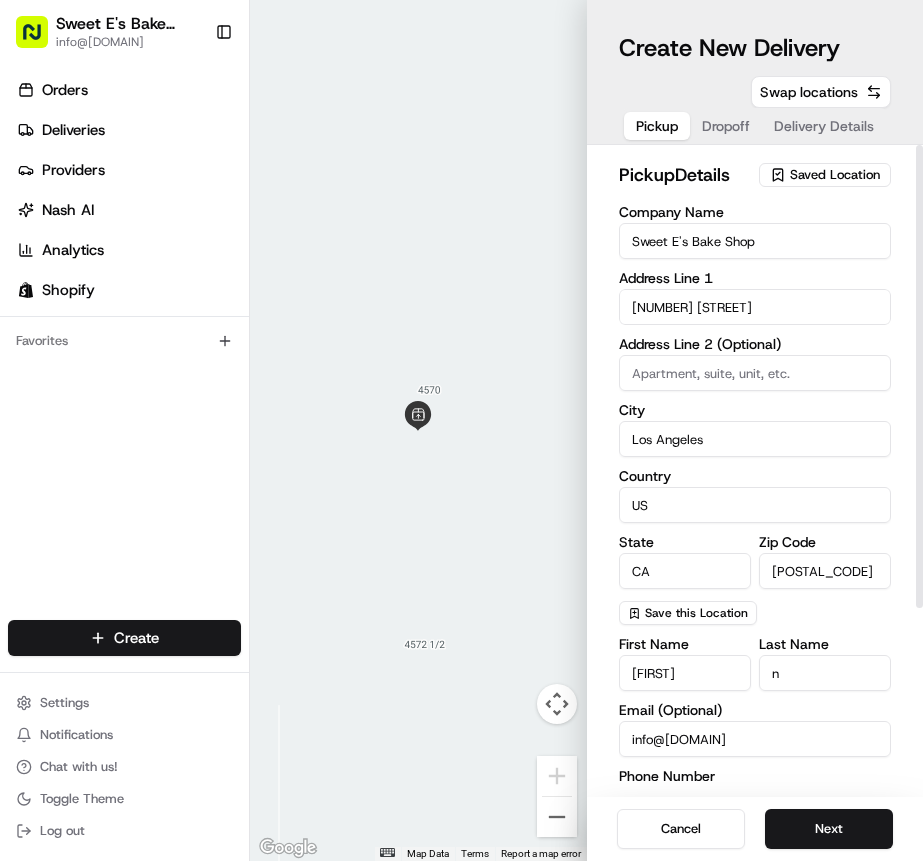 drag, startPoint x: 739, startPoint y: 132, endPoint x: 737, endPoint y: 143, distance: 11.18034 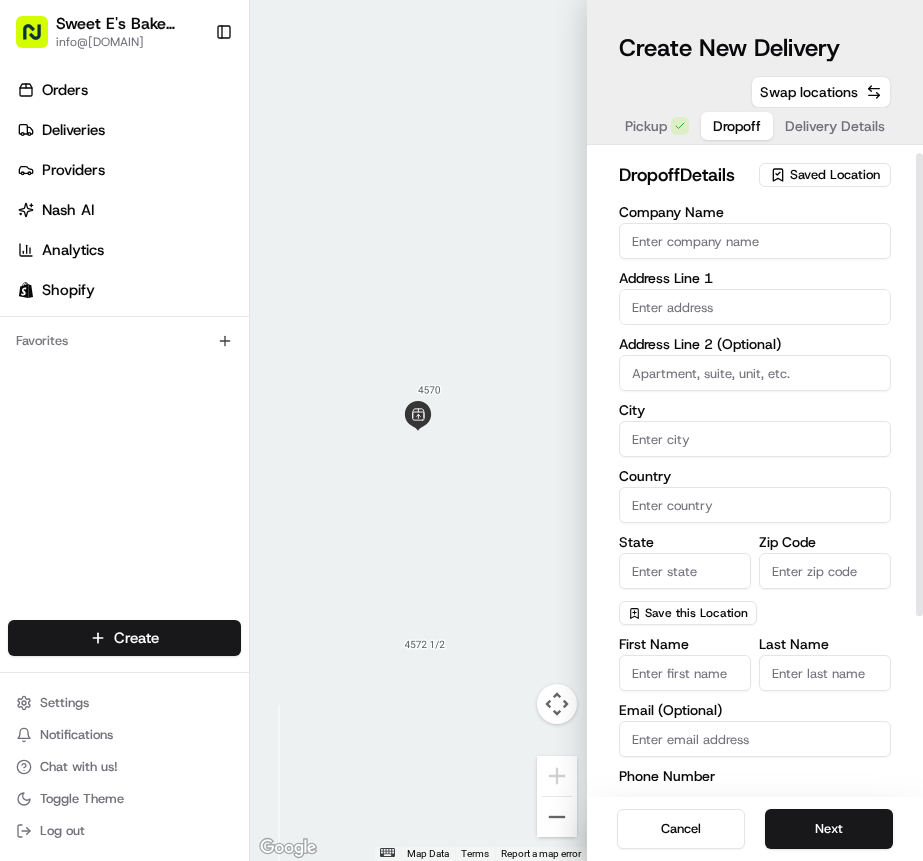 scroll, scrollTop: 12, scrollLeft: 0, axis: vertical 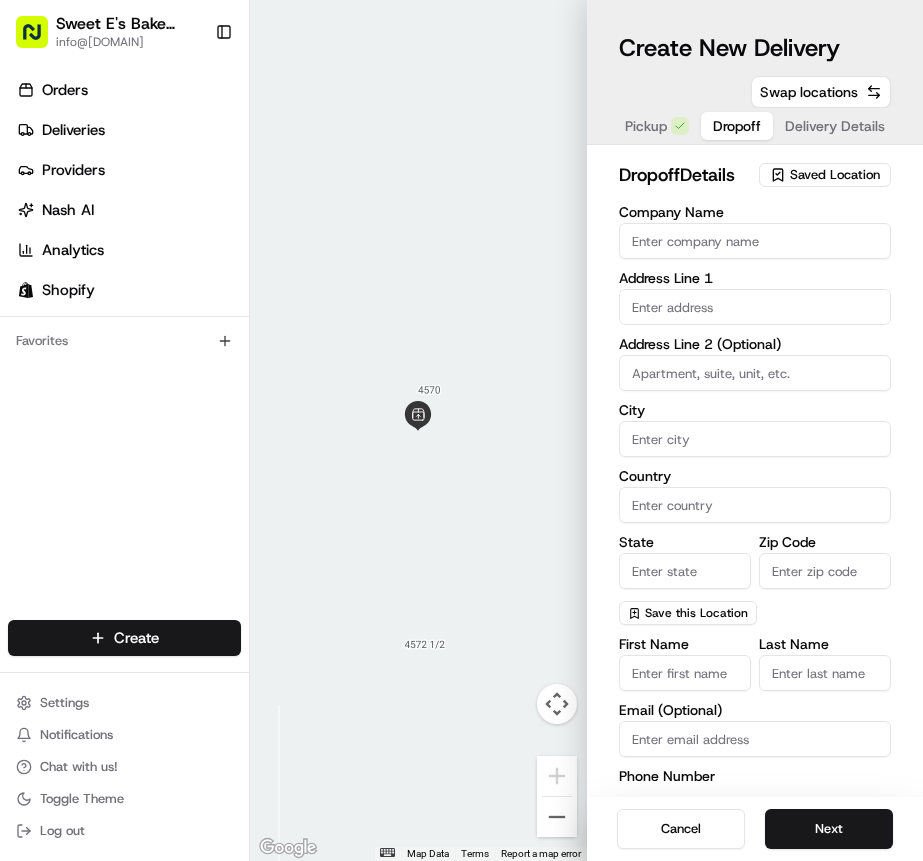 click on "First Name" at bounding box center [685, 673] 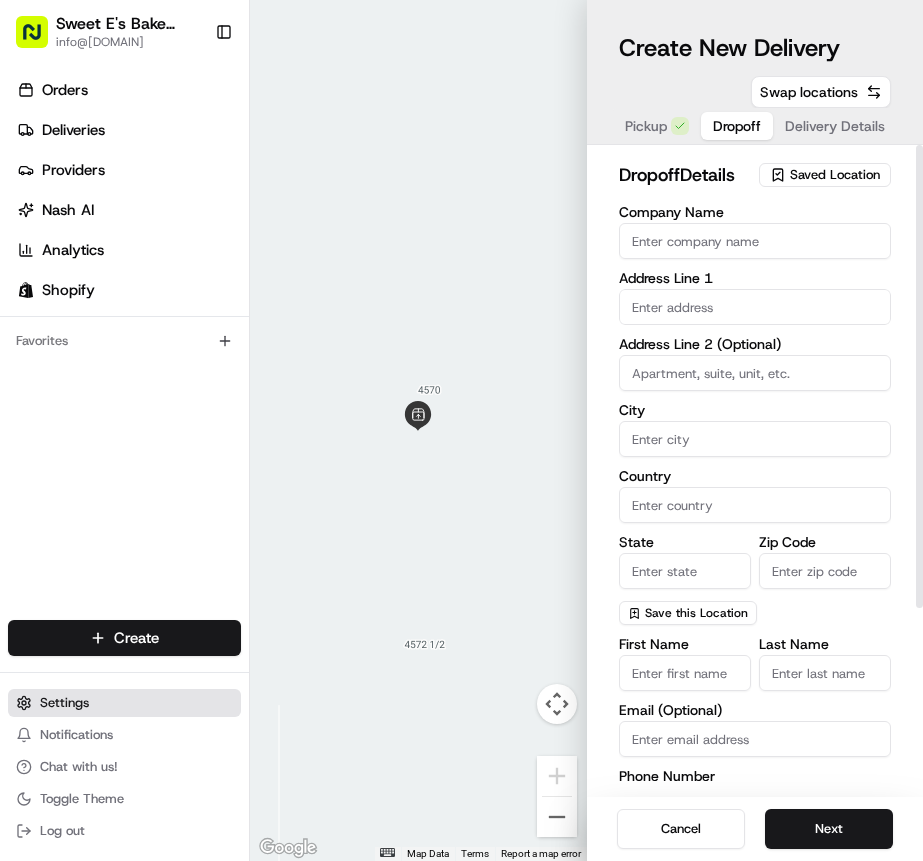 paste on "[FIRST]" 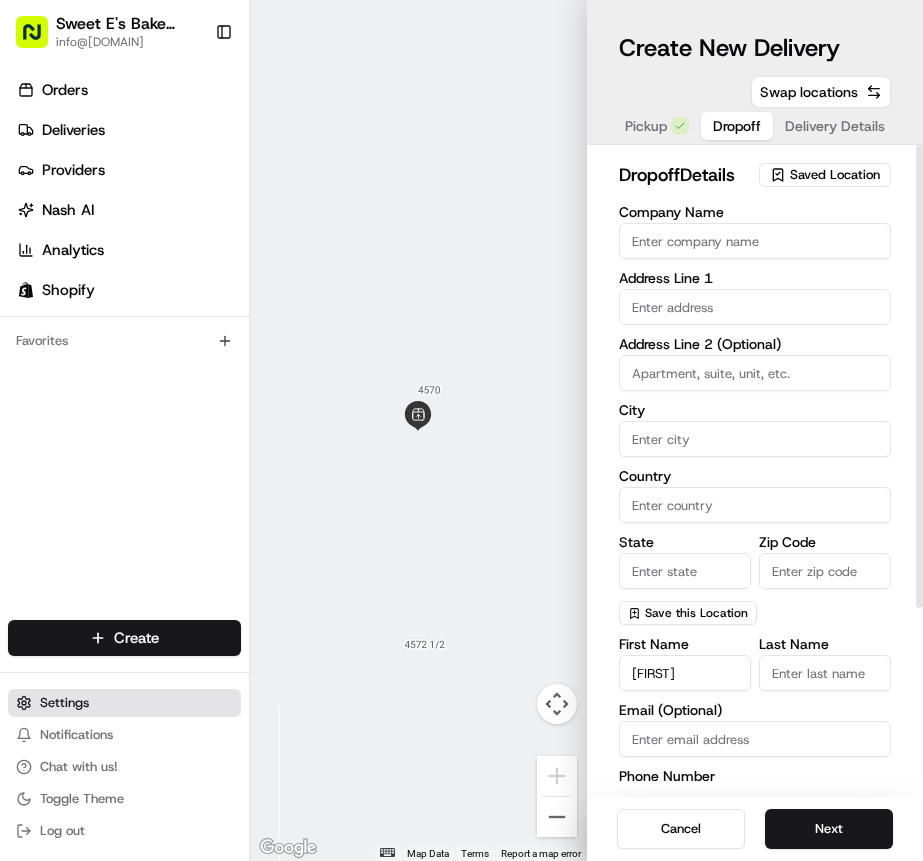 type on "[FIRST]" 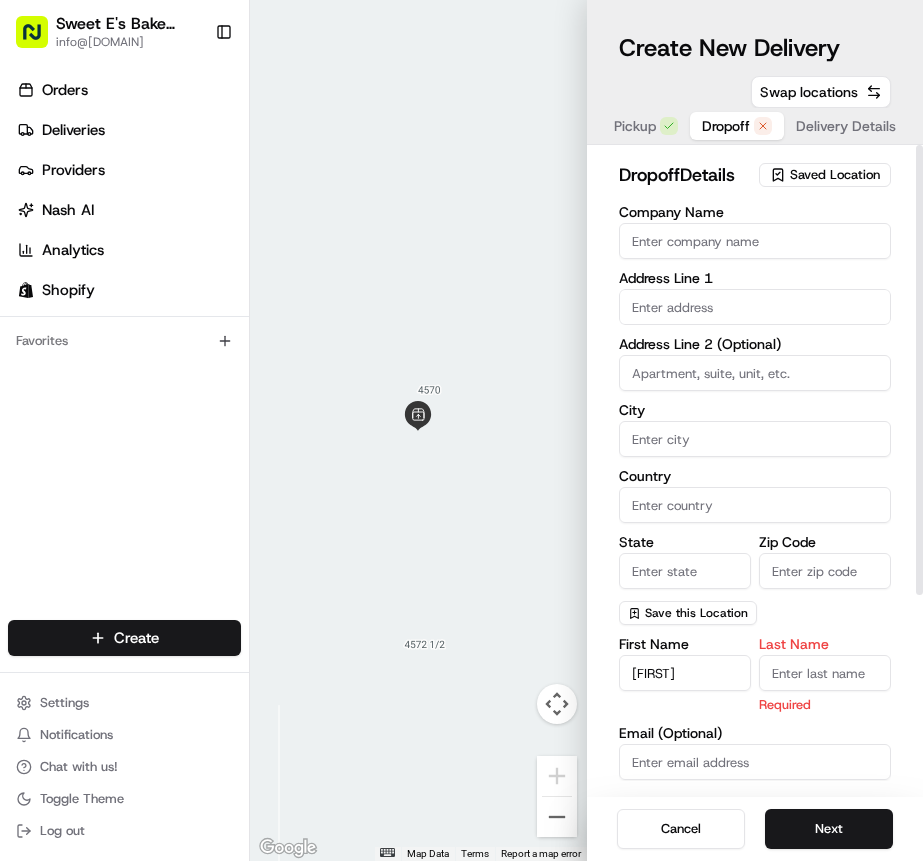 drag, startPoint x: 840, startPoint y: 681, endPoint x: 829, endPoint y: 680, distance: 11.045361 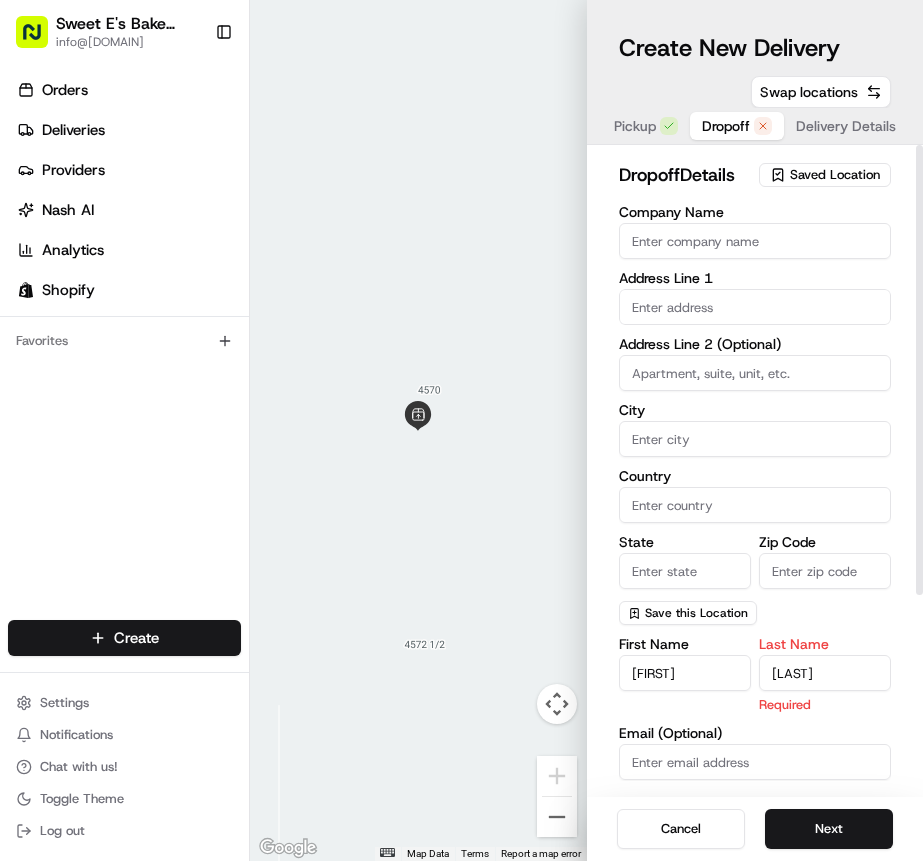 type on "[LAST]" 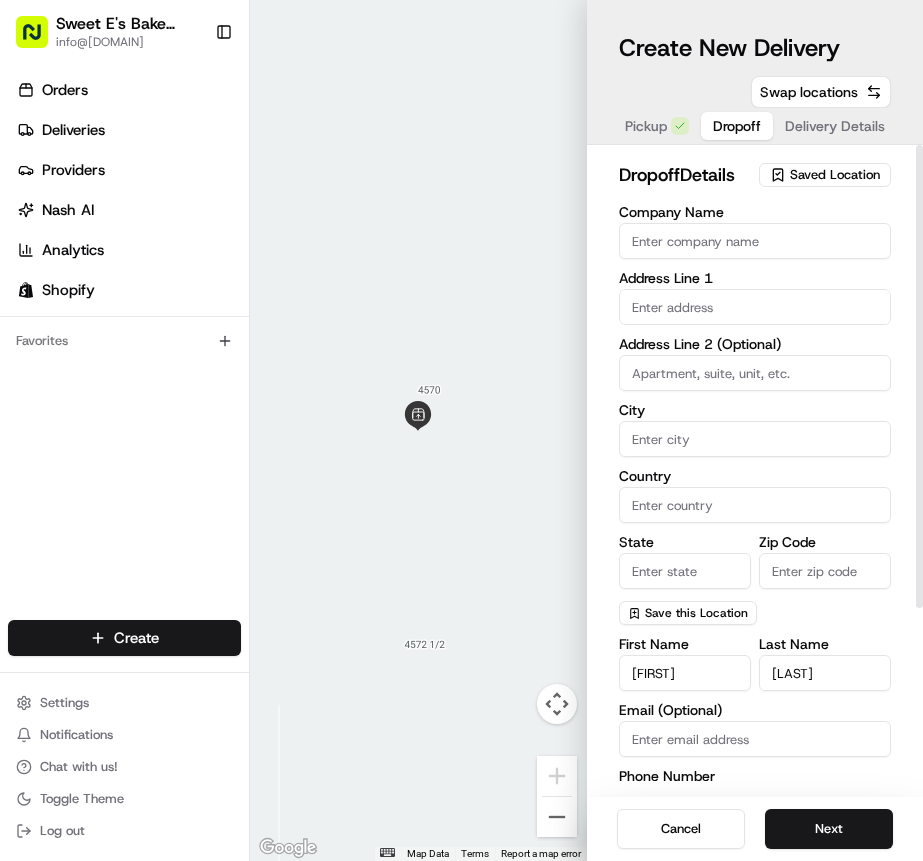 click on "Company Name" at bounding box center (755, 241) 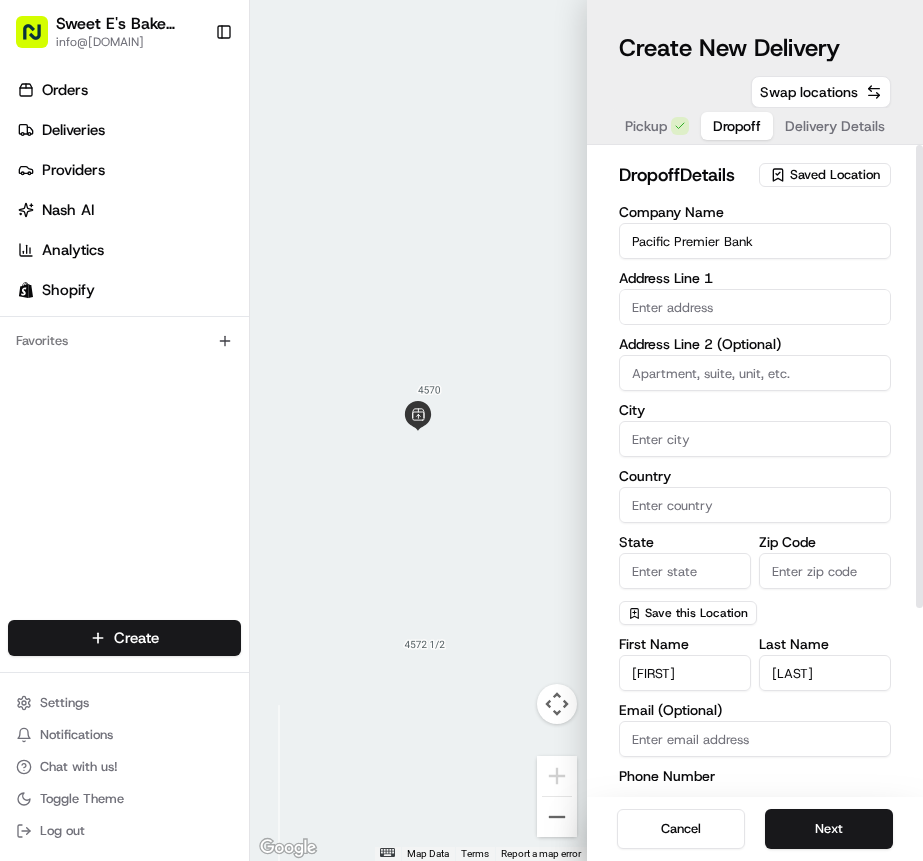 type on "Pacific Premier Bank" 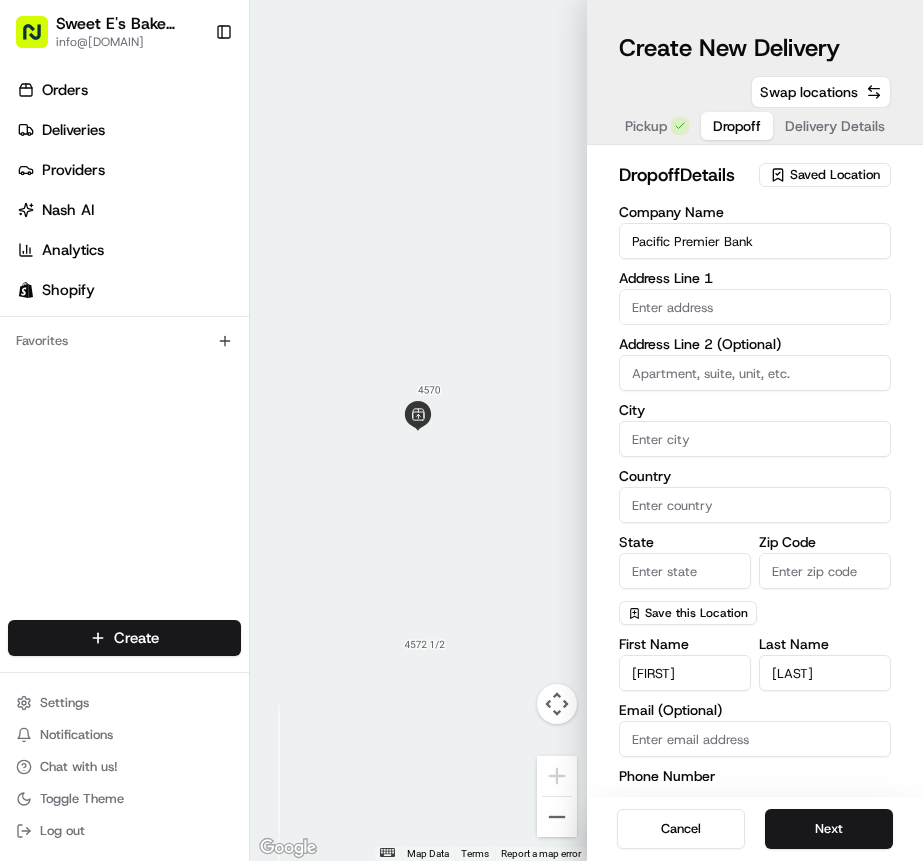 click at bounding box center [755, 307] 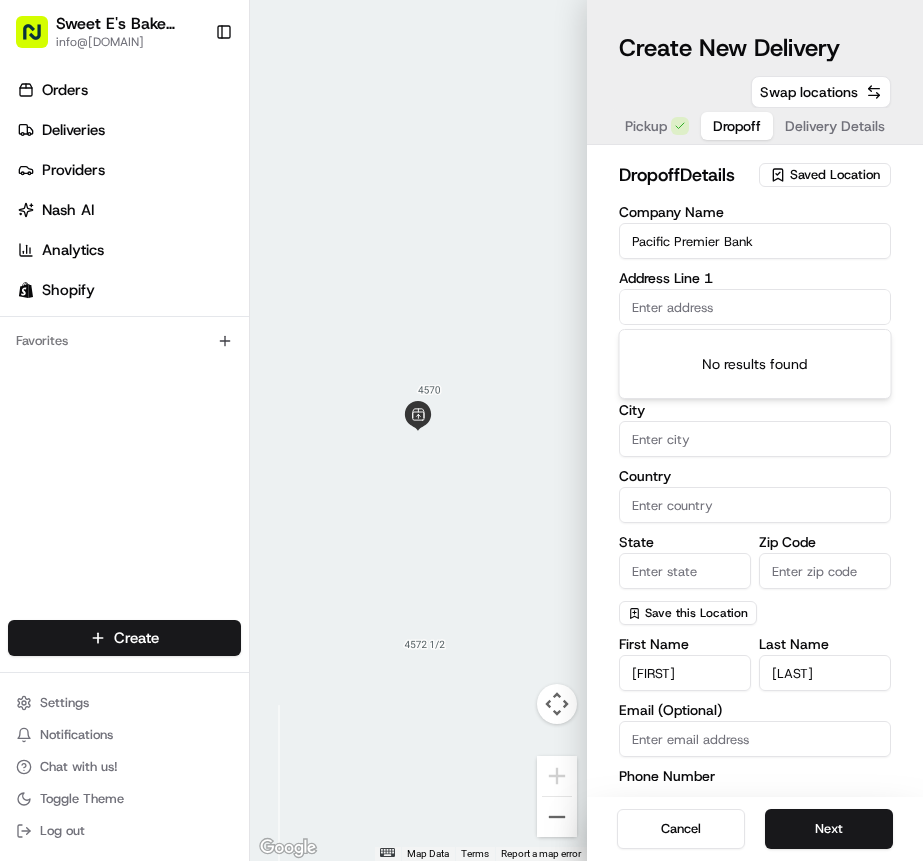 click at bounding box center (755, 307) 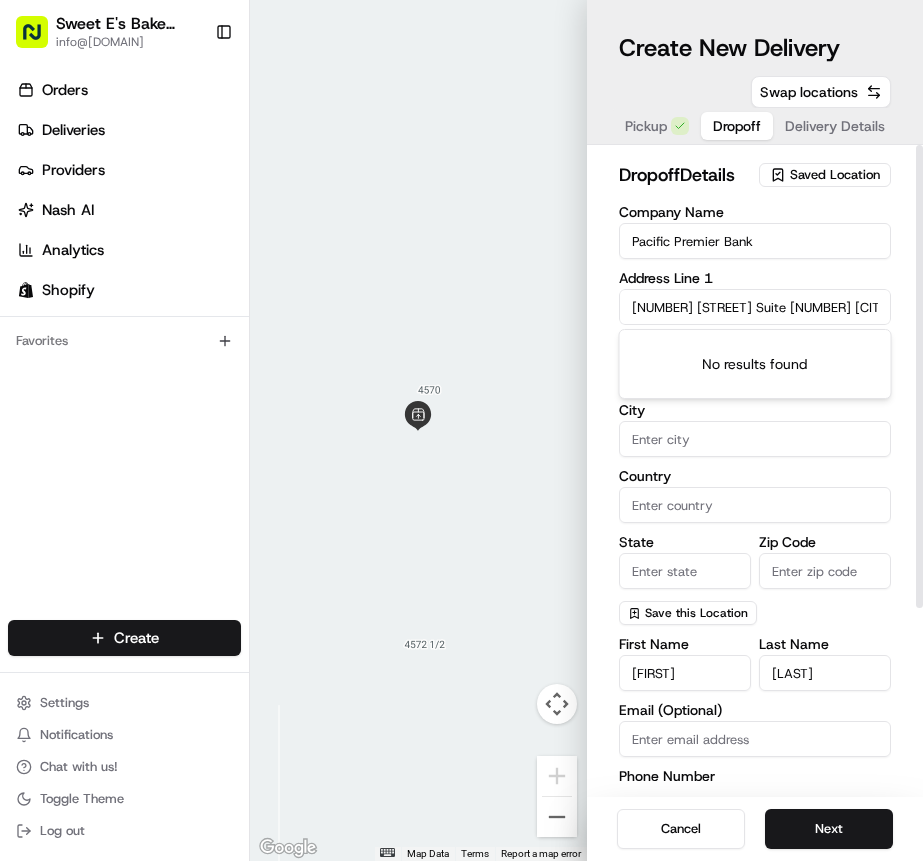 scroll, scrollTop: 0, scrollLeft: 131, axis: horizontal 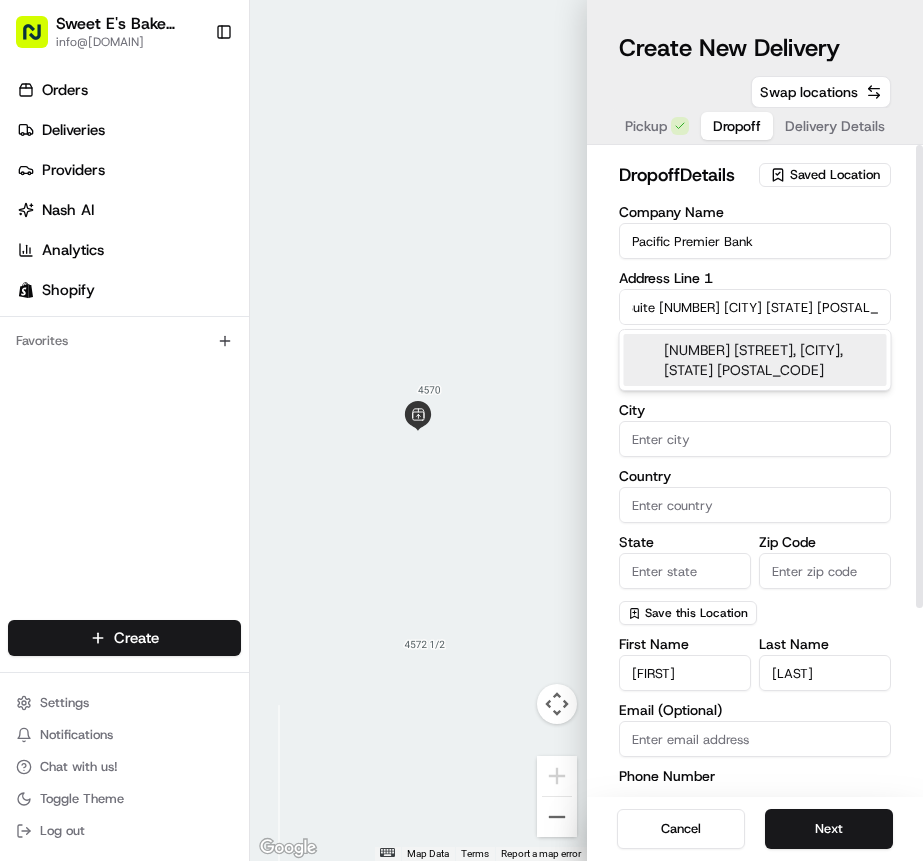 click on "[NUMBER] [STREET], [CITY], [STATE] [POSTAL_CODE]" at bounding box center (755, 360) 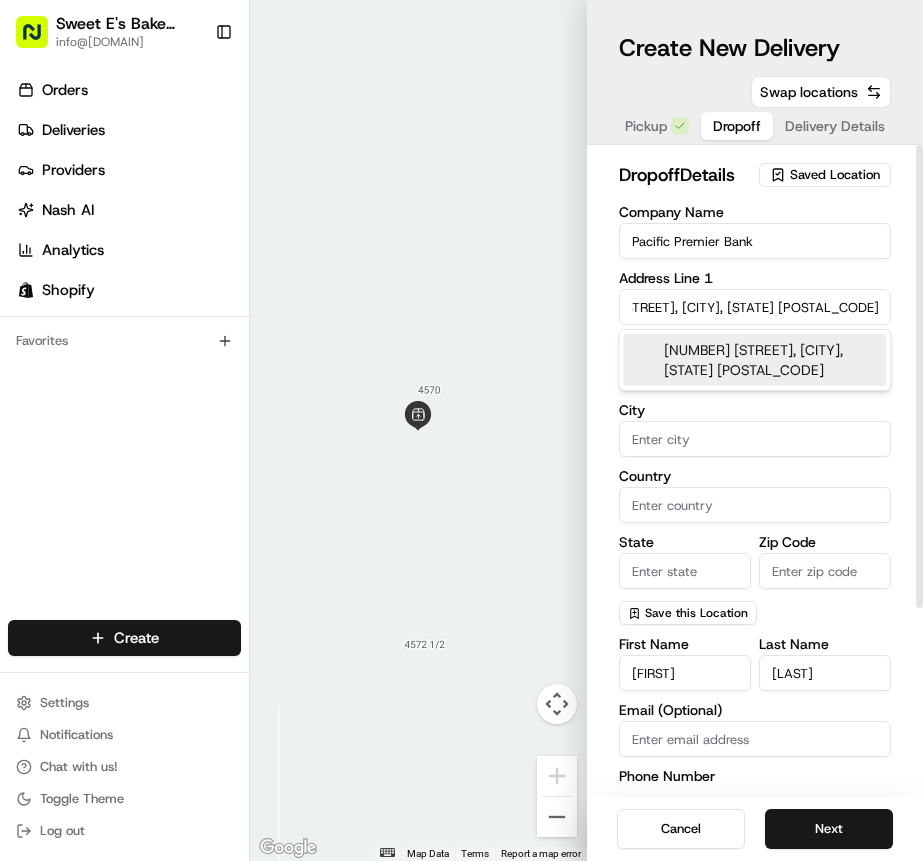 type on "[NUMBER] [STREET] Ste [NUMBER], [CITY], [STATE] [POSTAL_CODE], [COUNTRY]" 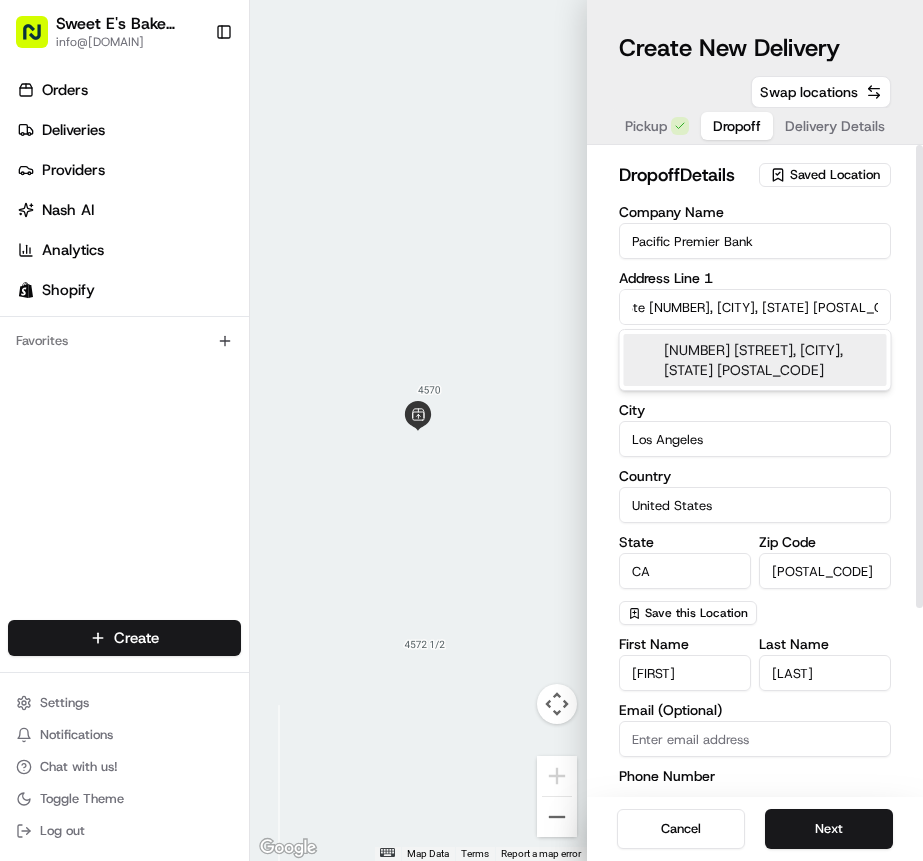 type on "[NUMBER] [STREET]" 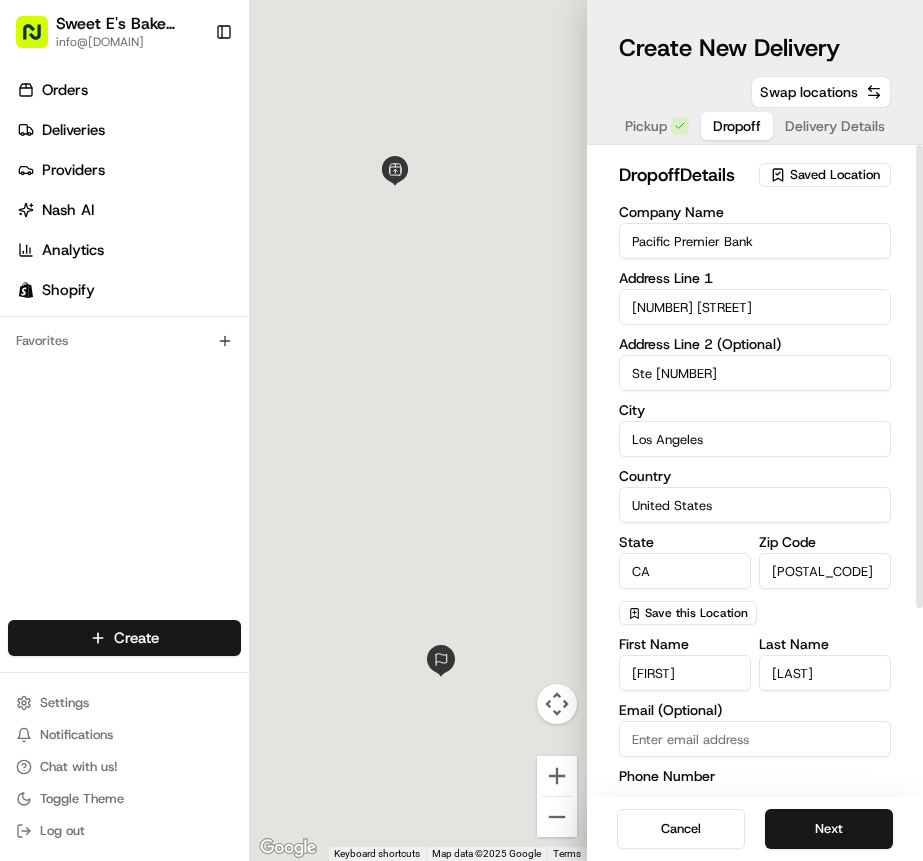 scroll, scrollTop: 0, scrollLeft: 0, axis: both 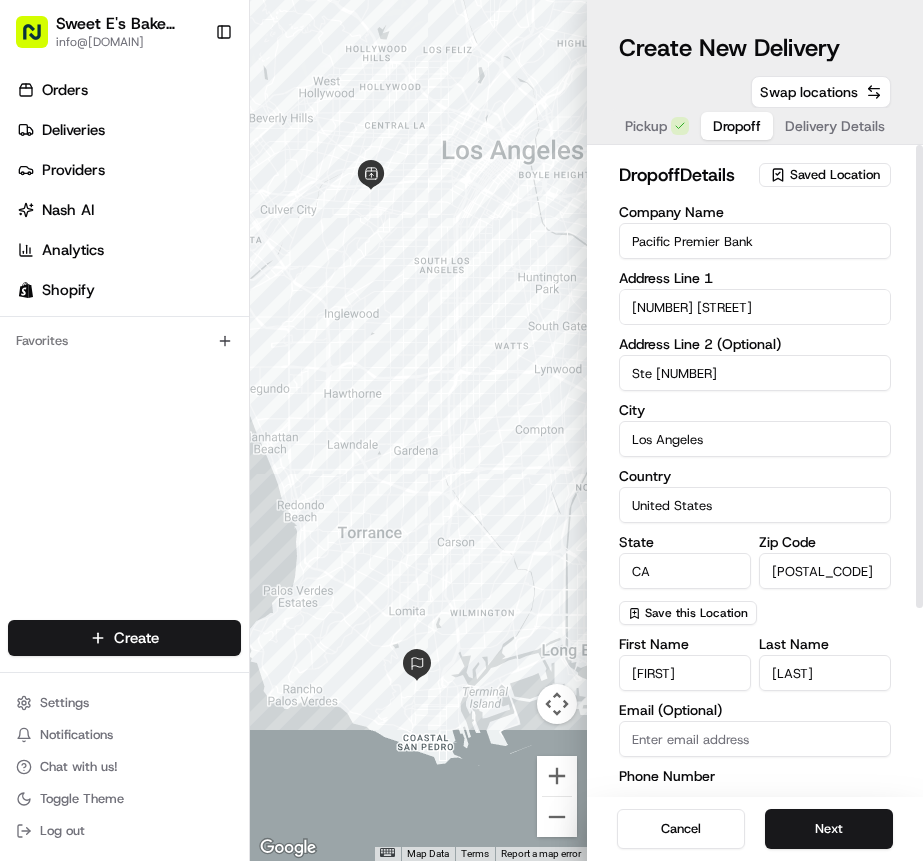 click on "Details Saved Location Company Name Pacific Premier Bank Address Line 1 [NUMBER] [STREET] Address Line 2 (Optional) Ste [NUMBER] City Los Angeles Country United States State CA Zip Code [POSTAL_CODE] Save this Location First Name [FIRST] Last Name [LAST] Email (Optional) Phone Number US +1 Instructions (Optional) Advanced" at bounding box center (755, 471) 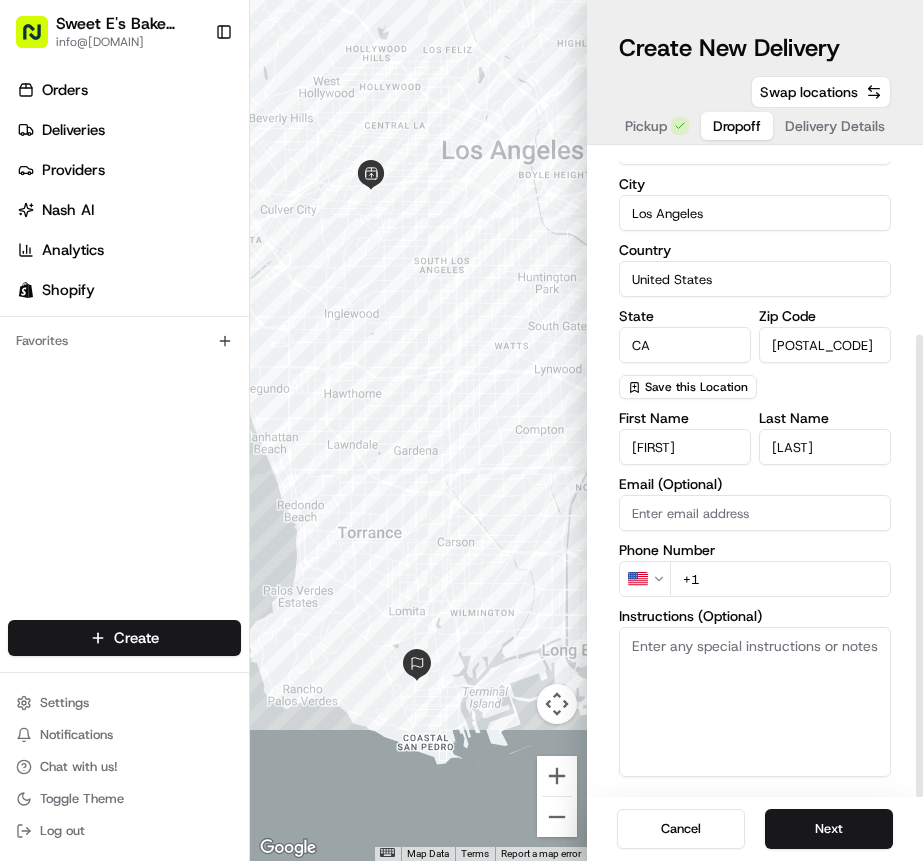scroll, scrollTop: 254, scrollLeft: 0, axis: vertical 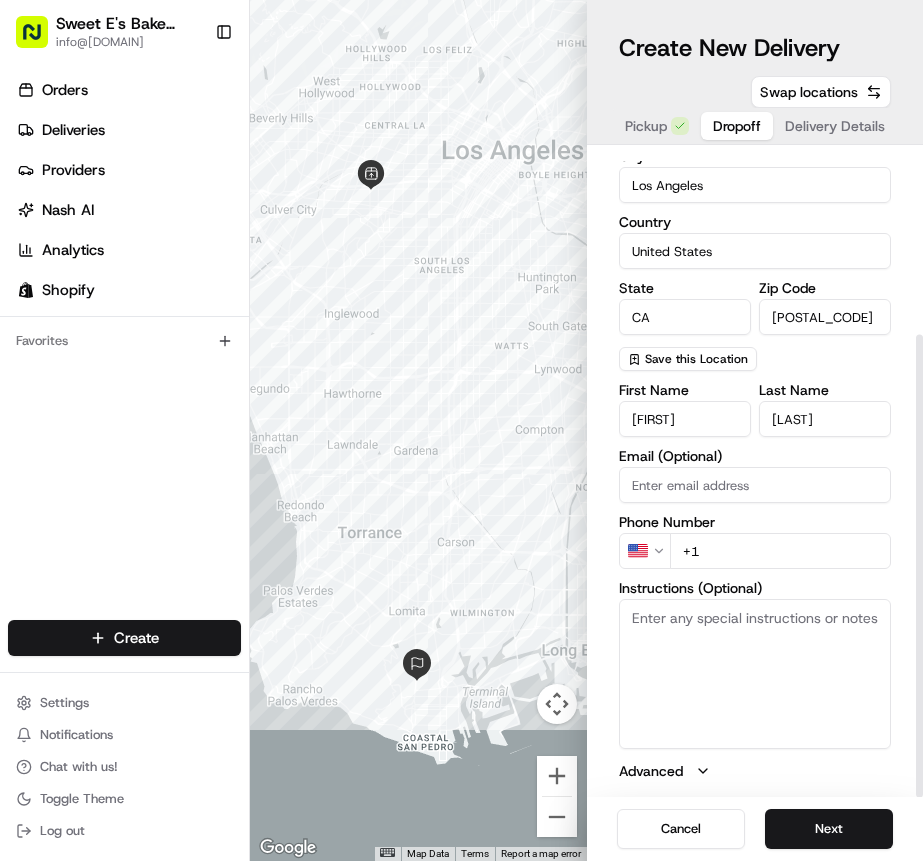 click on "+1" at bounding box center [781, 551] 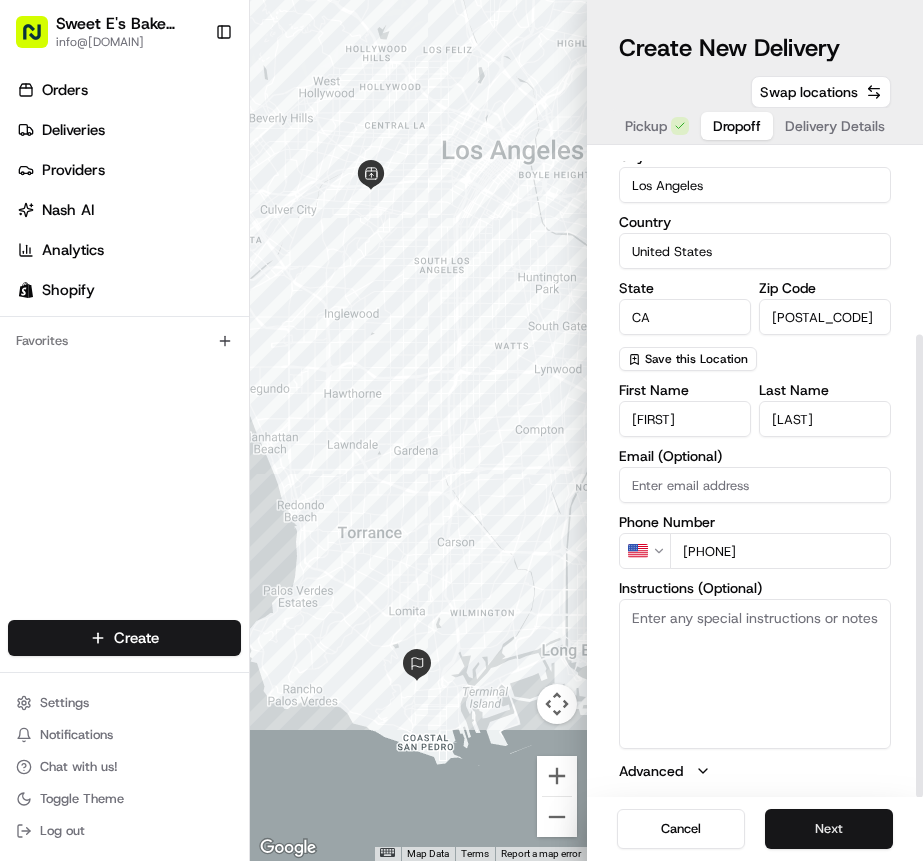 type on "[PHONE]" 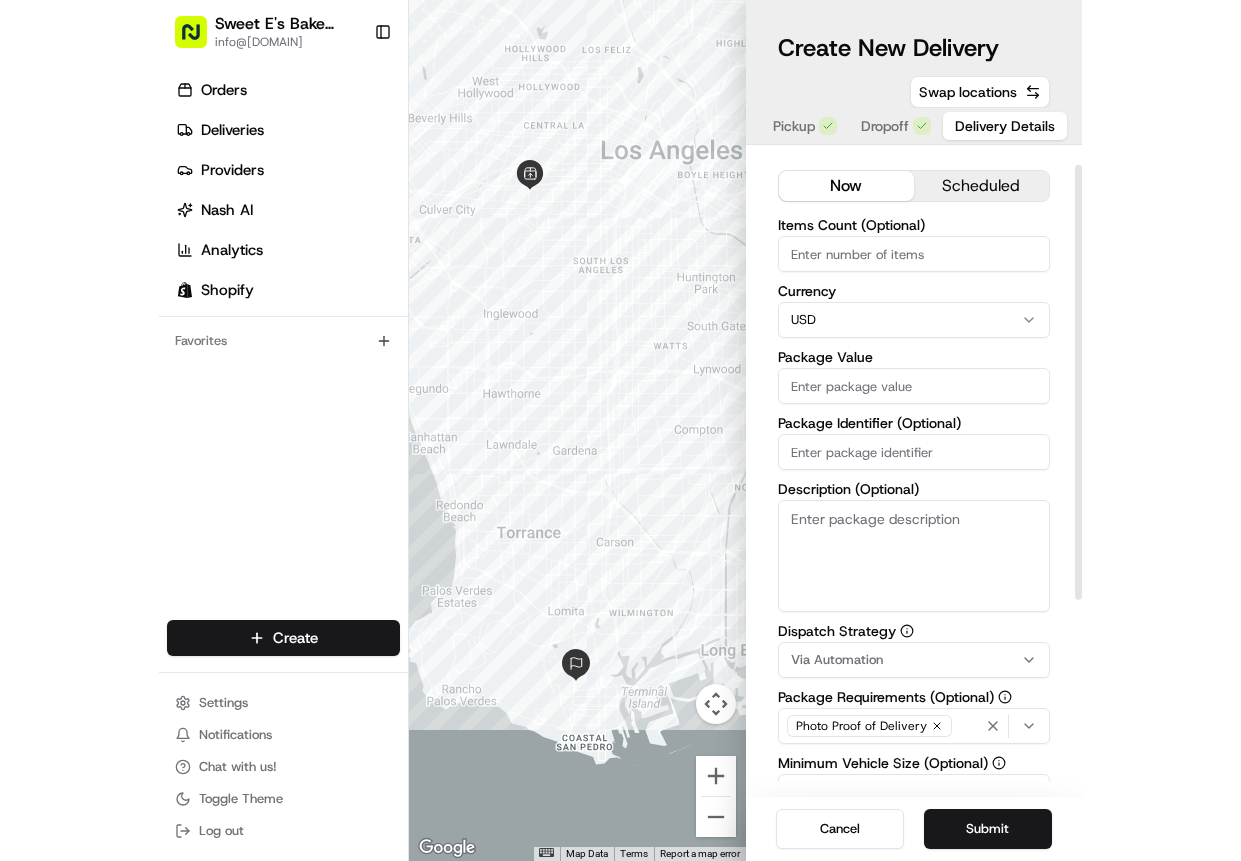 scroll, scrollTop: 28, scrollLeft: 0, axis: vertical 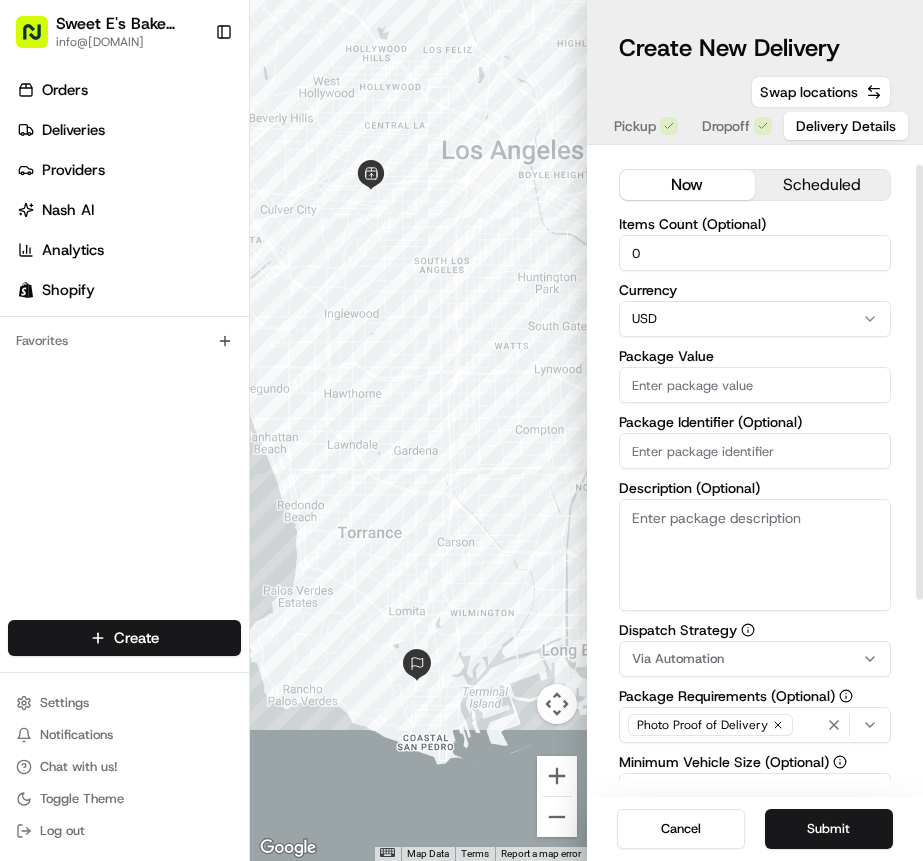 click on "0" at bounding box center (755, 253) 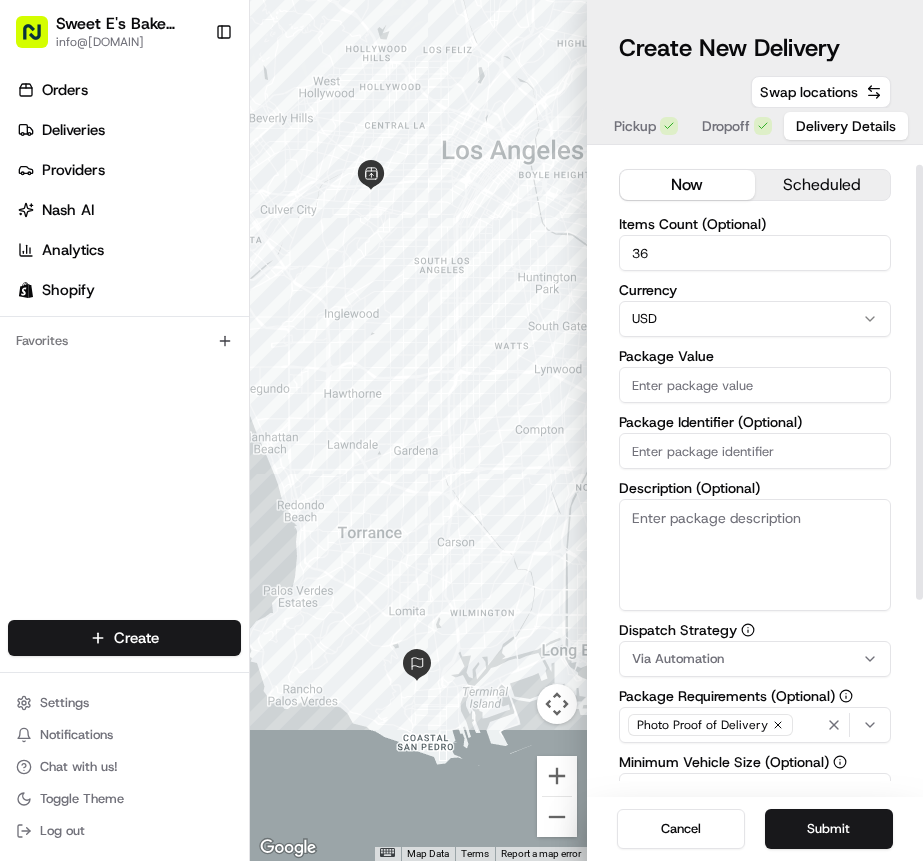 click on "36" at bounding box center [755, 253] 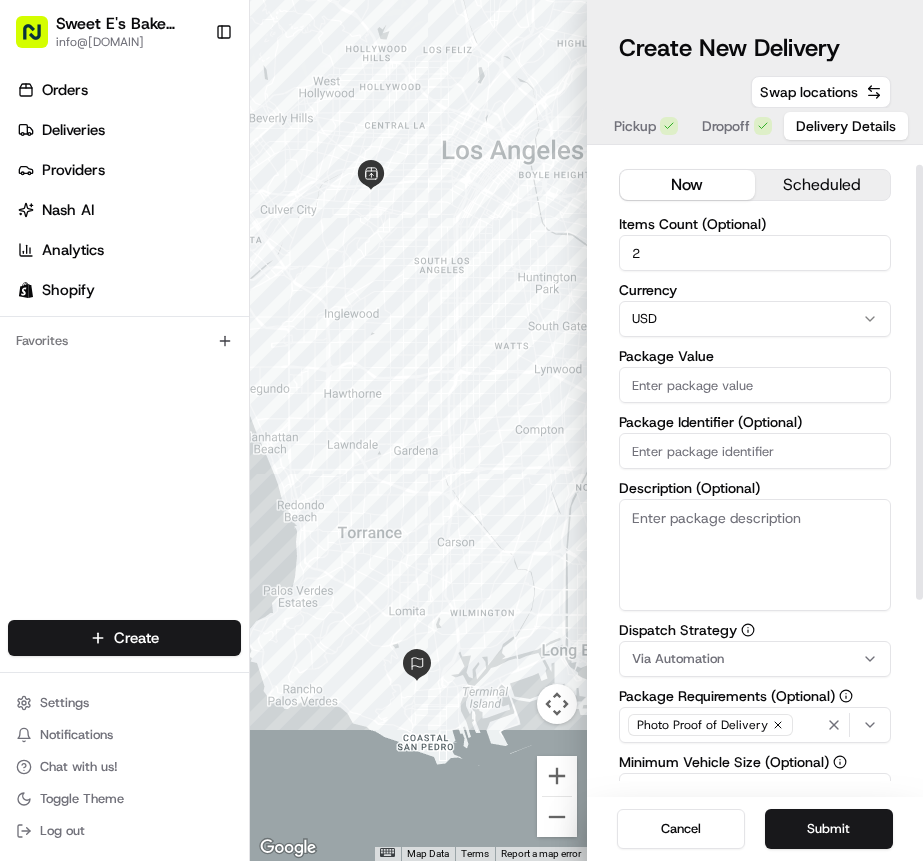 type on "2" 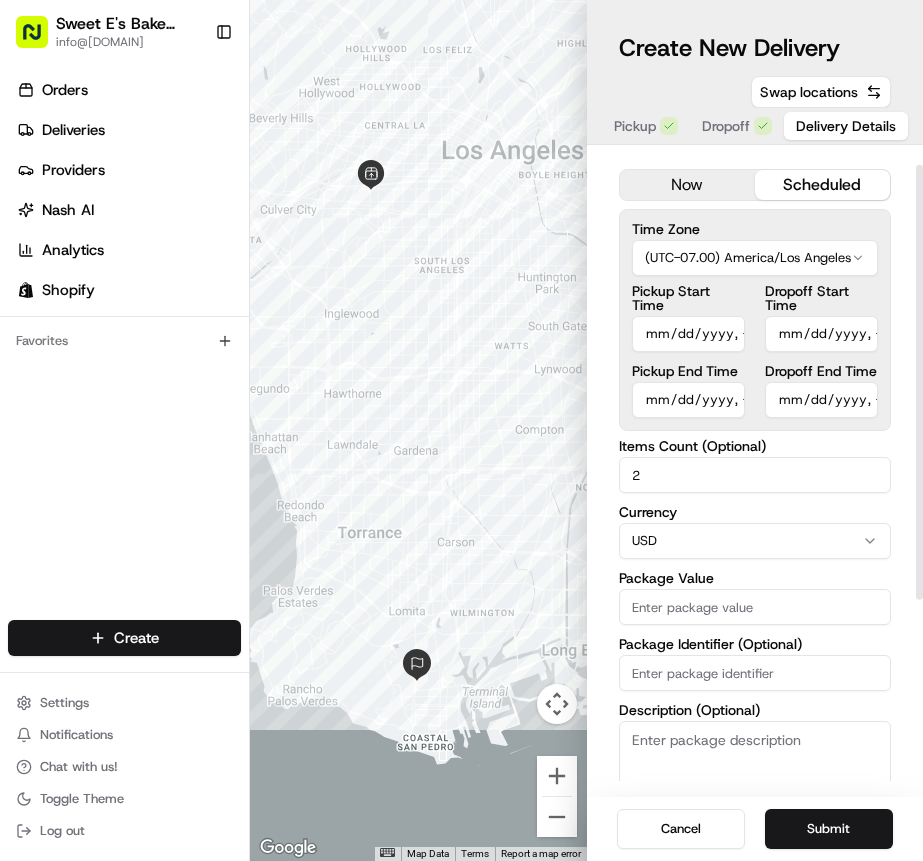 click on "scheduled" at bounding box center (822, 185) 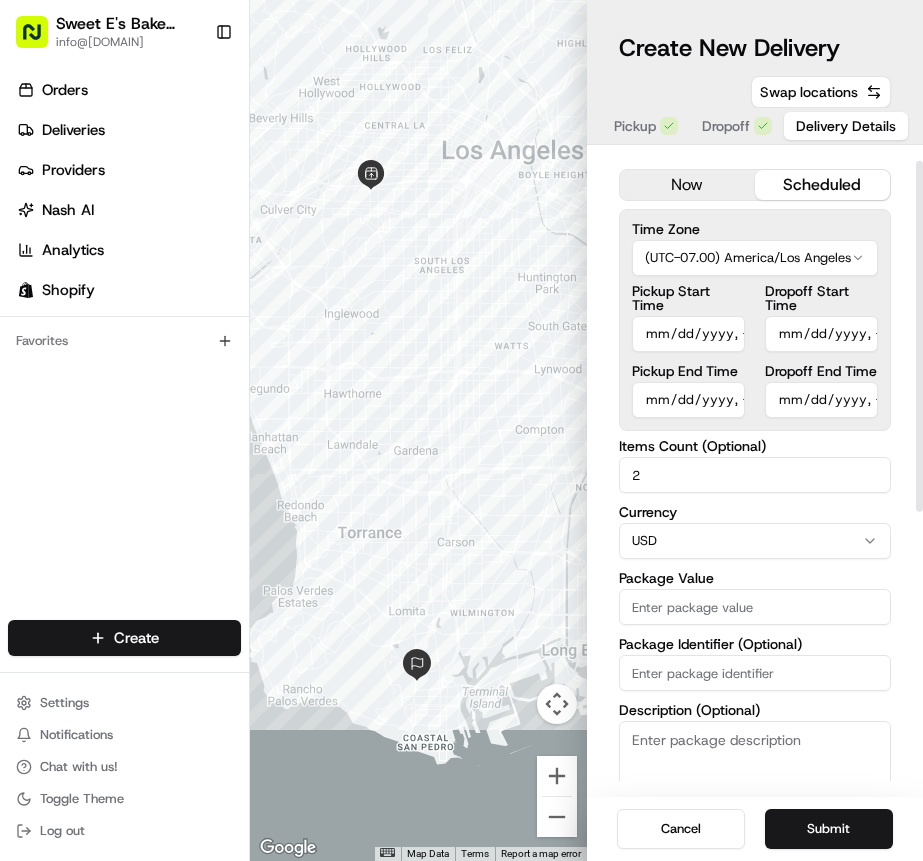 click on "Pickup Start Time" at bounding box center [688, 334] 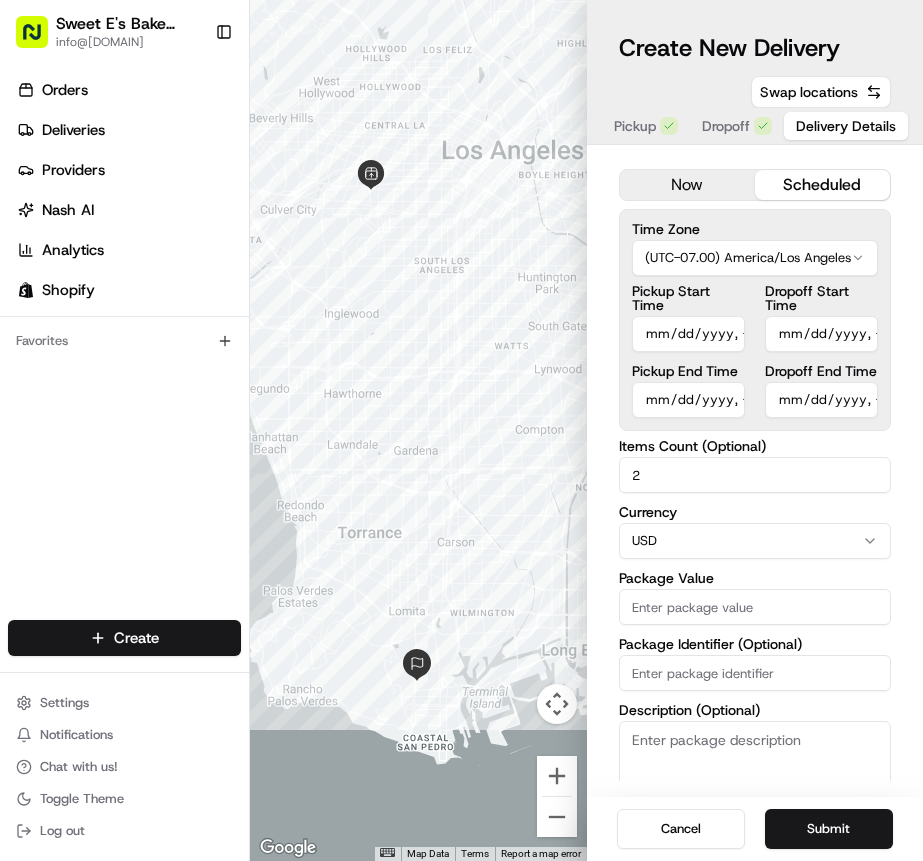 type on "[DATETIME]" 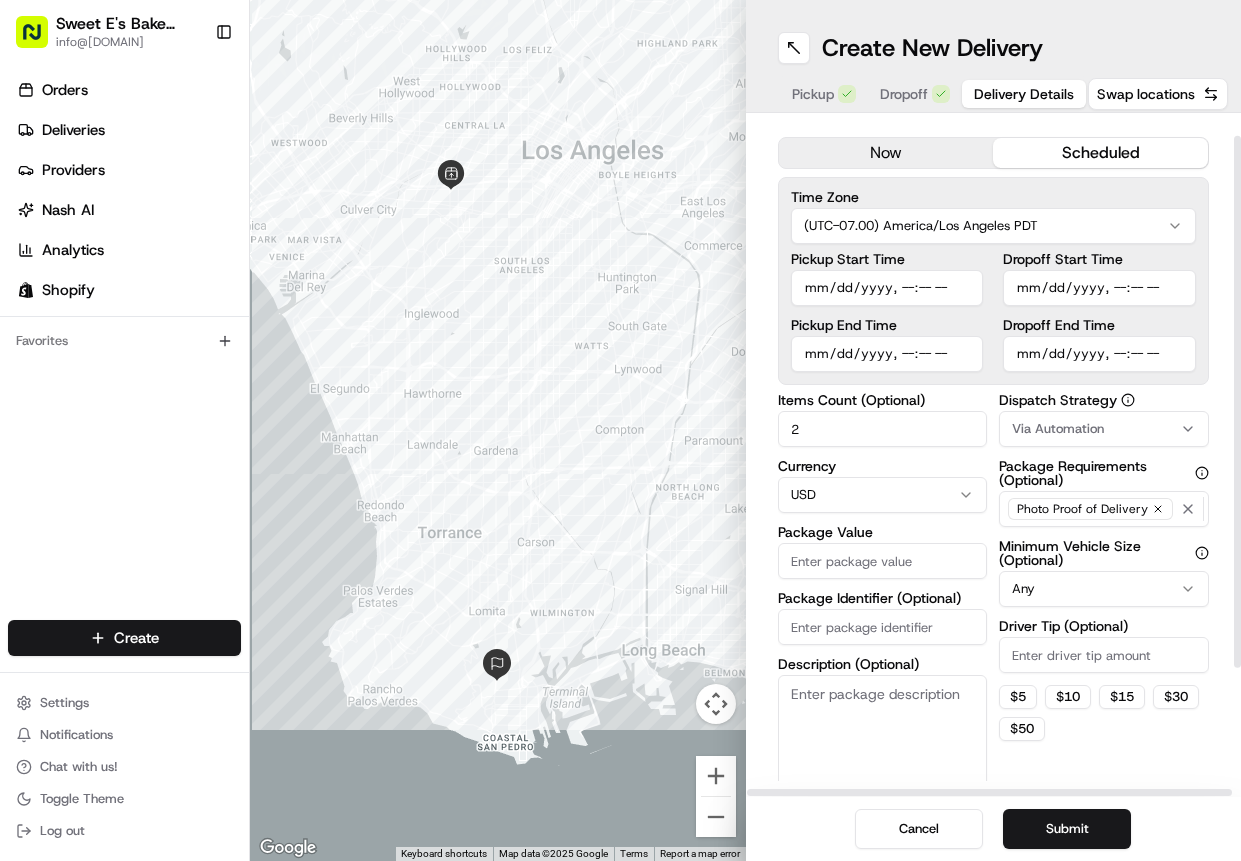 click on "Pickup Start Time" at bounding box center [887, 288] 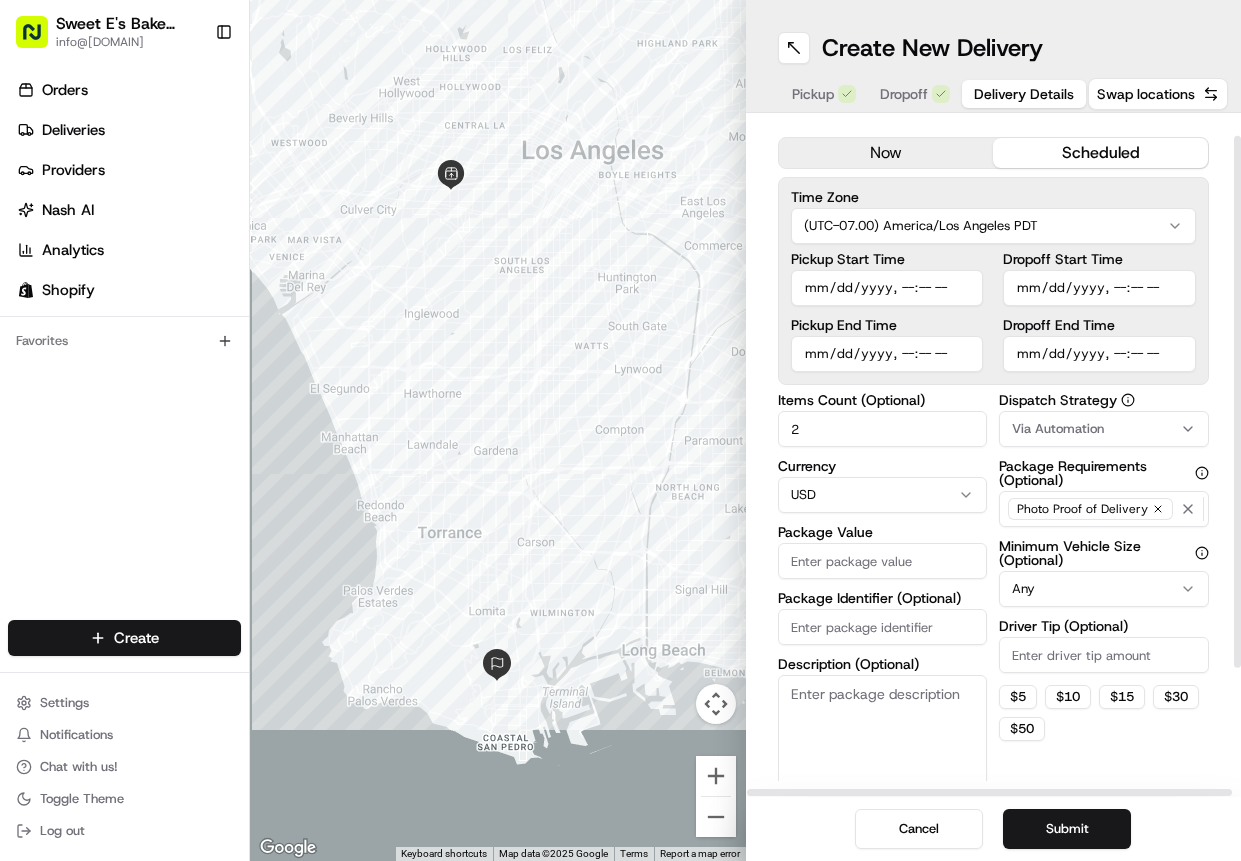 type on "[DATETIME]" 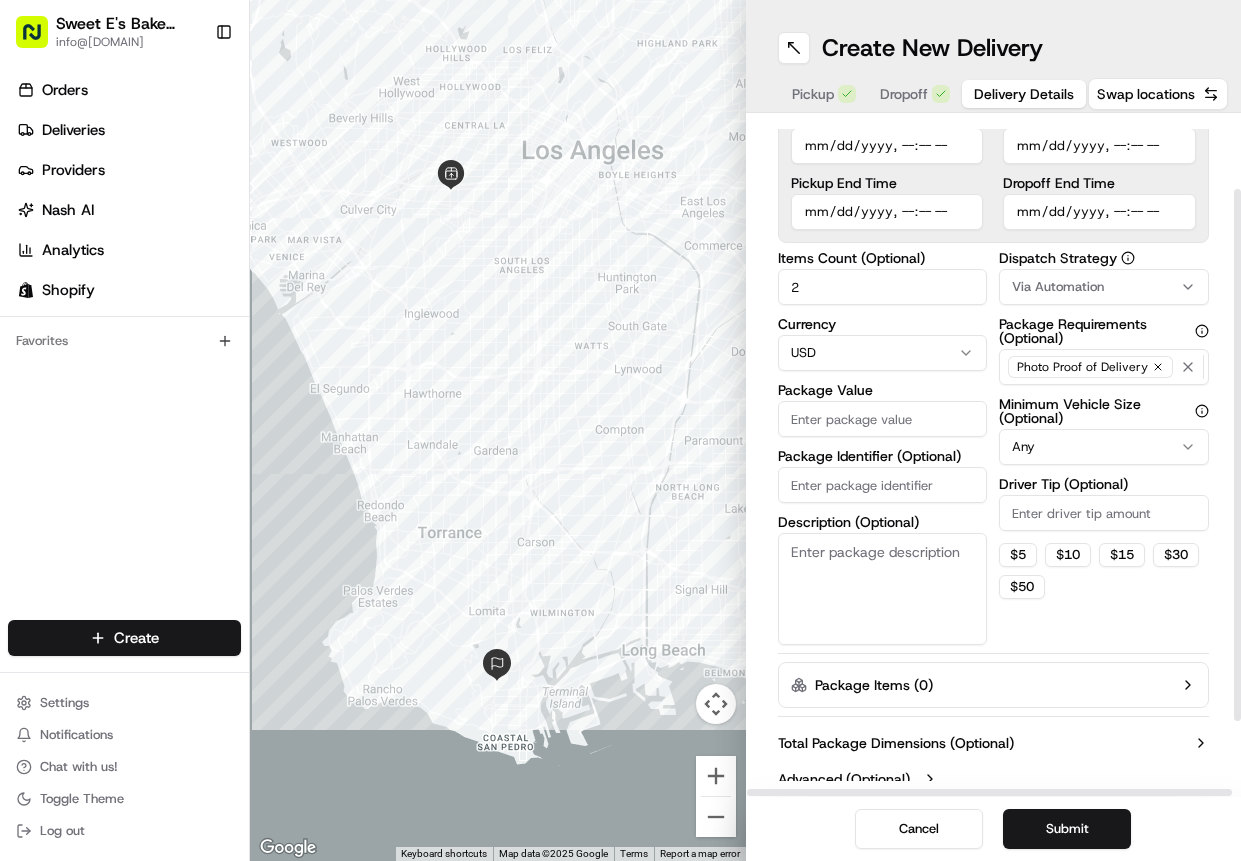 scroll, scrollTop: 186, scrollLeft: 0, axis: vertical 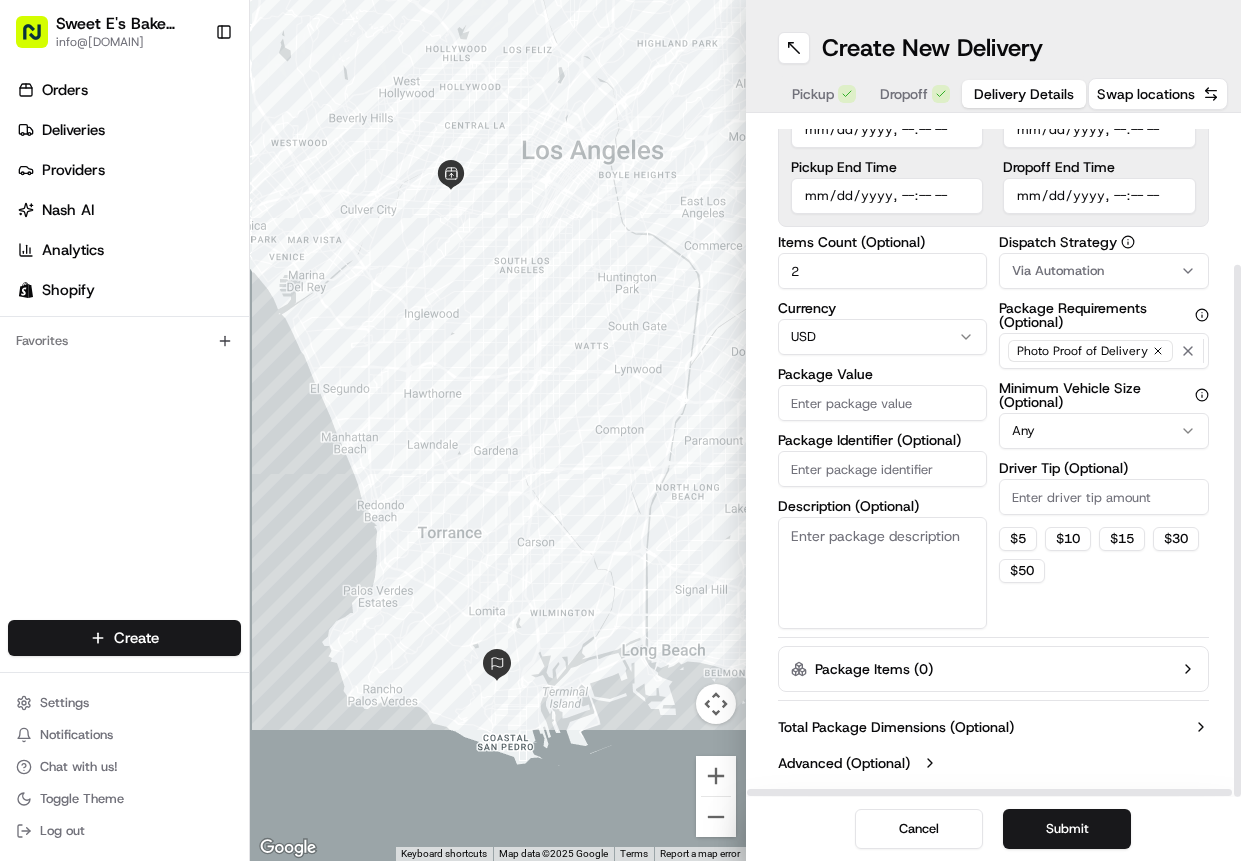 click on "Pickup End Time" at bounding box center [887, 196] 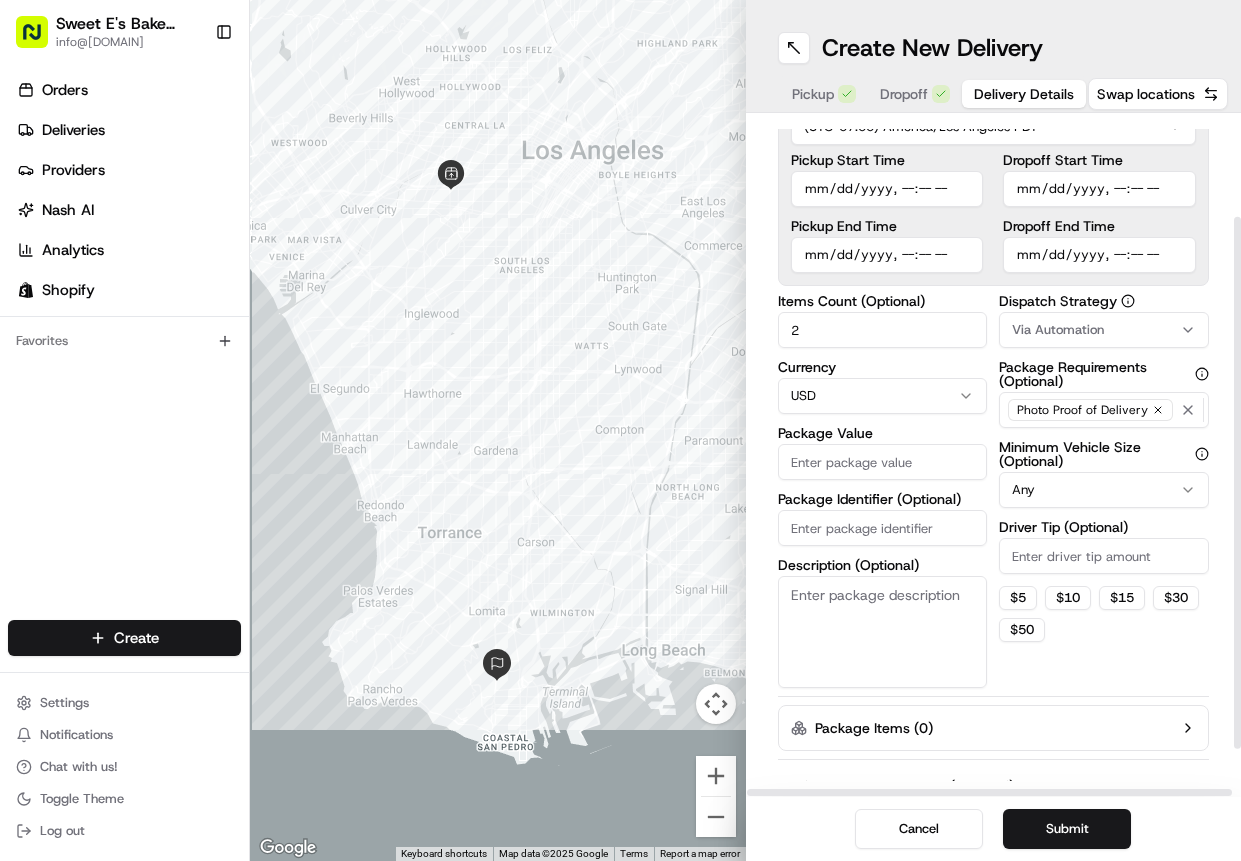 scroll, scrollTop: 63, scrollLeft: 0, axis: vertical 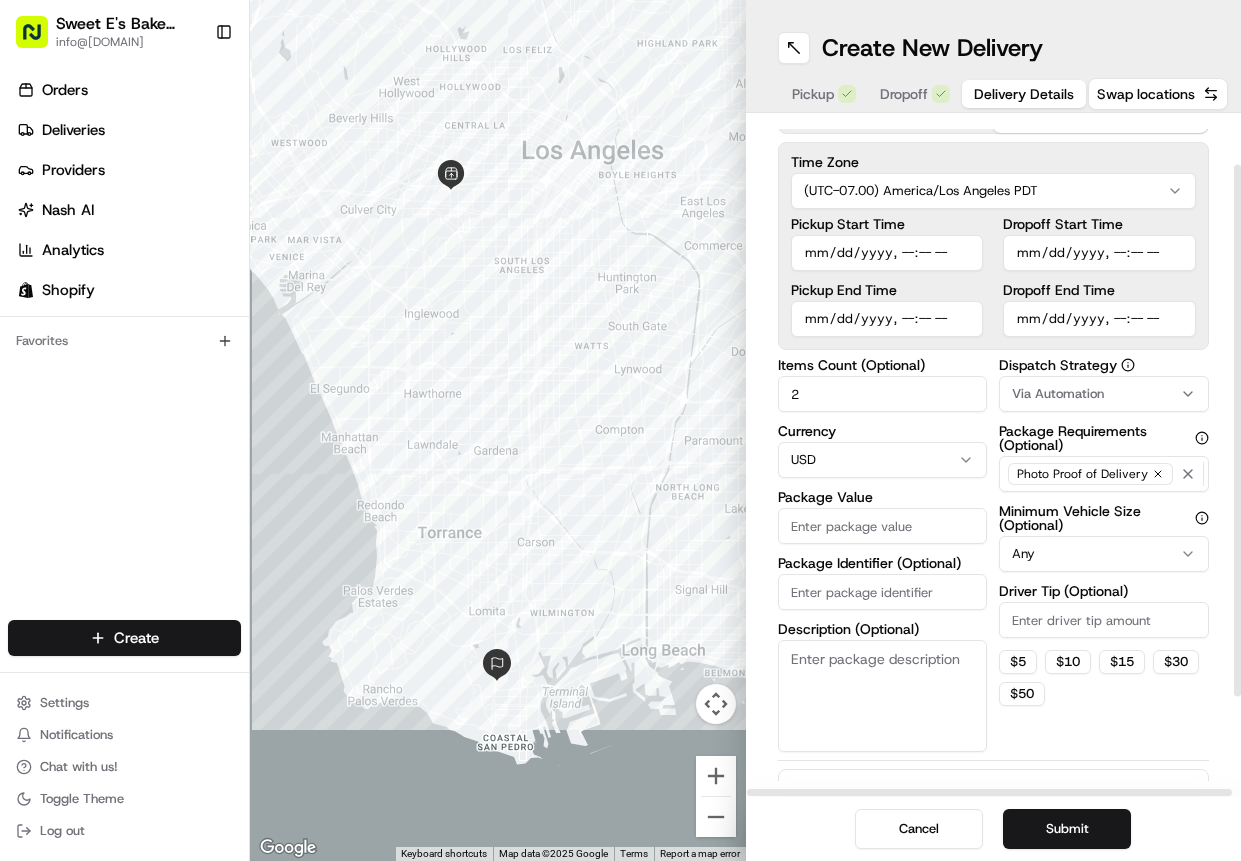 click on "Pickup End Time" at bounding box center [887, 319] 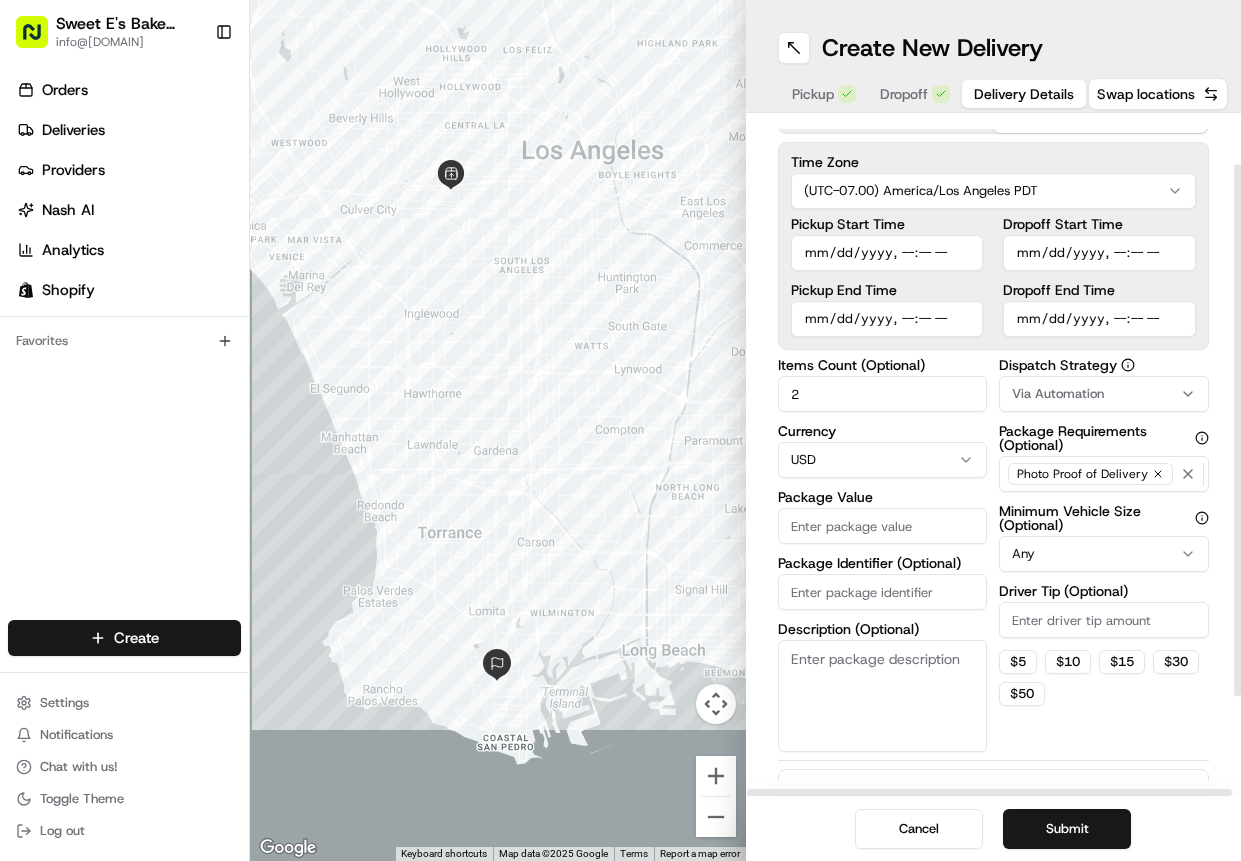 type on "[DATETIME]" 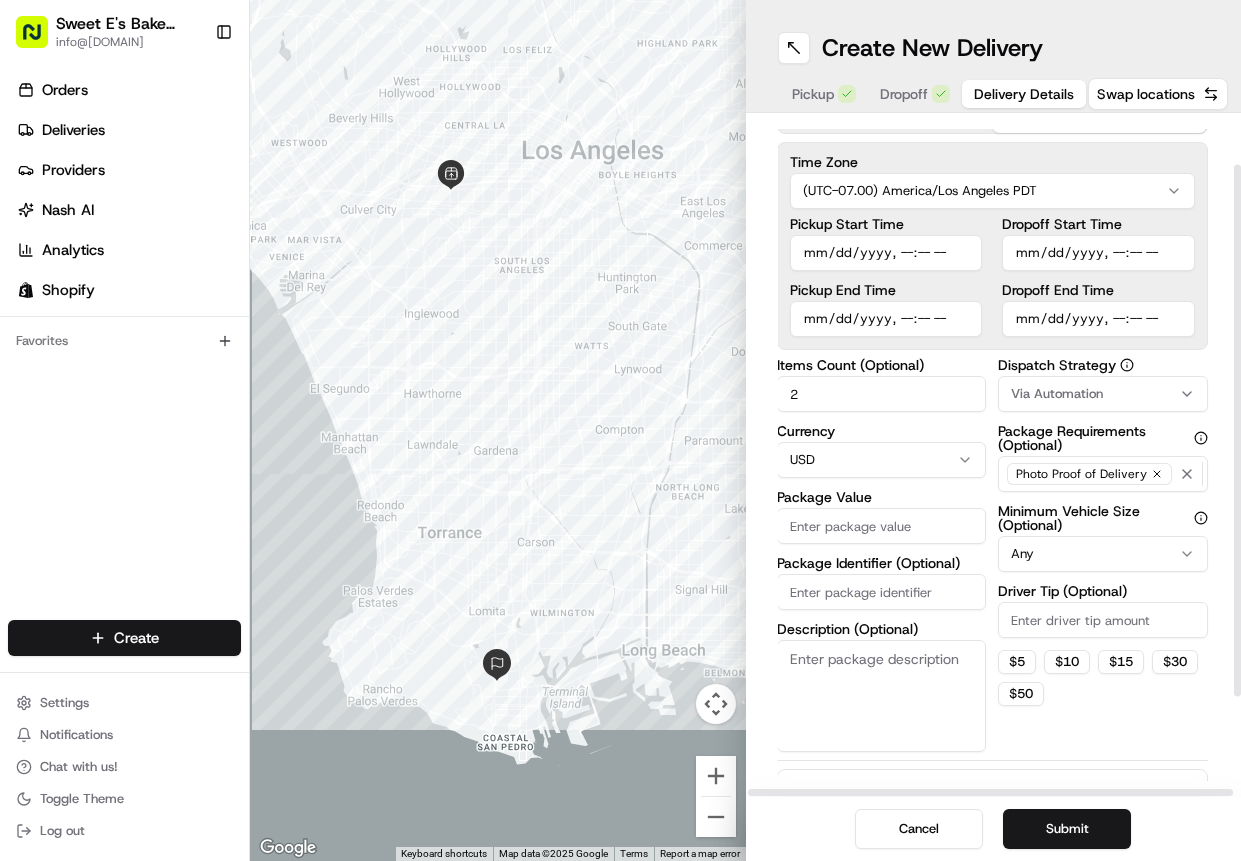 click on "Package Value" at bounding box center (882, 526) 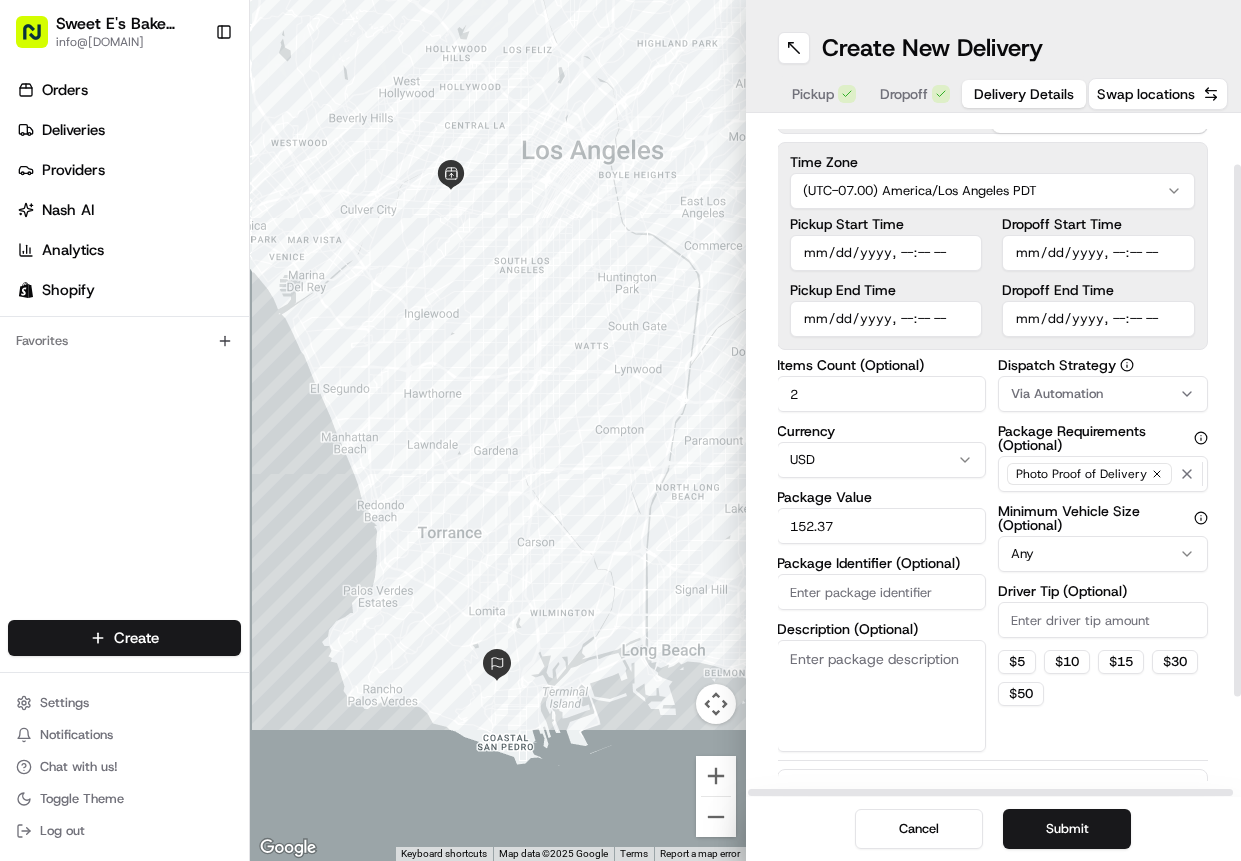 type on "152.37" 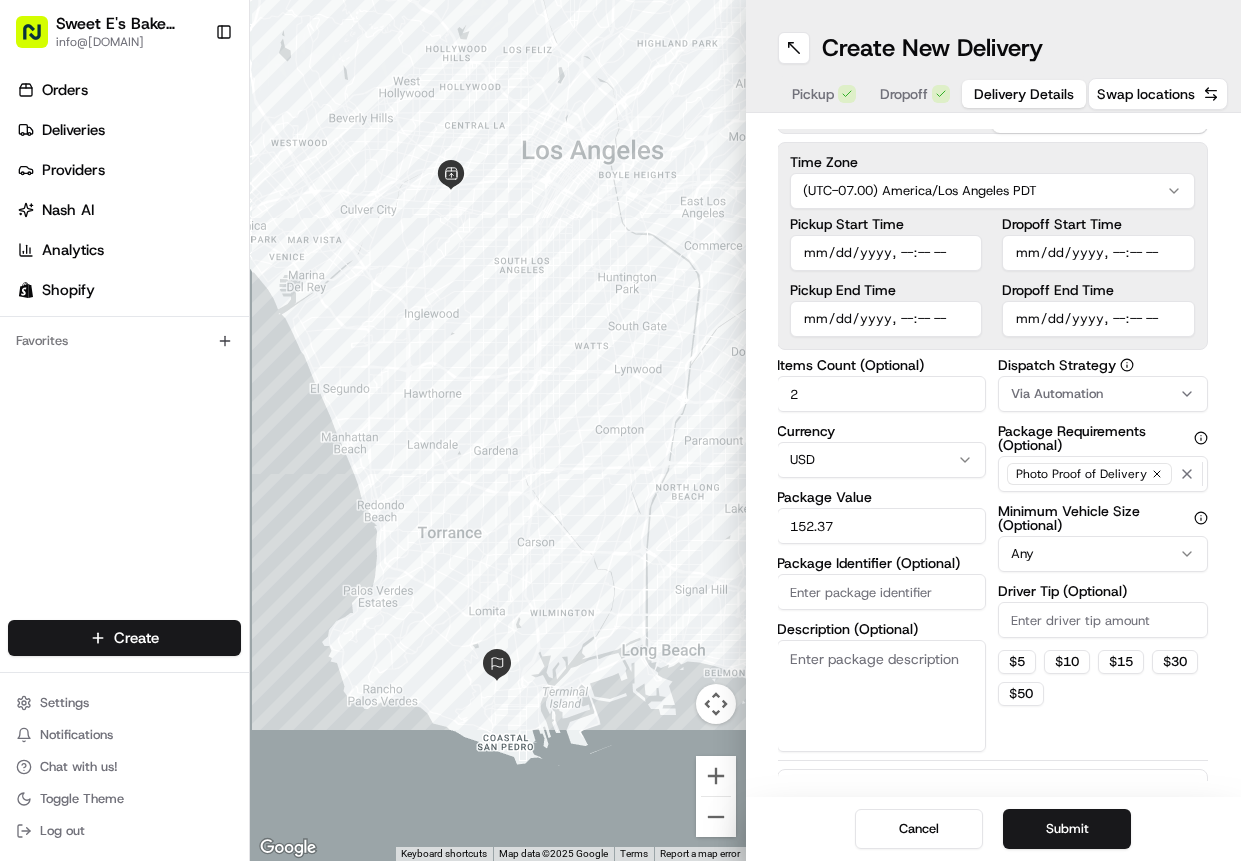click on "Package Identifier (Optional)" at bounding box center (882, 592) 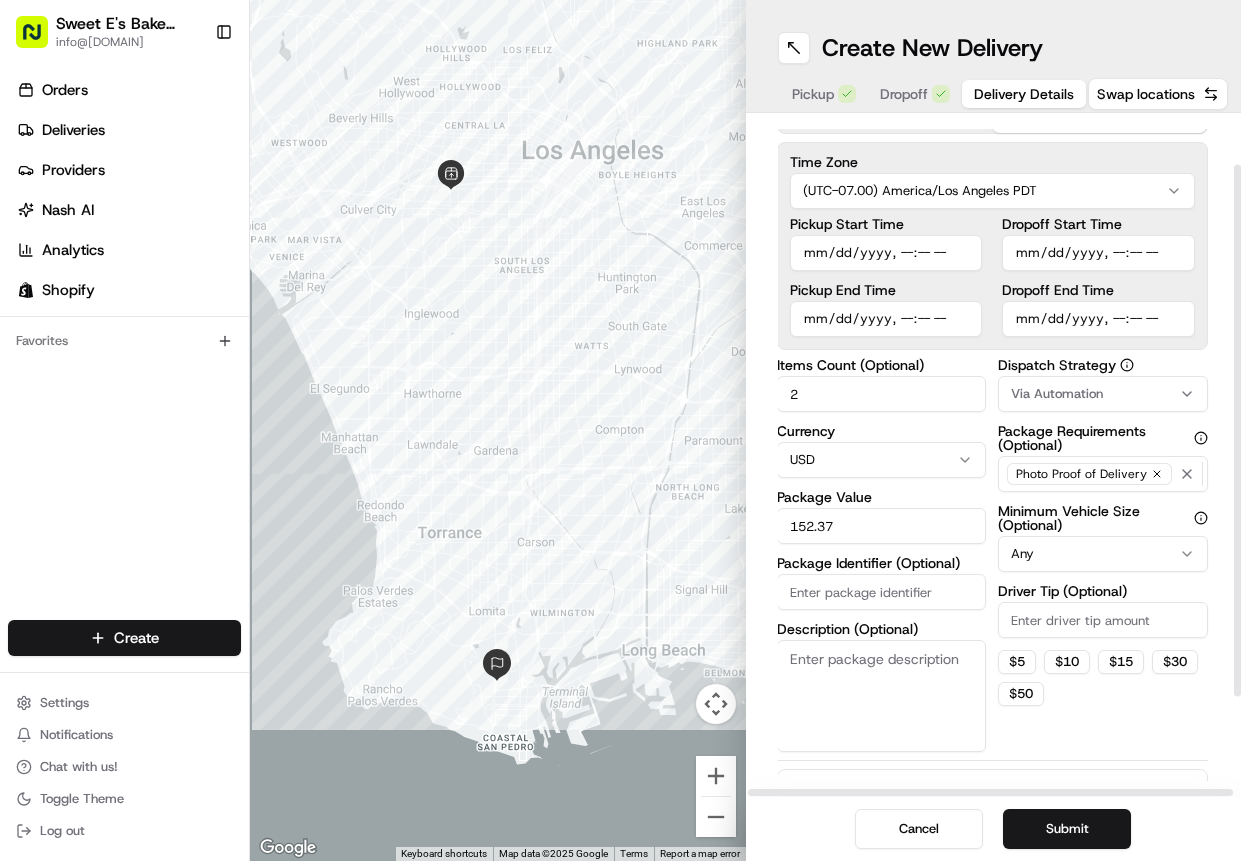 paste on "[ID]" 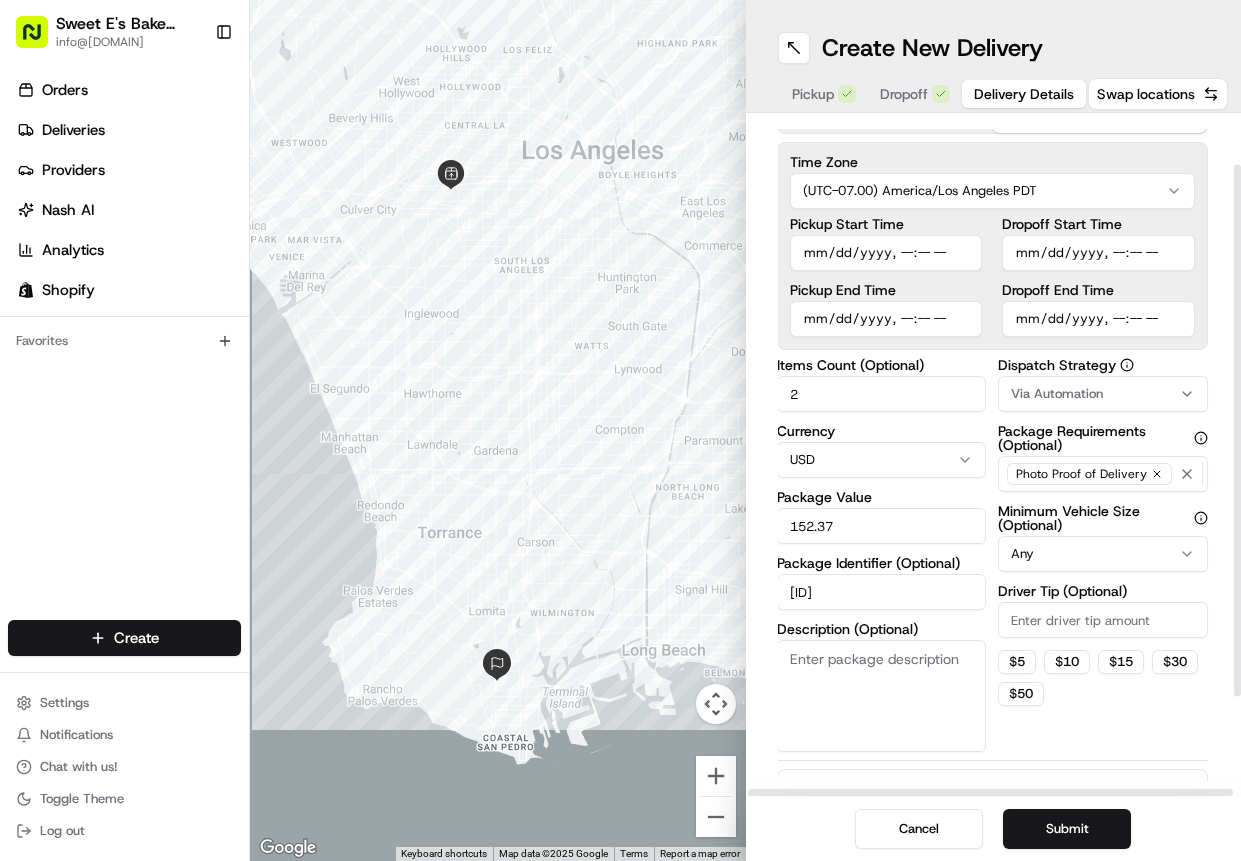 type on "[ID]" 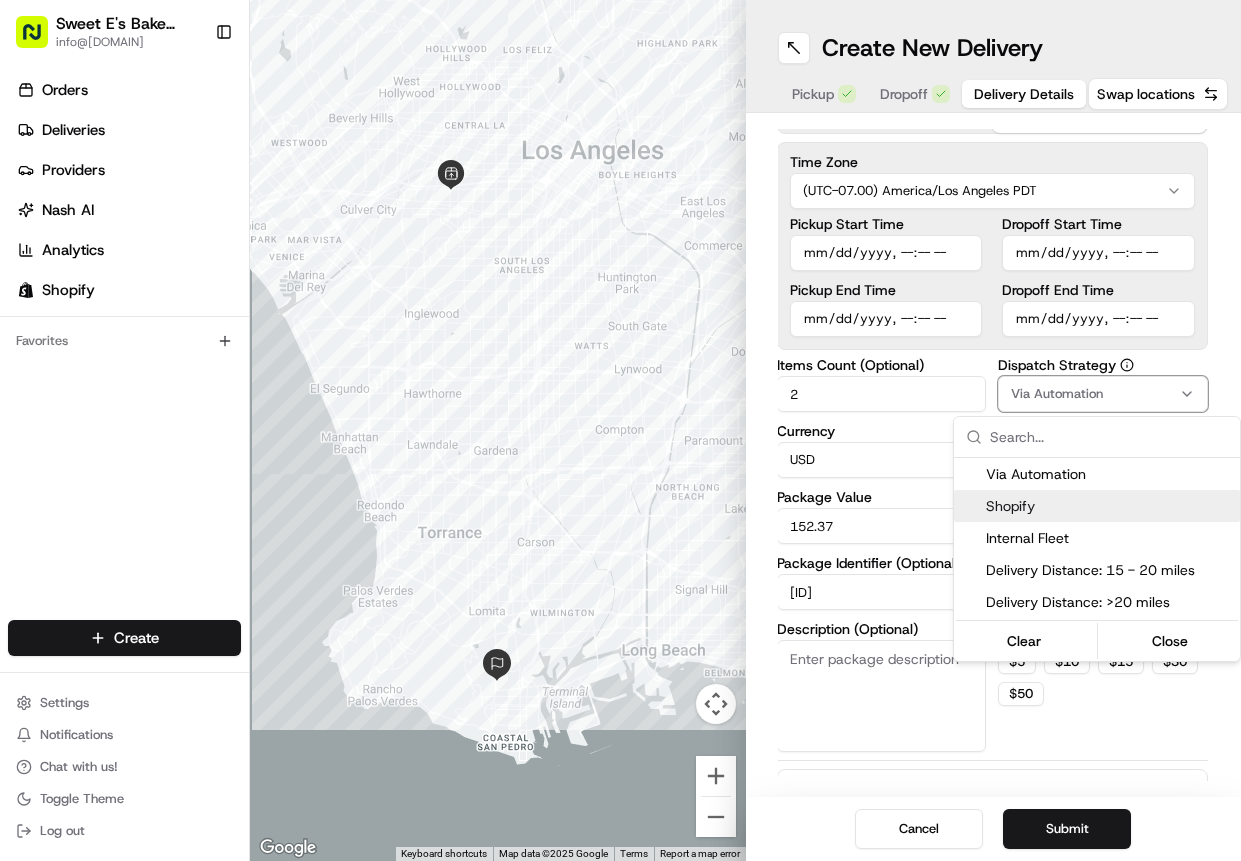 click on "Shopify" at bounding box center (1109, 506) 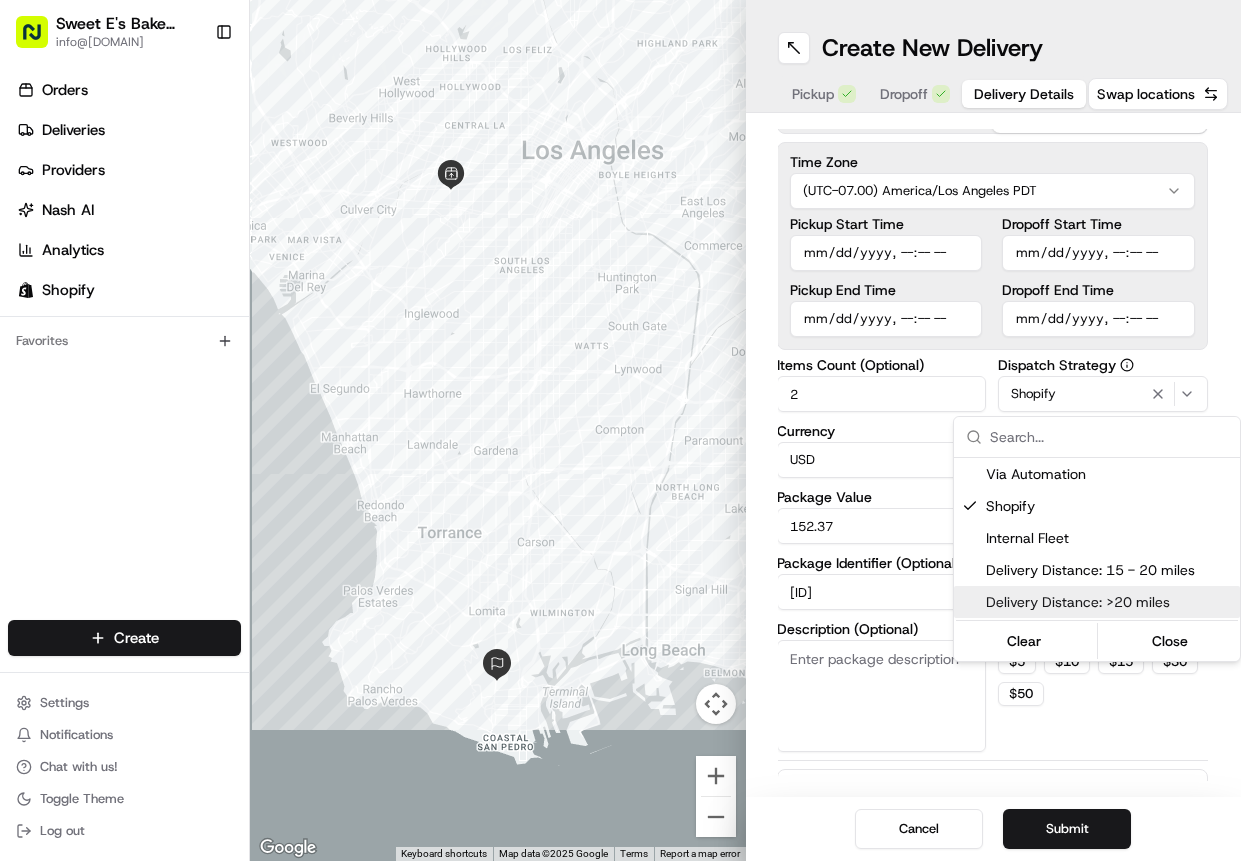 click on "info@[DOMAIN] Toggle Sidebar Orders Deliveries Providers Nash AI Analytics Shopify Favorites Main Menu Members & Organization Organization Users Roles Preferences Customization Tracking Orchestration Automations Dispatch Strategy Locations Pickup Locations Dropoff Locations Billing Billing Refund Requests Integrations Notification Triggers Webhooks API Keys Request Logs Create Settings Notifications Chat with us! Toggle Theme Log out ← Move left → Move right ↑ Move up ↓ Move down + Zoom in - Zoom out Home Jump left by 75% End Jump right by 75% Page Up Jump up by 75% Page Down Jump down by 75% Keyboard shortcuts Map Data Map data ©2025 Google Map data ©2025 Google 5 km  Click to toggle between metric and imperial units Terms Report a map error Create New Delivery Pickup Dropoff Delivery Details Swap locations Delivery Details now scheduled Time Zone (UTC-07.00) America/Los Angeles PDT Pickup Start Time Pickup End Time Dropoff Start Time Dropoff End Time" at bounding box center [620, 430] 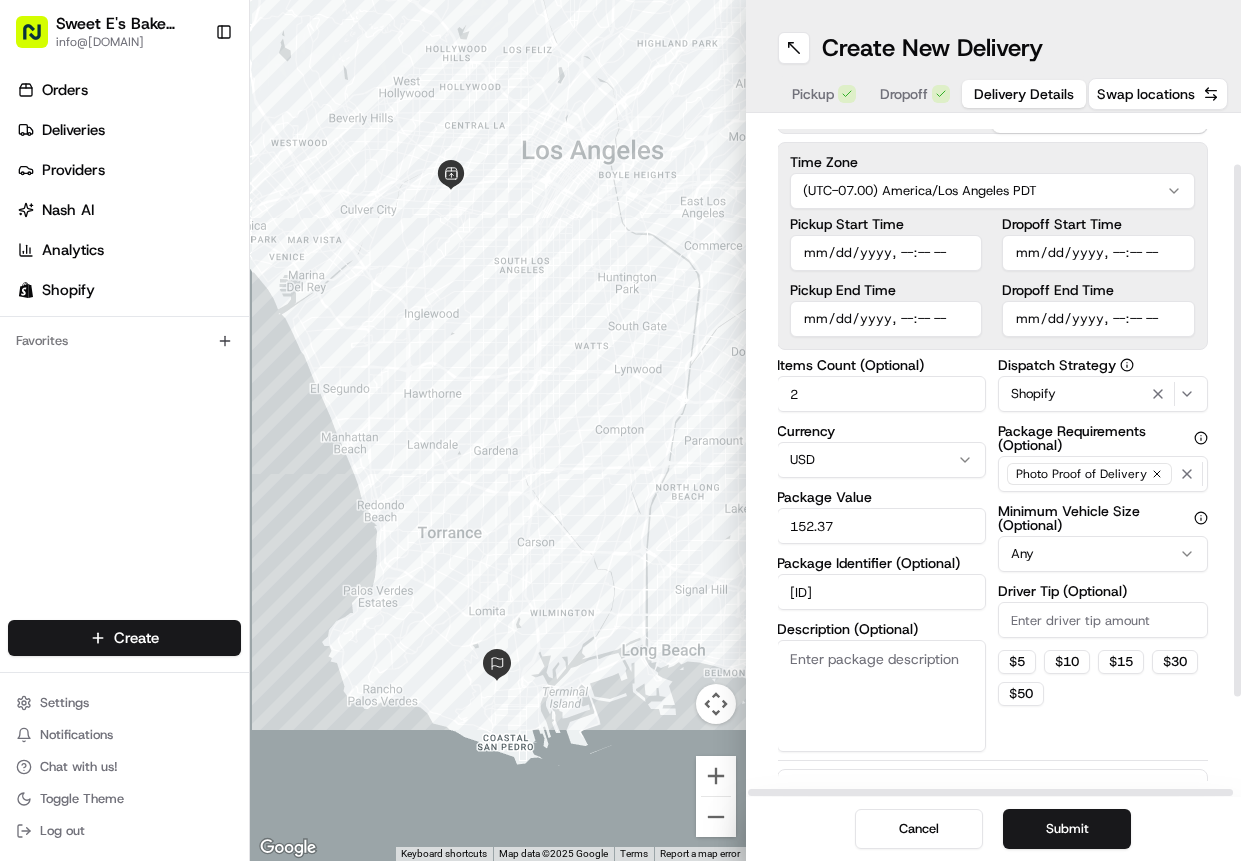 click on "Driver Tip (Optional)" at bounding box center [1103, 620] 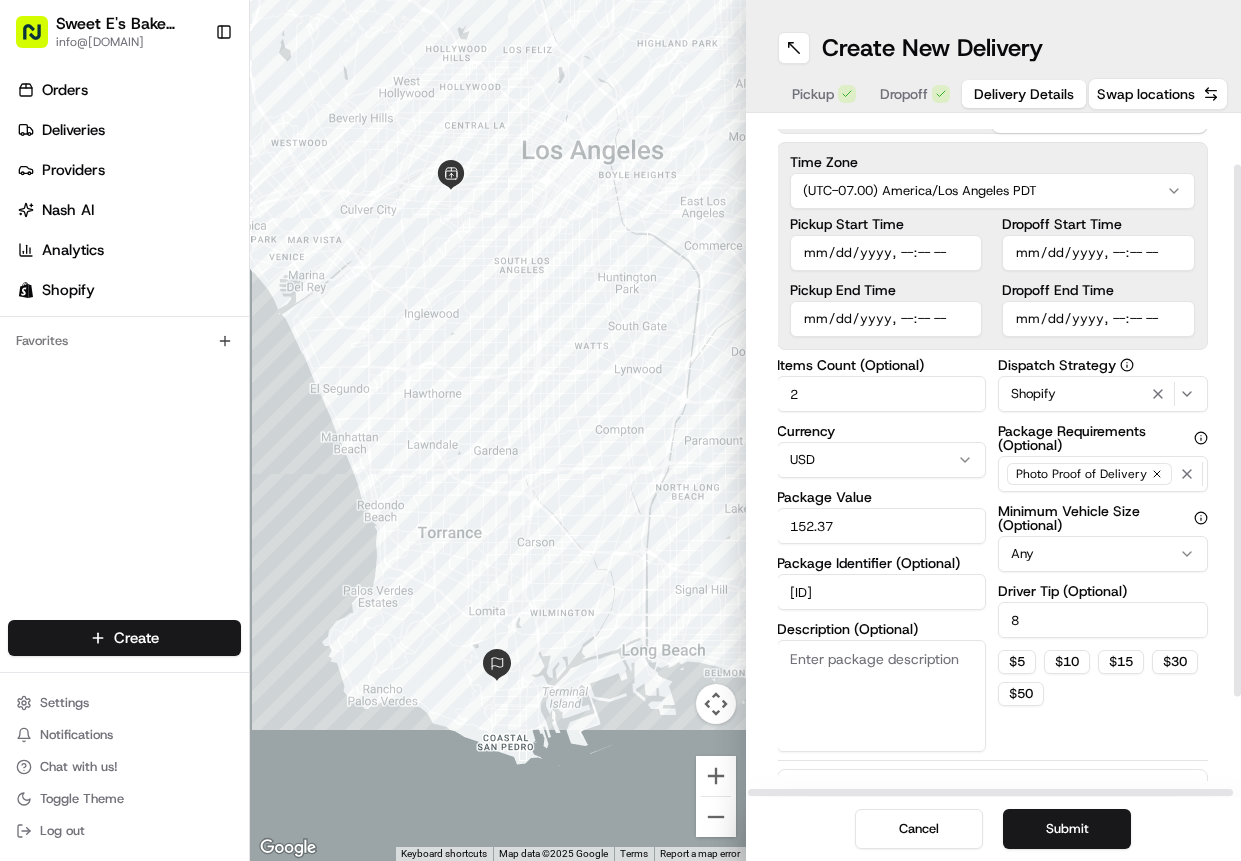 type on "8" 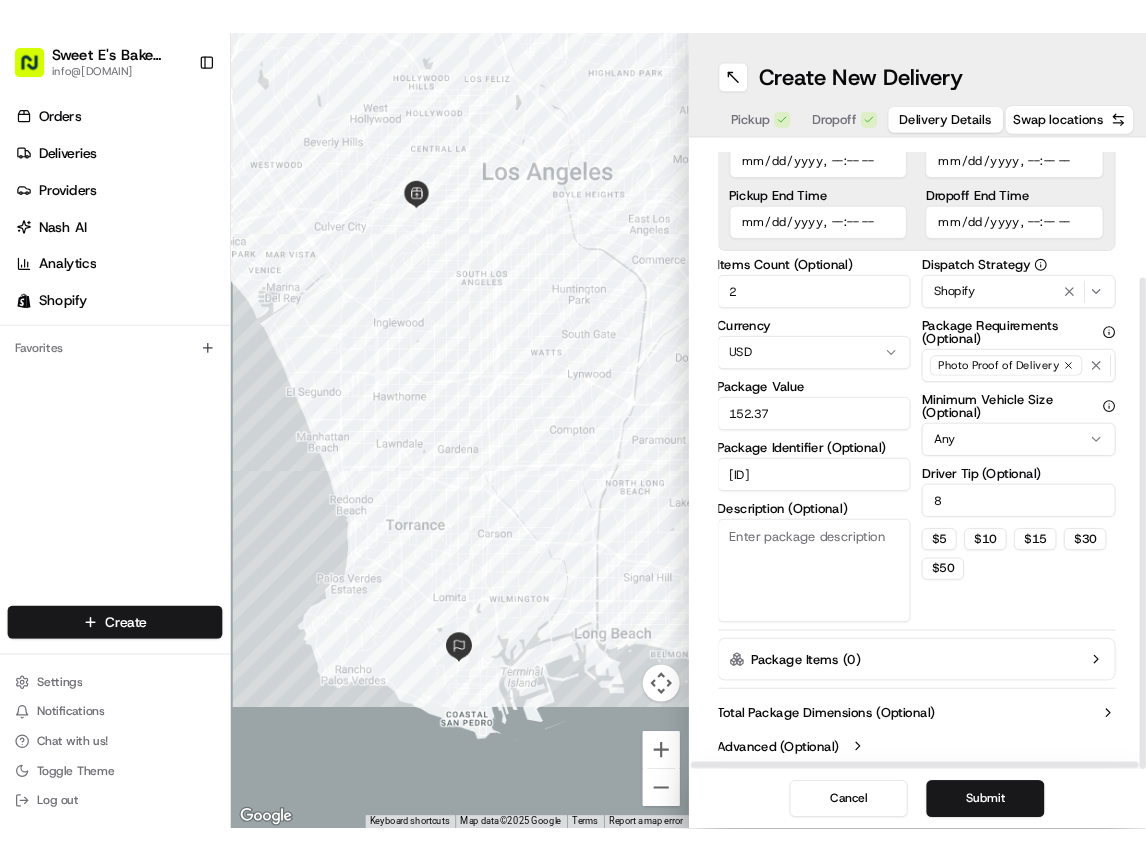 scroll, scrollTop: 186, scrollLeft: 1, axis: both 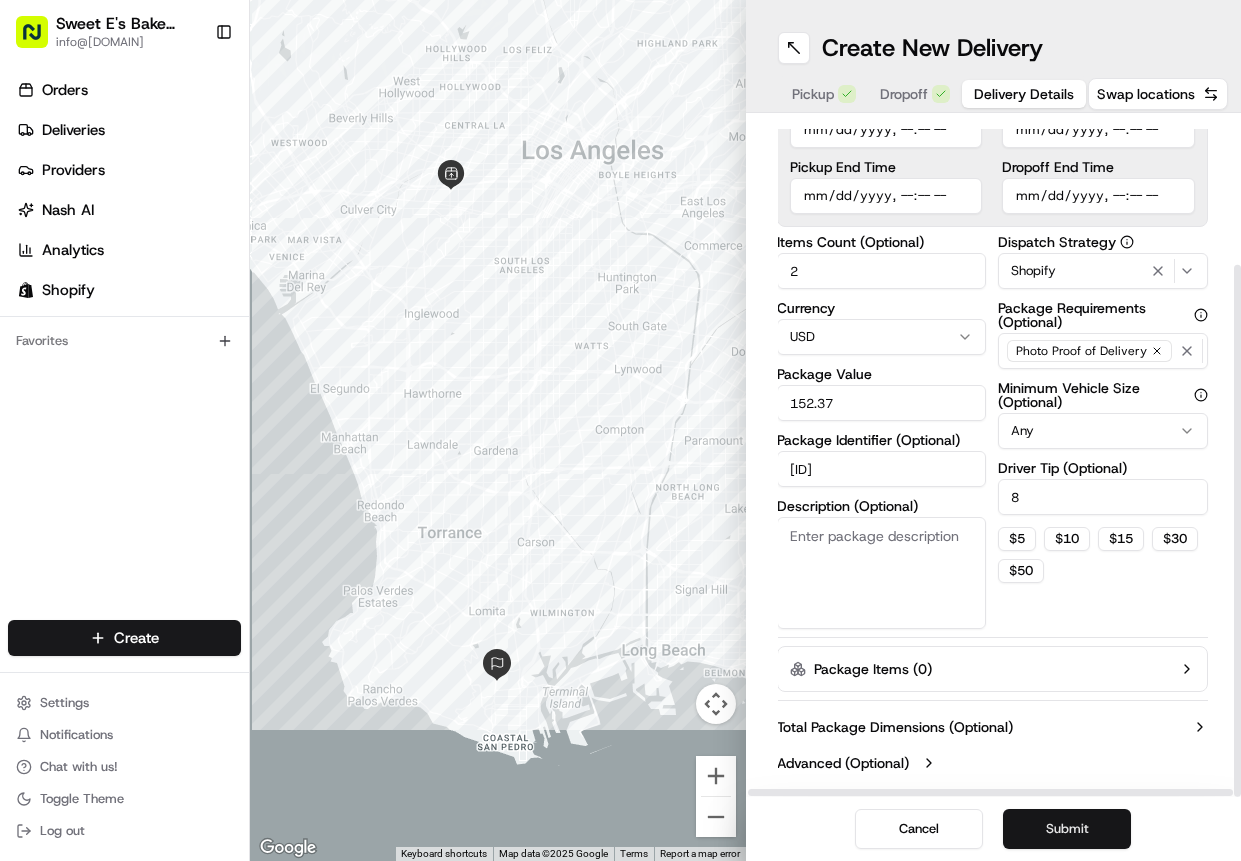 click on "Submit" at bounding box center [1067, 829] 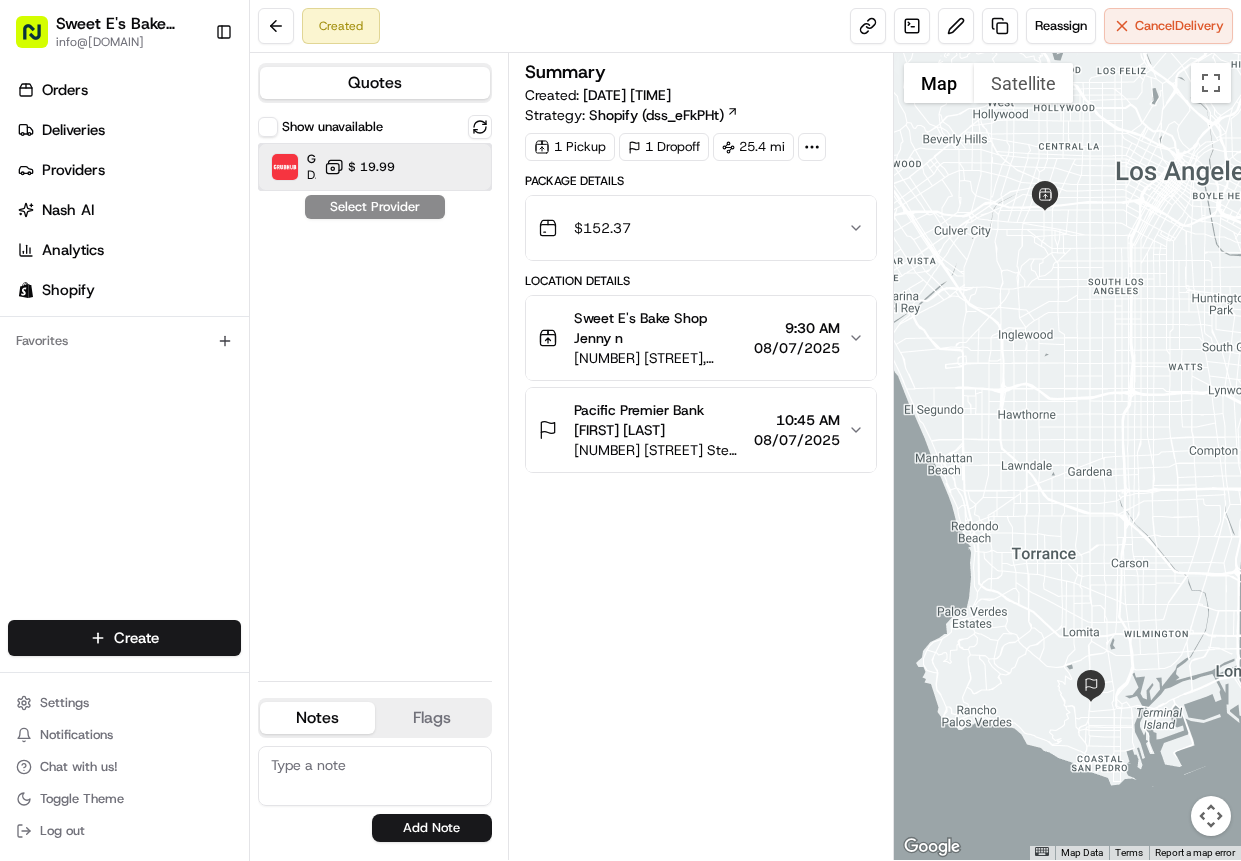 click on "Dropoff ETA   3 hours $   19.99" at bounding box center (375, 167) 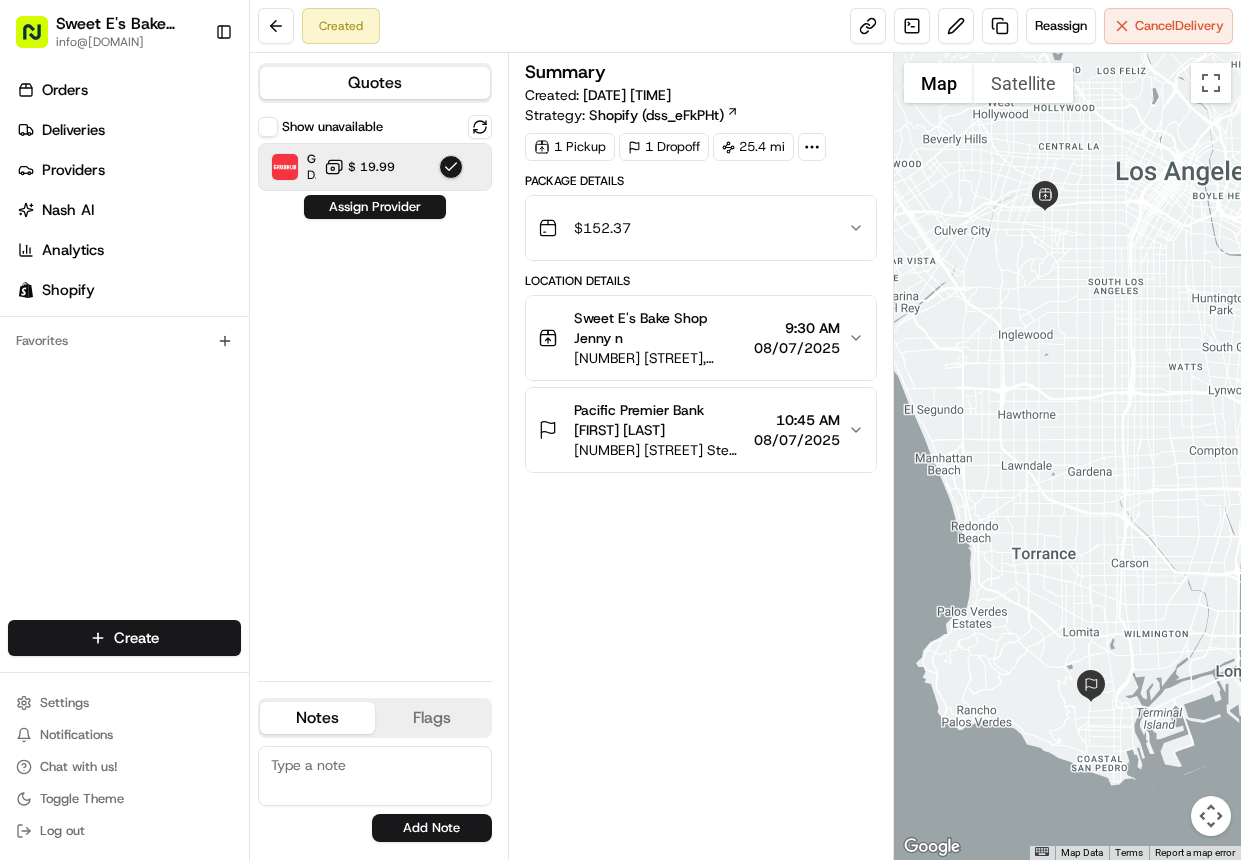 click on "Show unavailable Dropoff ETA   1 hour $   19.99 Assign Provider" at bounding box center (375, 390) 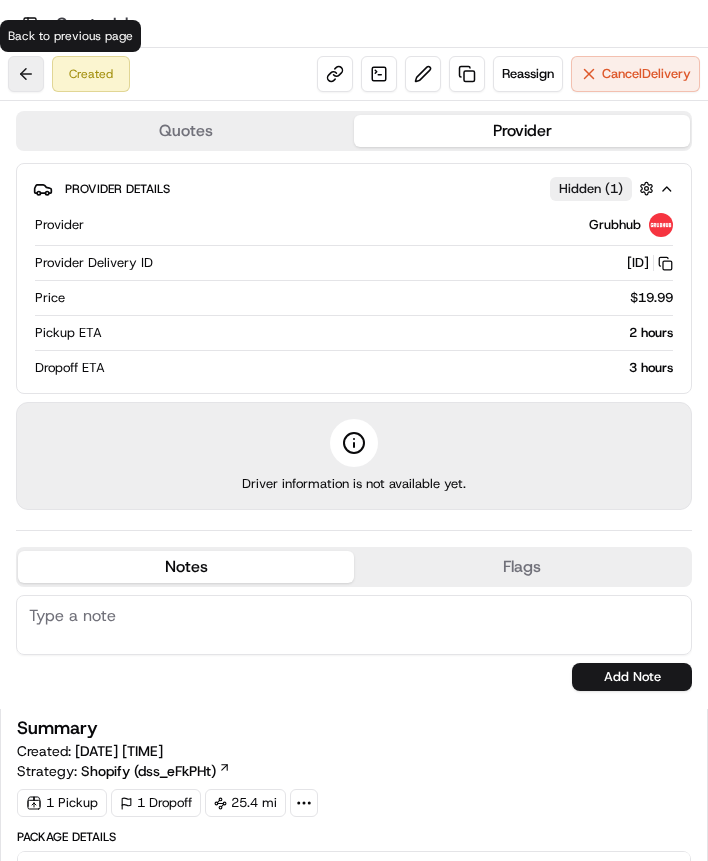 click at bounding box center (26, 74) 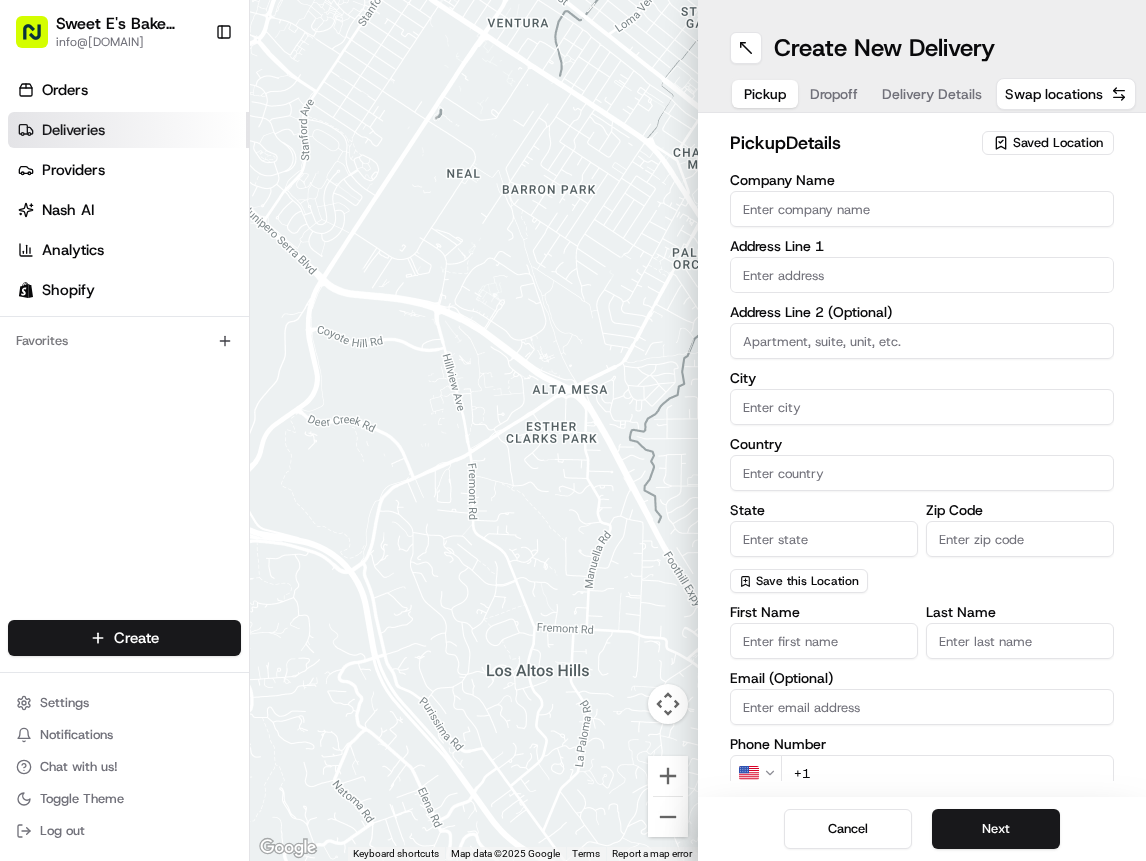 click on "Deliveries" at bounding box center [128, 130] 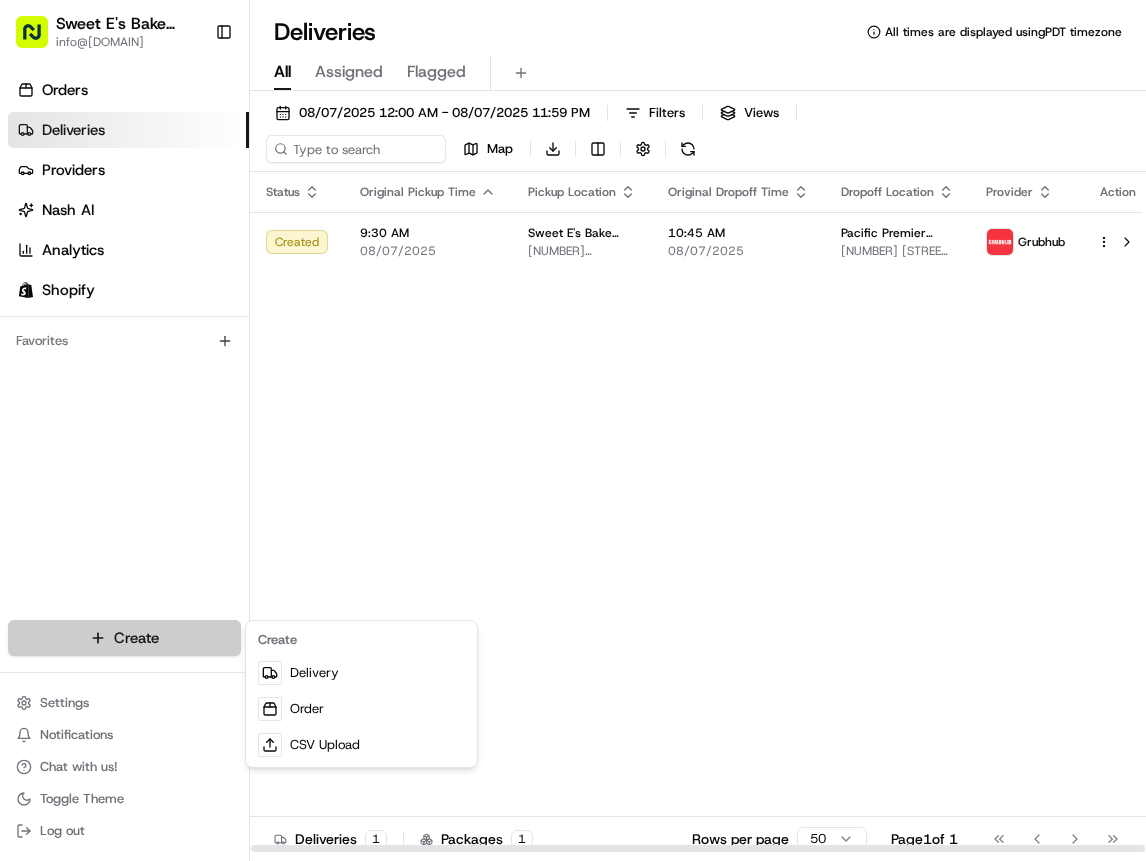 click on "Deliveries All times are displayed using  PDT   timezone All Assigned Flagged [DATE] 12:00 AM - [DATE] 11:59 PM Filters Views Map Download Status Original Pickup Time Pickup Location Original Dropoff Time Dropoff Location Provider Action Created [TIME] [DATE] Sweet E's Bake Shop [NUMBER] [STREET], [CITY], [STATE] [POSTAL_CODE], [COUNTRY] [TIME] [DATE] Pacific Premier Bank [NUMBER] [STREET] Ste [NUMBER], [CITY], [STATE] [POSTAL_CODE], [COUNTRY] Grubhub Deliveries 1 Packages 1 Rows per page 50 Page  1  of   1 Go to first page Go to previous page" at bounding box center [573, 430] 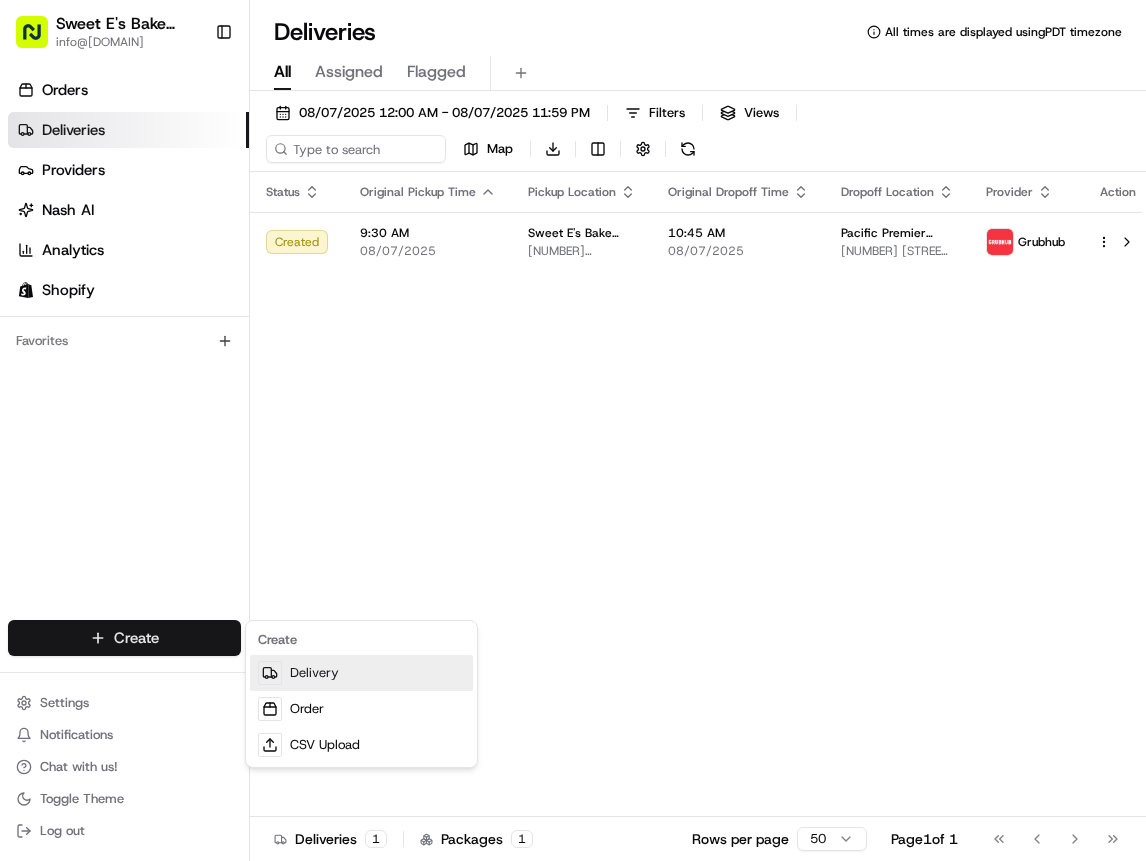 drag, startPoint x: 369, startPoint y: 667, endPoint x: 314, endPoint y: 655, distance: 56.293873 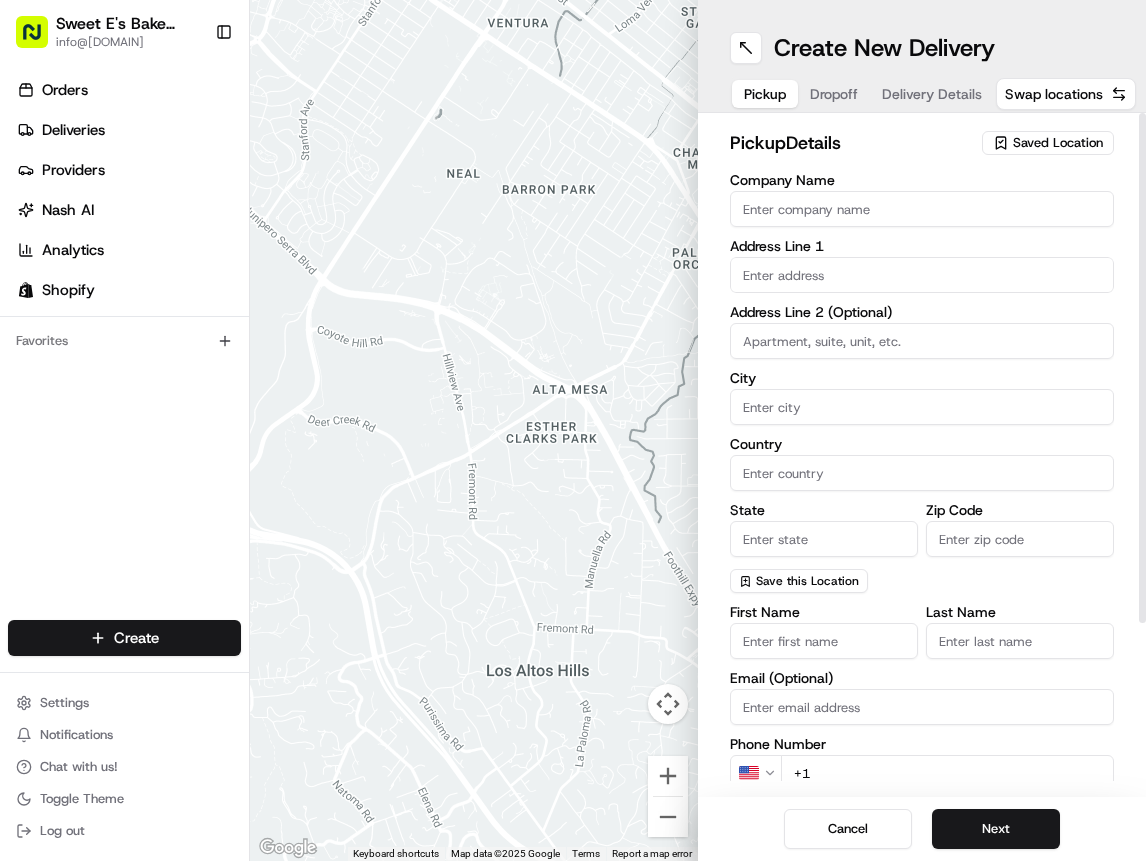 click on "Saved Location" at bounding box center (1058, 143) 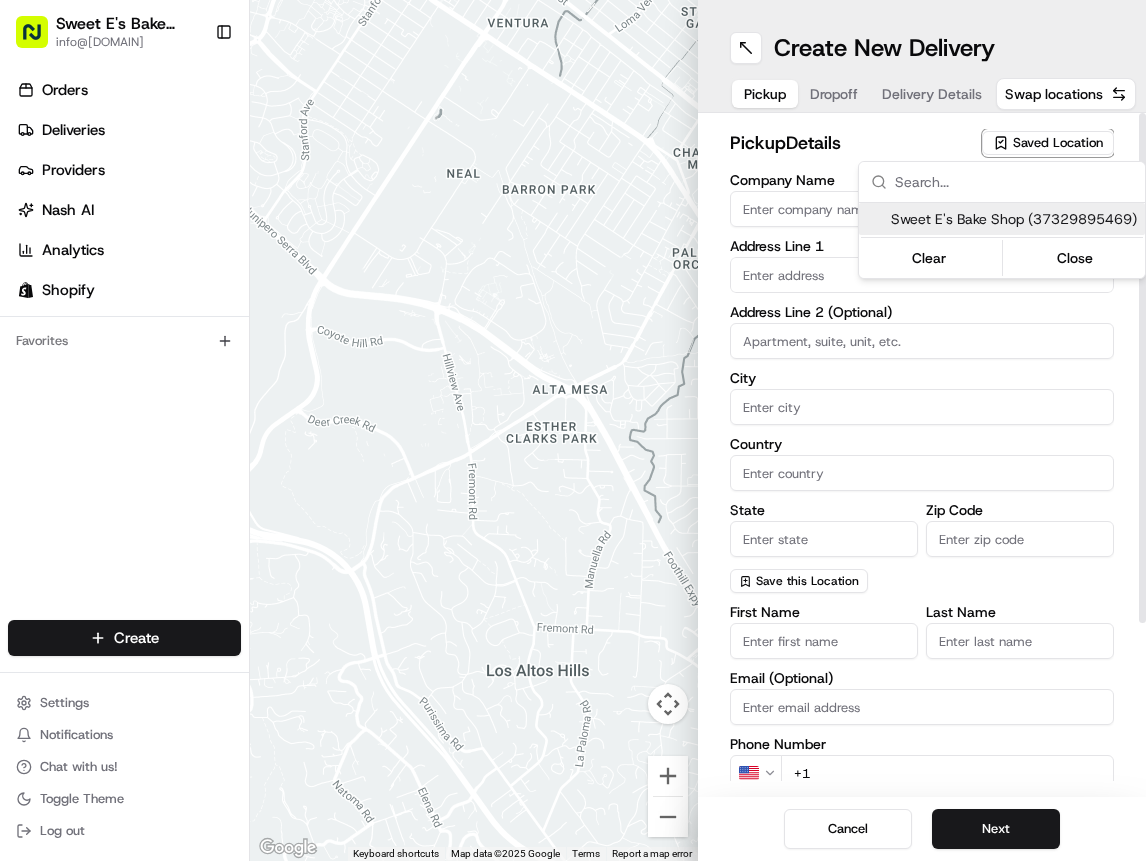 click on "Sweet E's Bake Shop (37329895469)" at bounding box center (1014, 219) 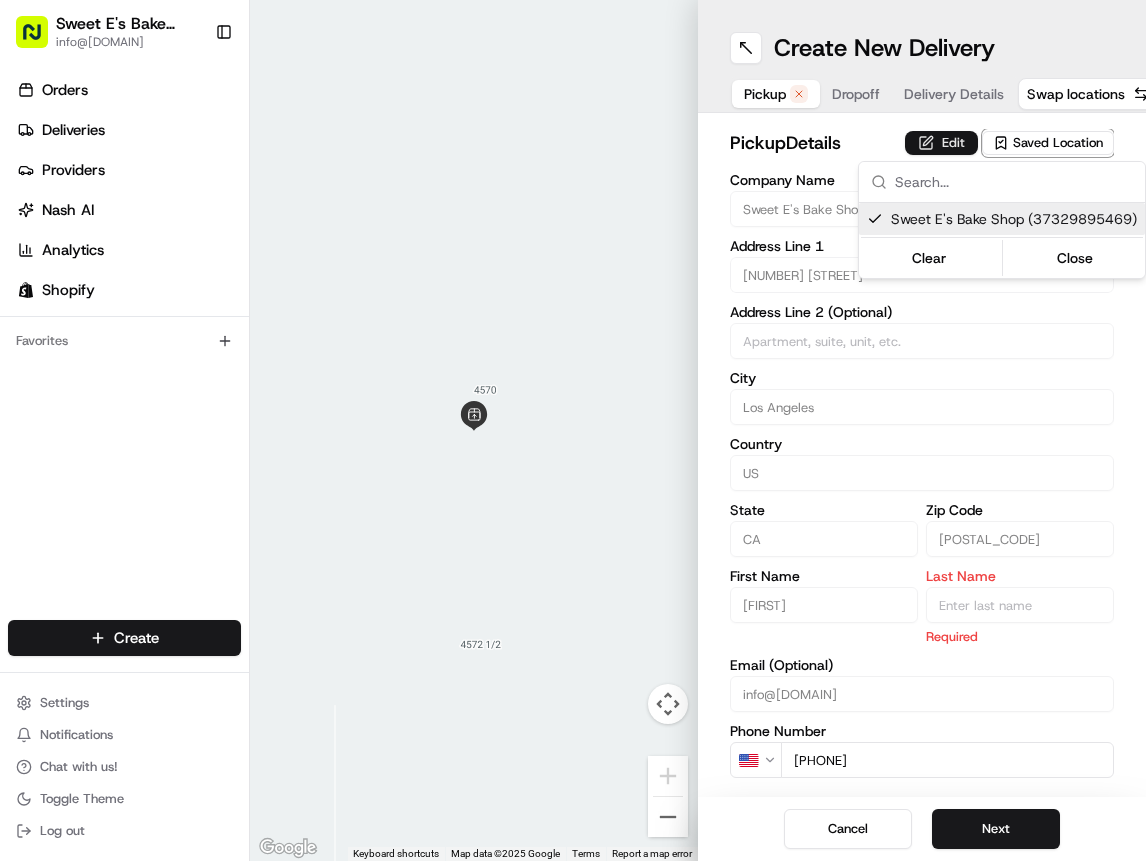 click on "Details  Edit Saved Location Company Name Sweet E's Bake Shop Address Line 1 [NUMBER] [STREET] Address Line 2 (Optional) City Los Angeles" at bounding box center [573, 430] 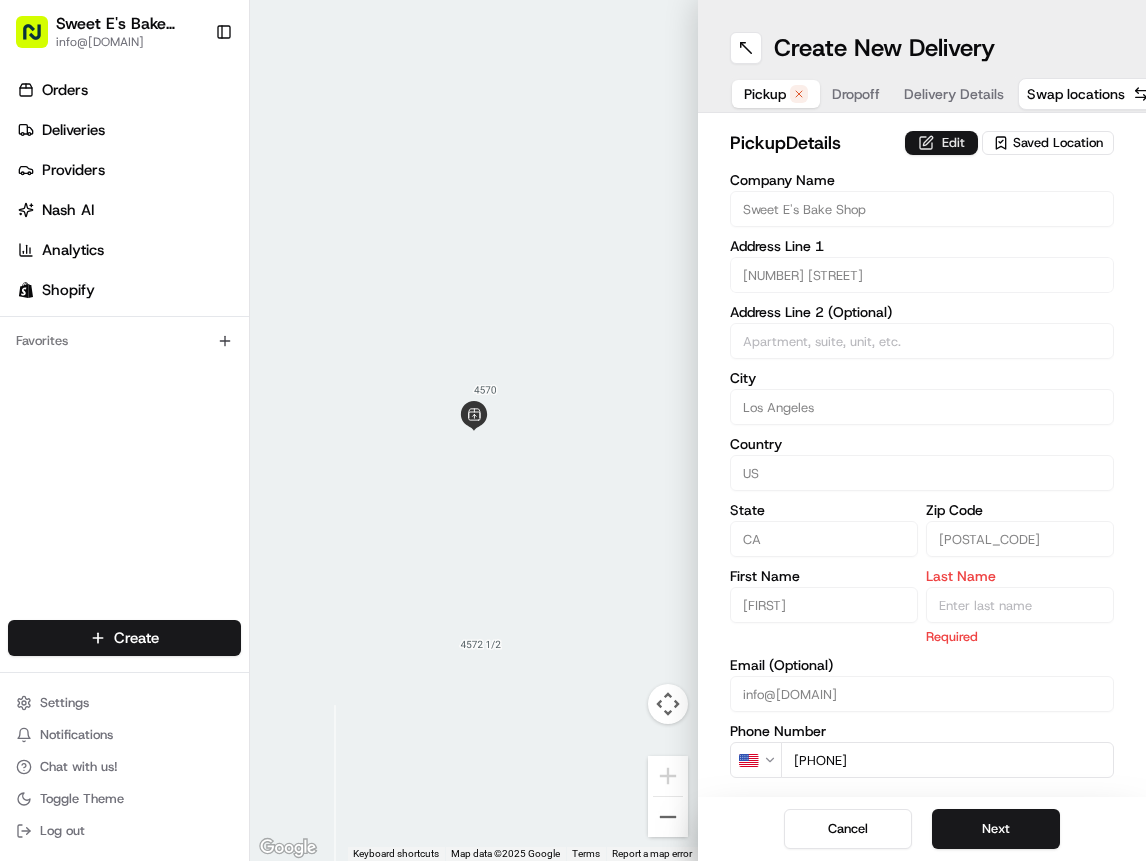 click on "Edit" at bounding box center (941, 143) 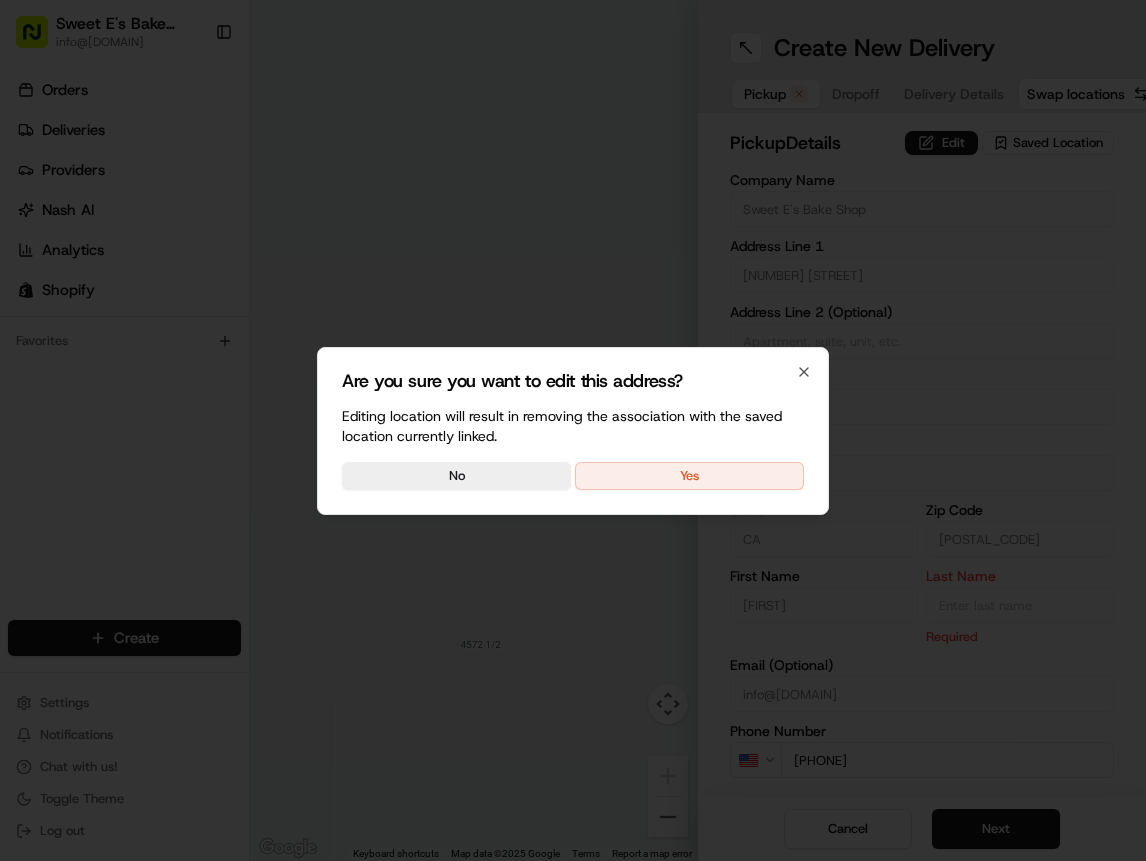 drag, startPoint x: 752, startPoint y: 471, endPoint x: 759, endPoint y: 485, distance: 15.652476 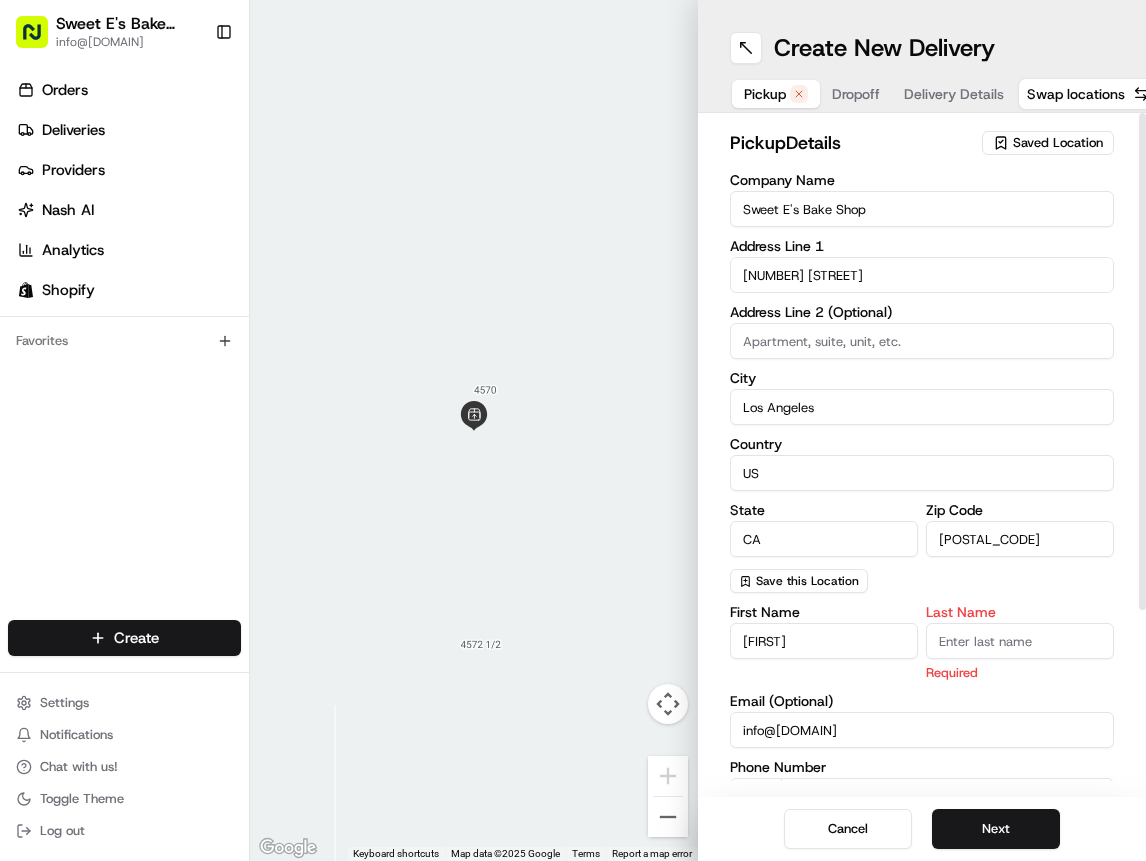 click on "Last Name" at bounding box center (1020, 641) 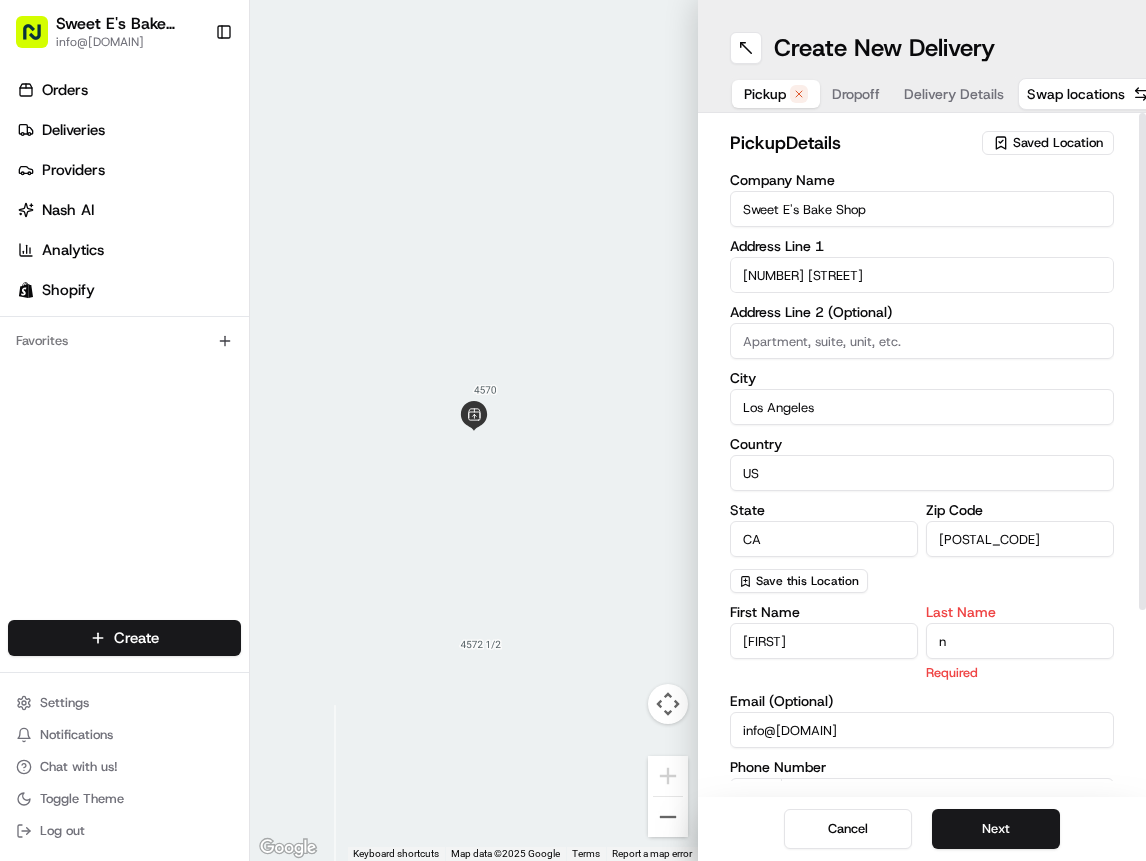 type on "n" 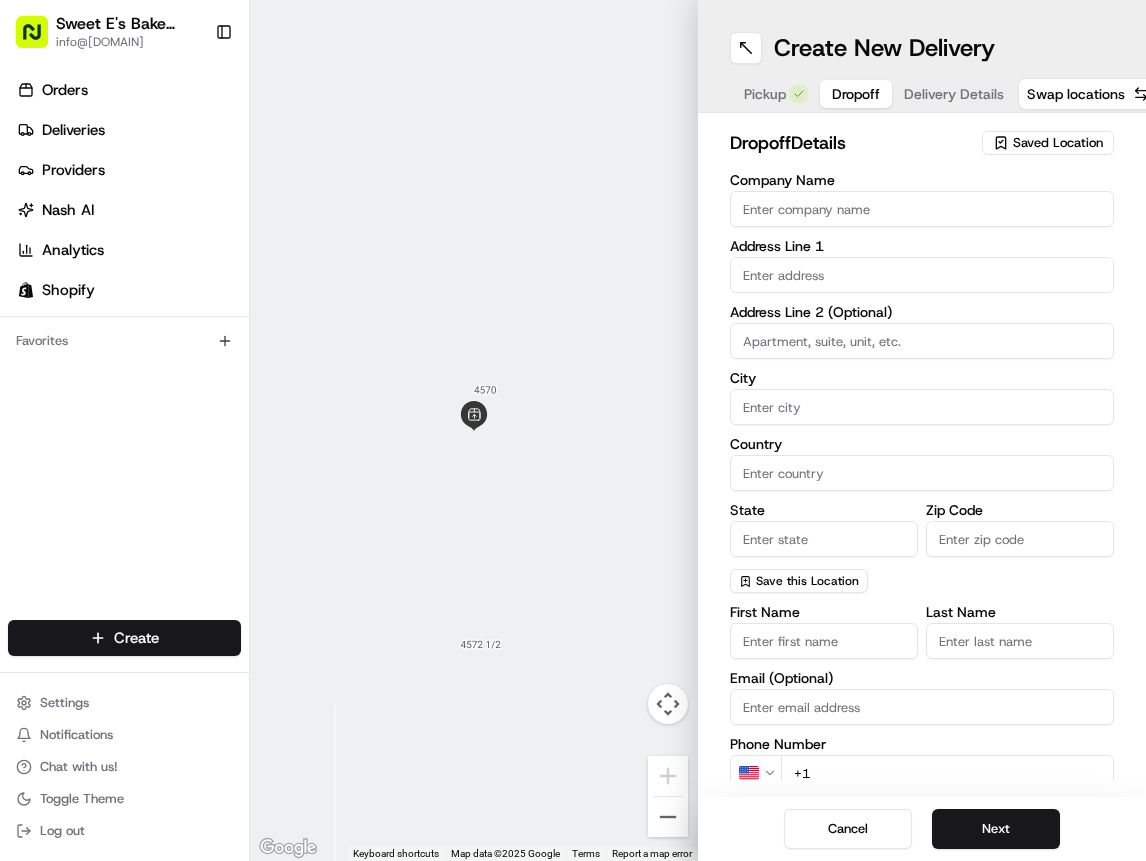 drag, startPoint x: 840, startPoint y: 99, endPoint x: 784, endPoint y: 115, distance: 58.24088 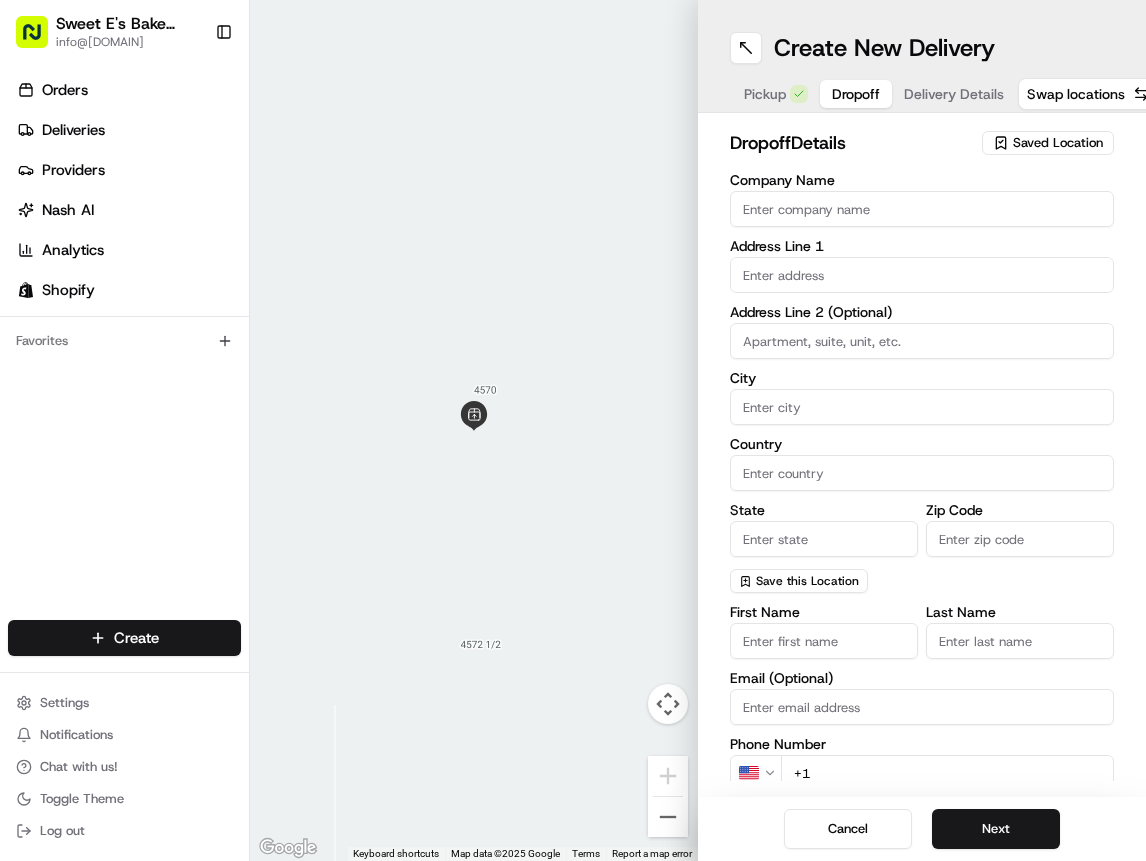 click on "Dropoff" at bounding box center [856, 94] 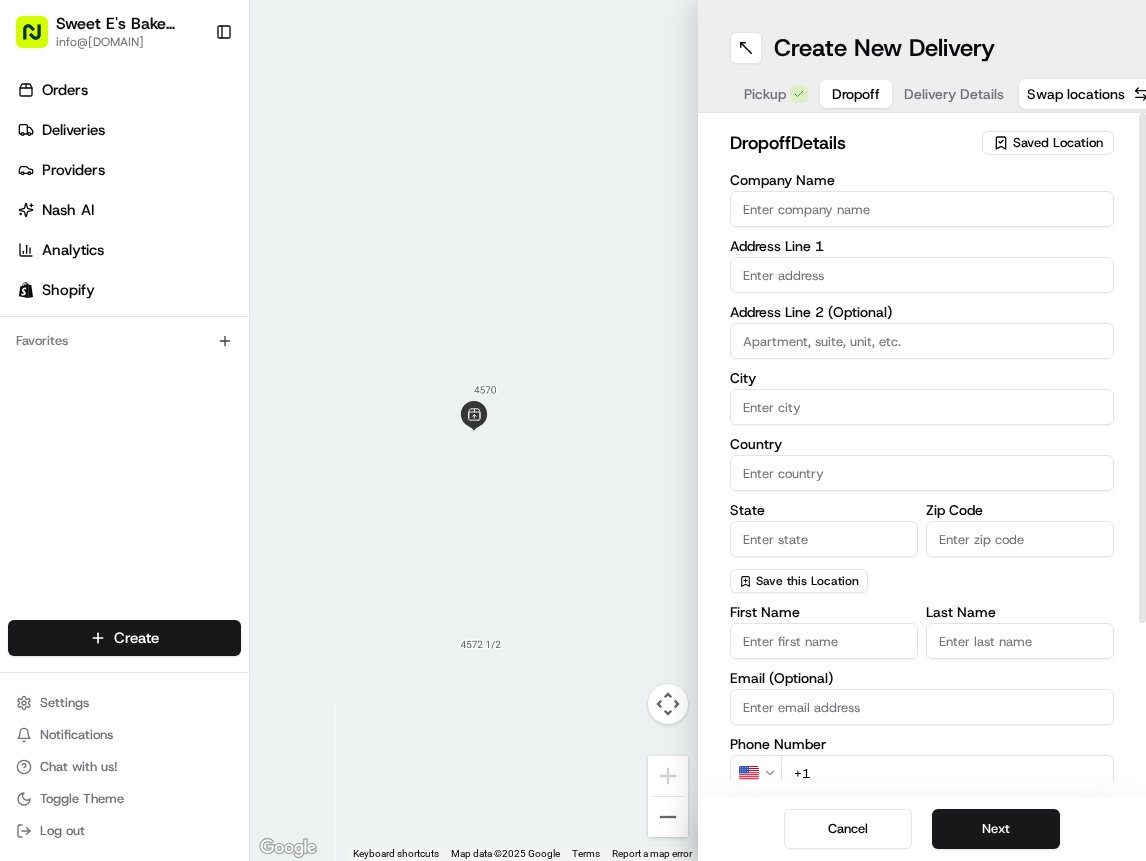 click on "Company Name" at bounding box center [922, 209] 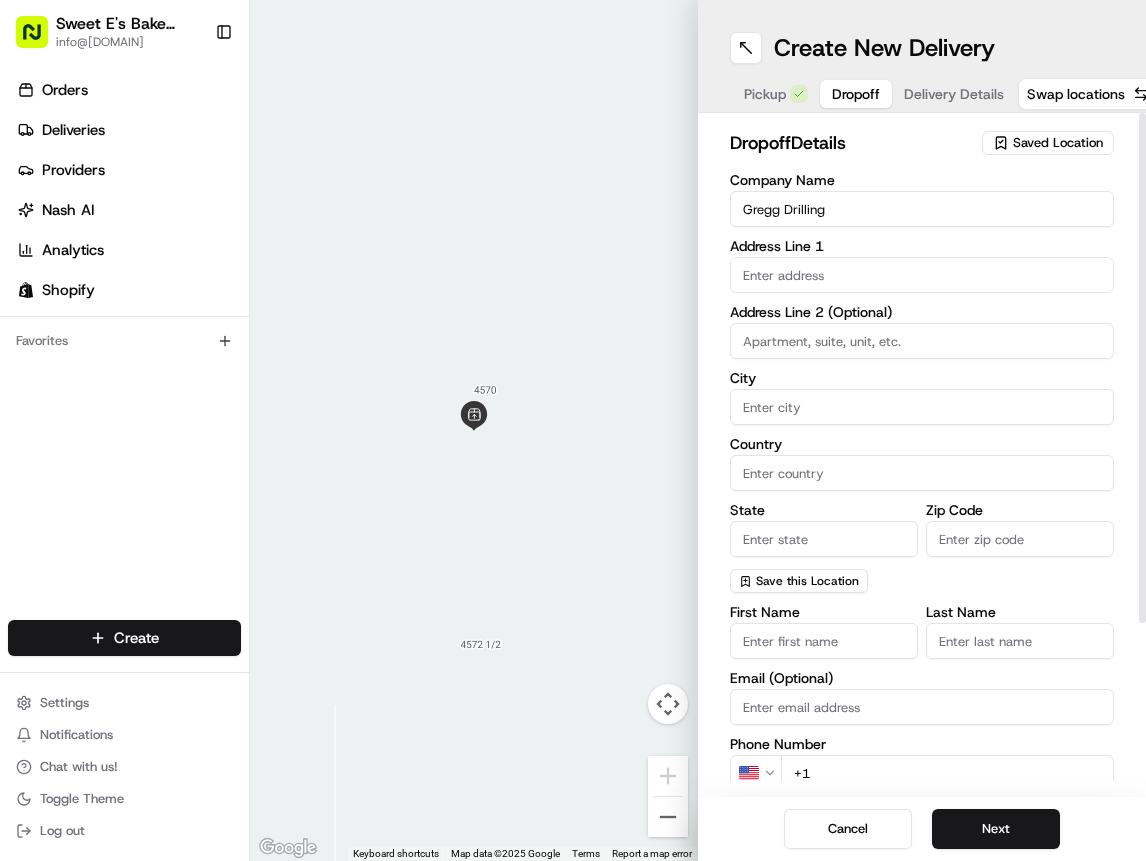 type on "Gregg Drilling" 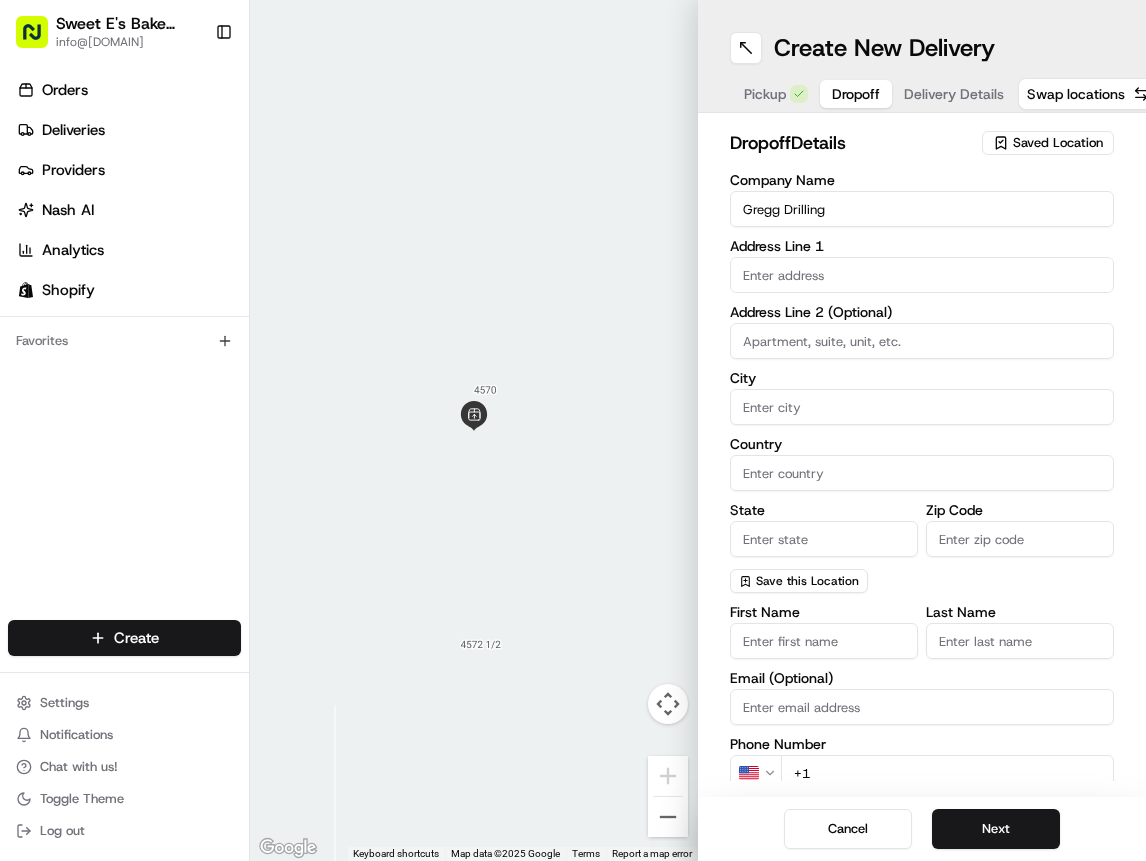 click on "First Name" at bounding box center (824, 641) 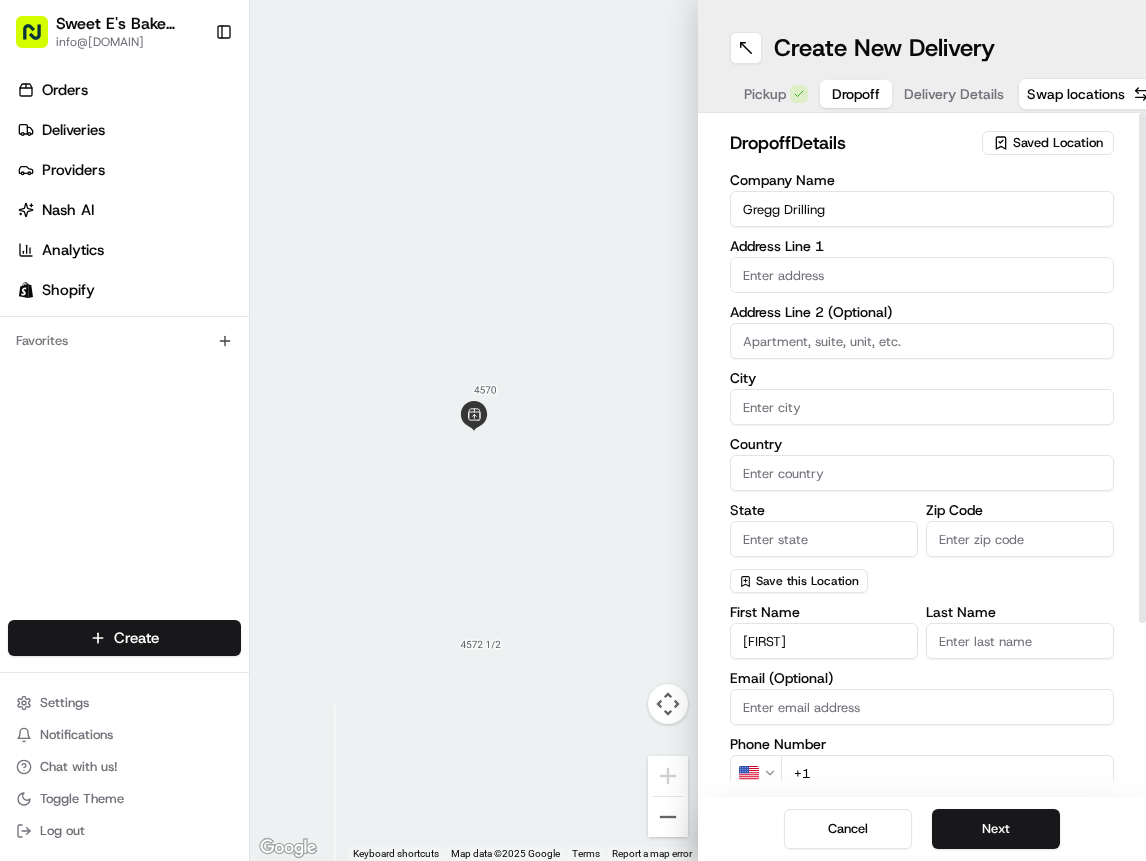 type on "[FIRST]" 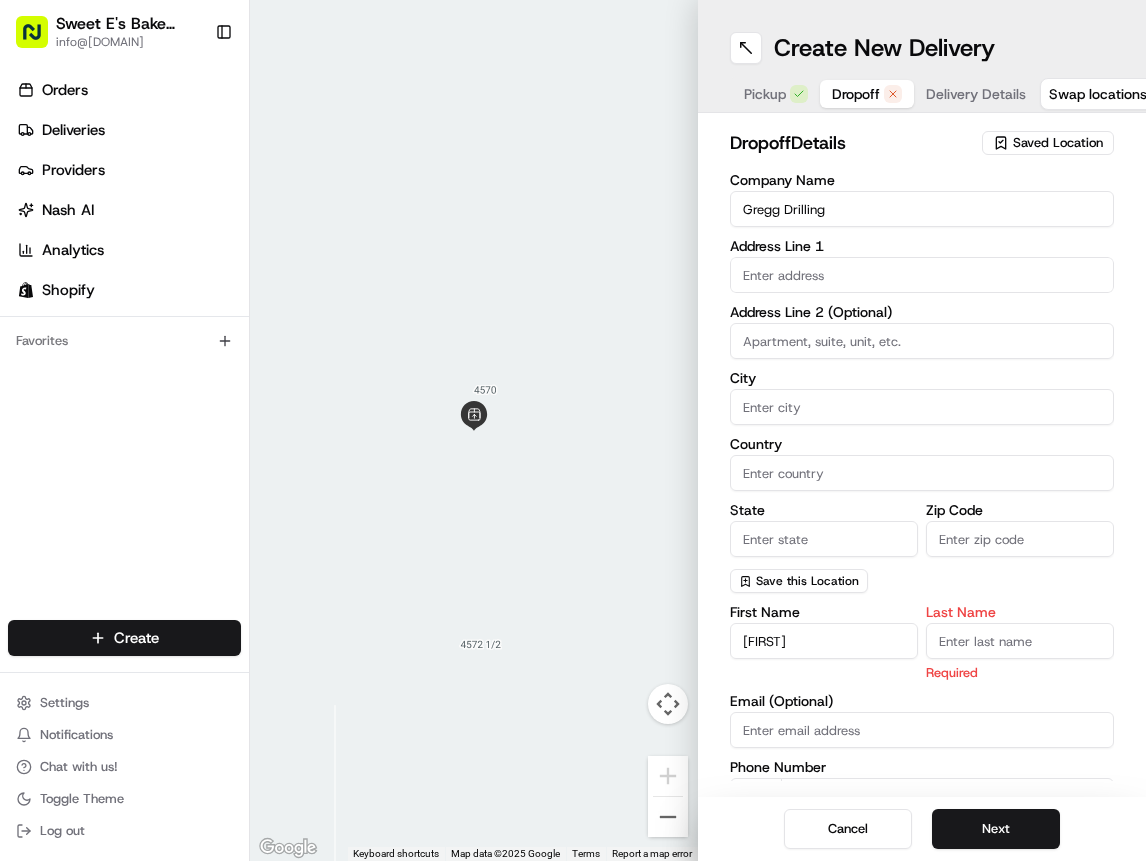 click on "Last Name" at bounding box center [1020, 641] 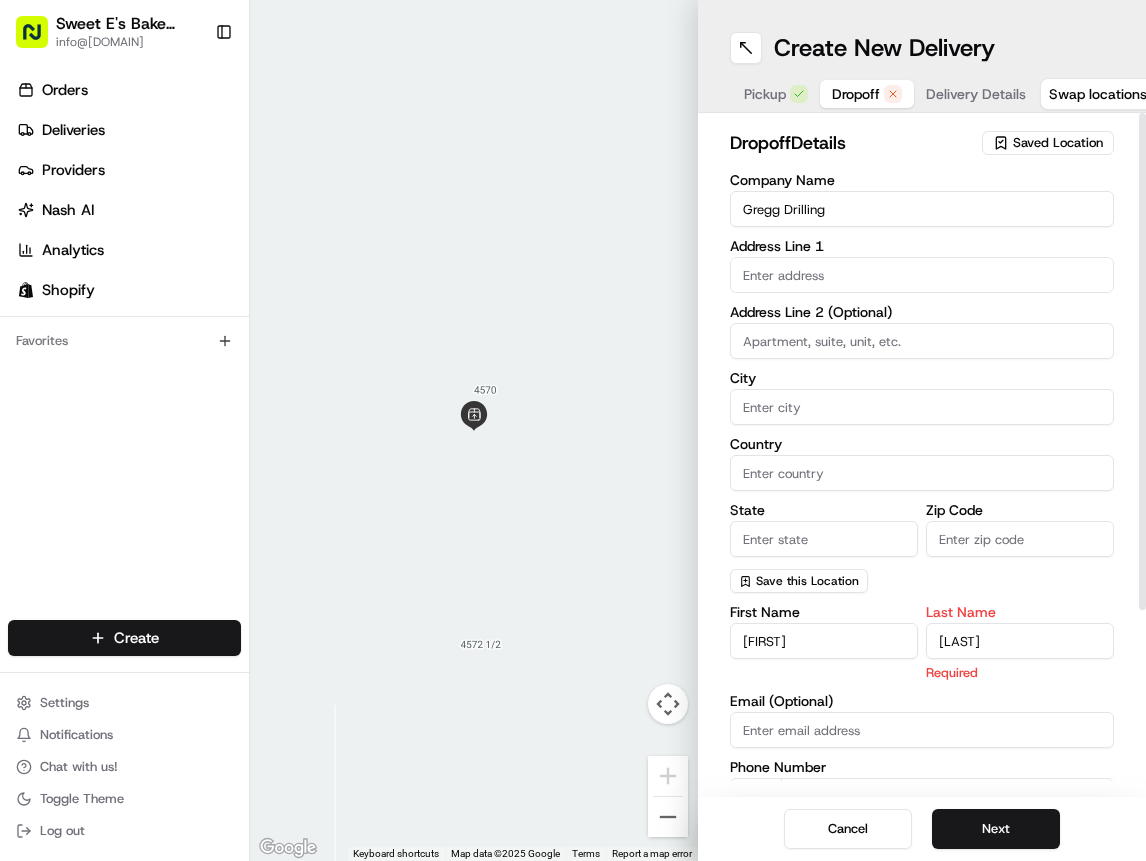 type on "[LAST]" 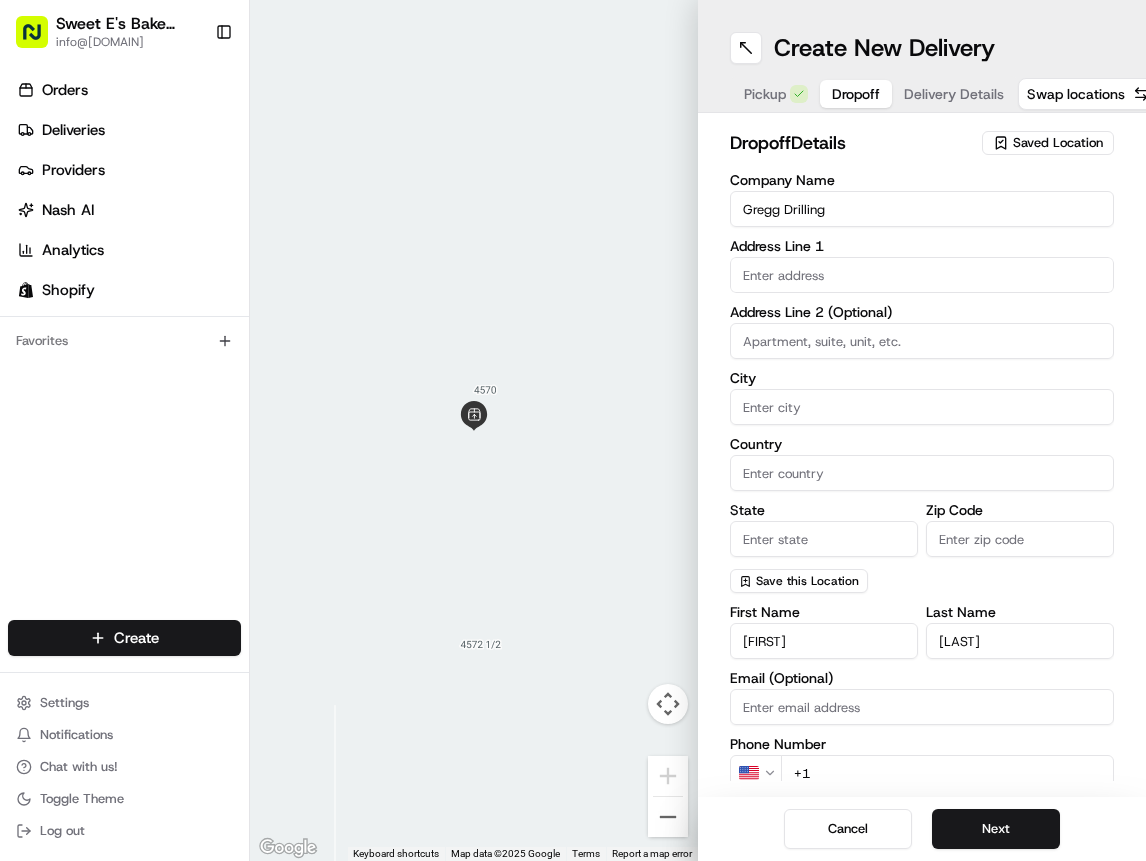 click at bounding box center (922, 275) 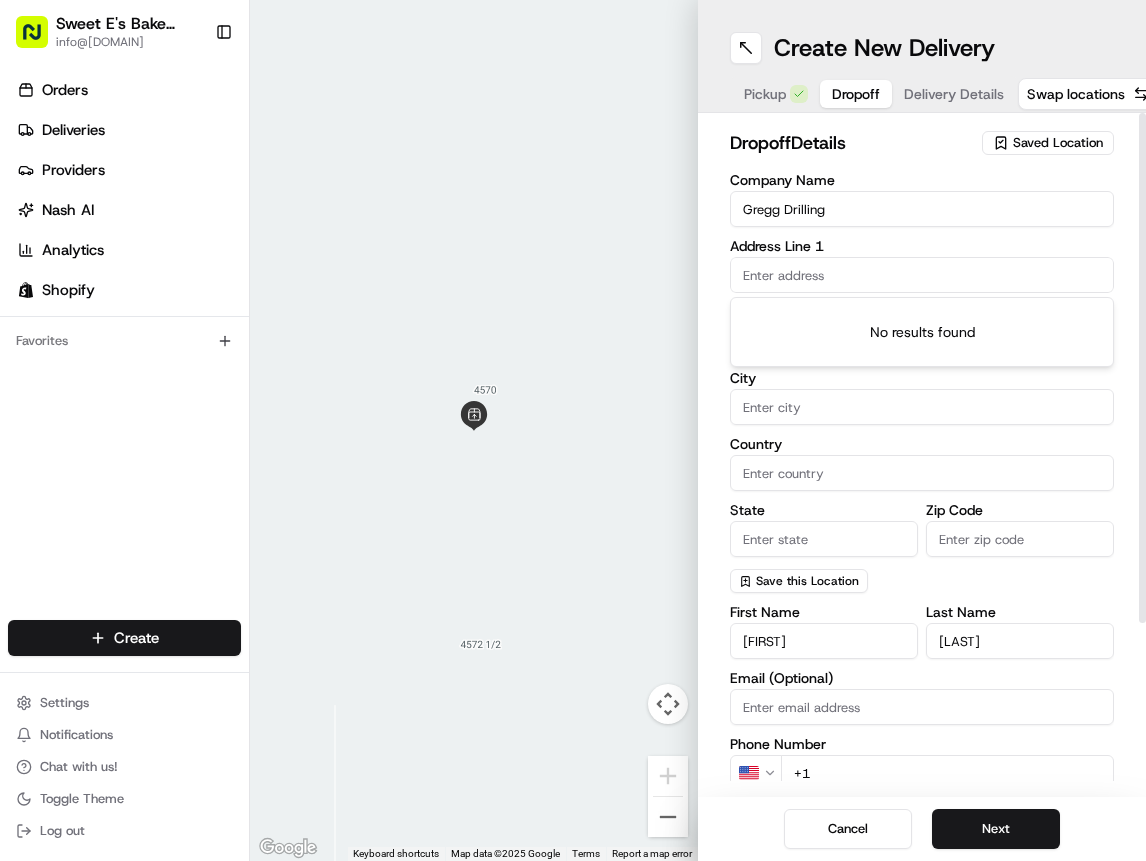 click at bounding box center (922, 275) 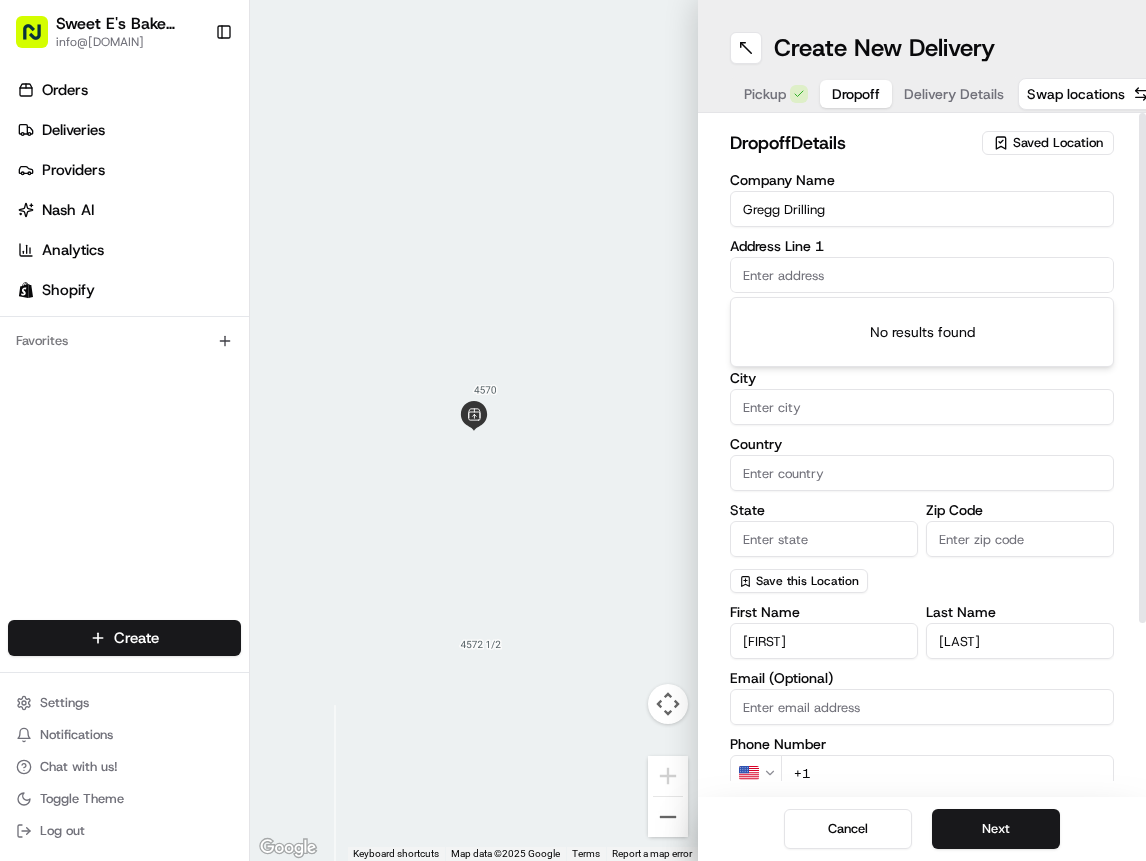 paste on "[NUMBER] [STREET], [CITY] [STATE] [POSTAL_CODE]" 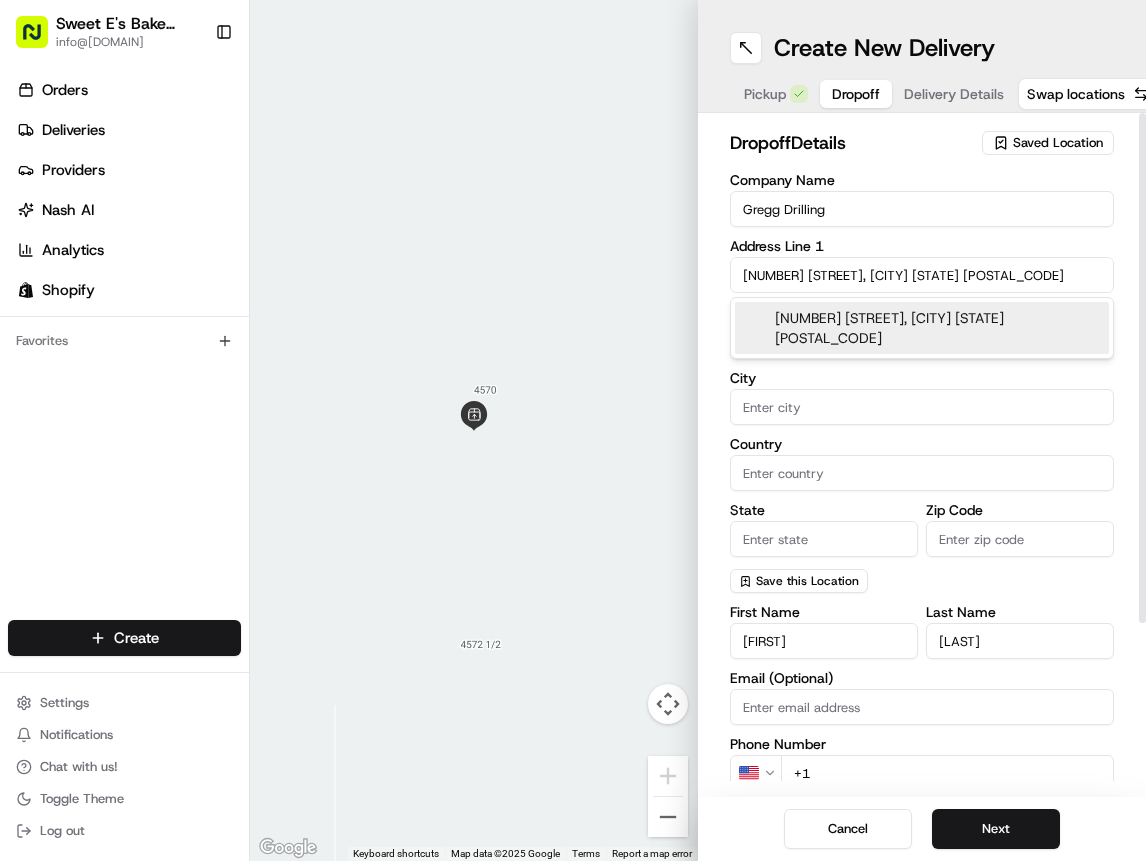 click on "[NUMBER] [STREET], [CITY] [STATE] [POSTAL_CODE]" at bounding box center [922, 328] 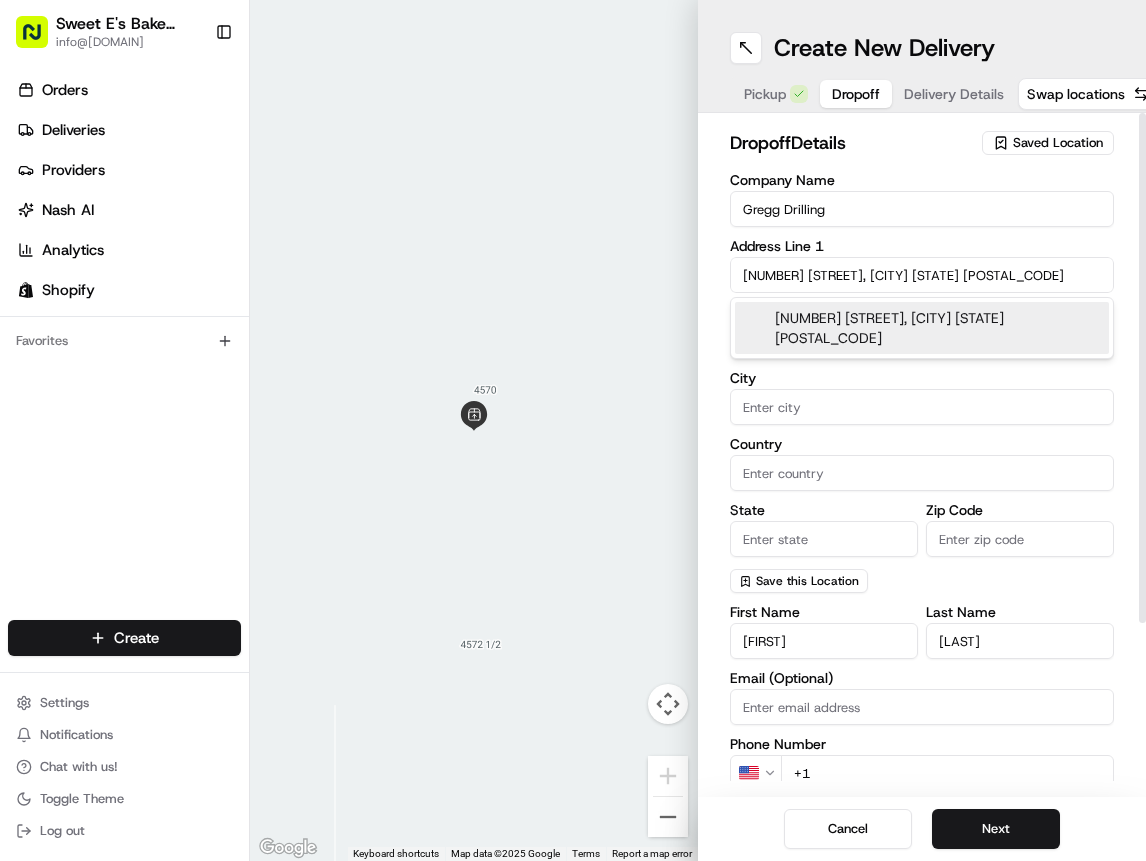 type on "[NUMBER] [STREET], [CITY], [STATE] [POSTAL_CODE], [COUNTRY]" 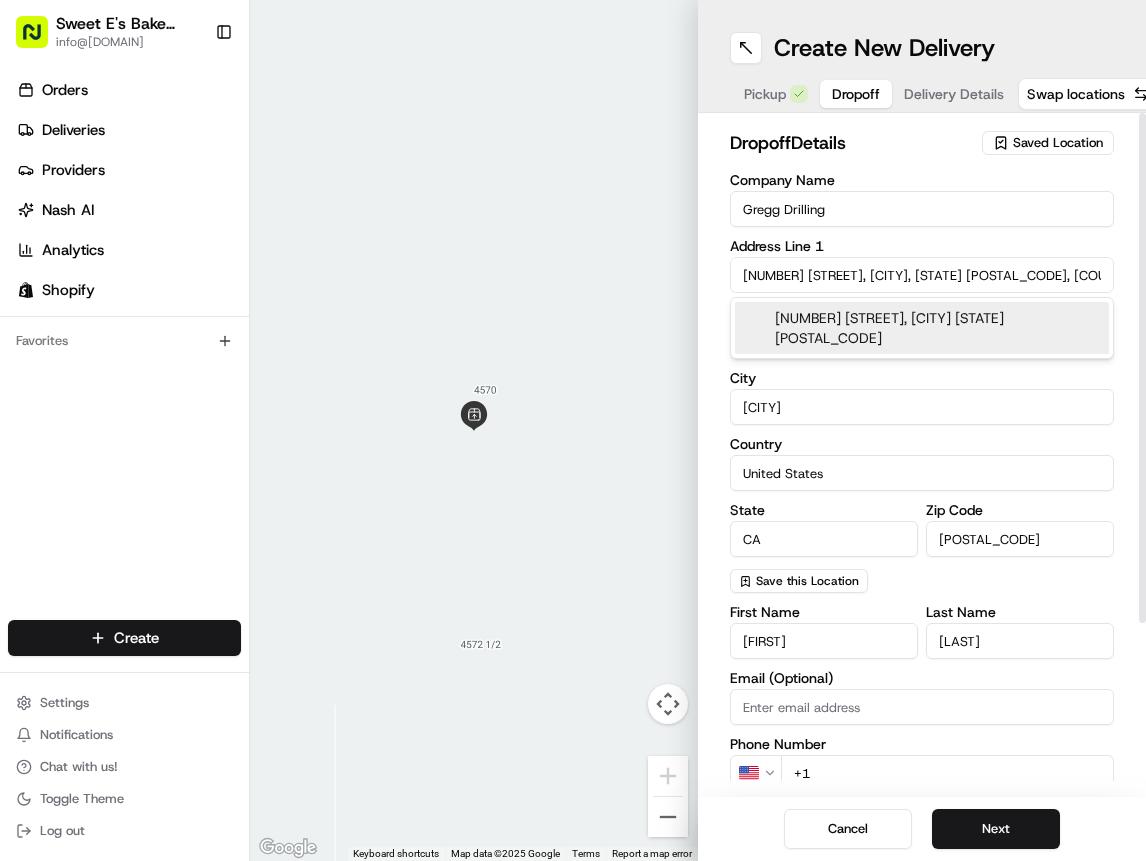 type on "[NUMBER] [STREET]" 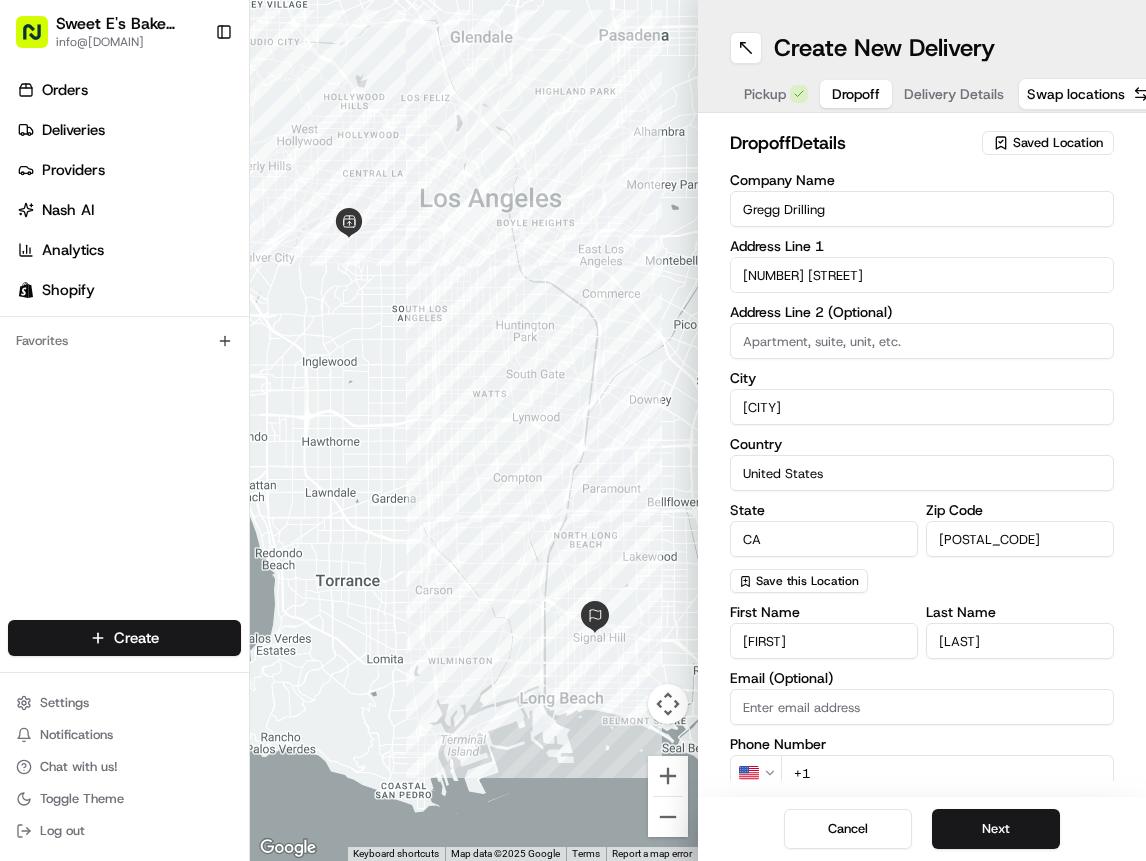 click on "+1" at bounding box center (947, 773) 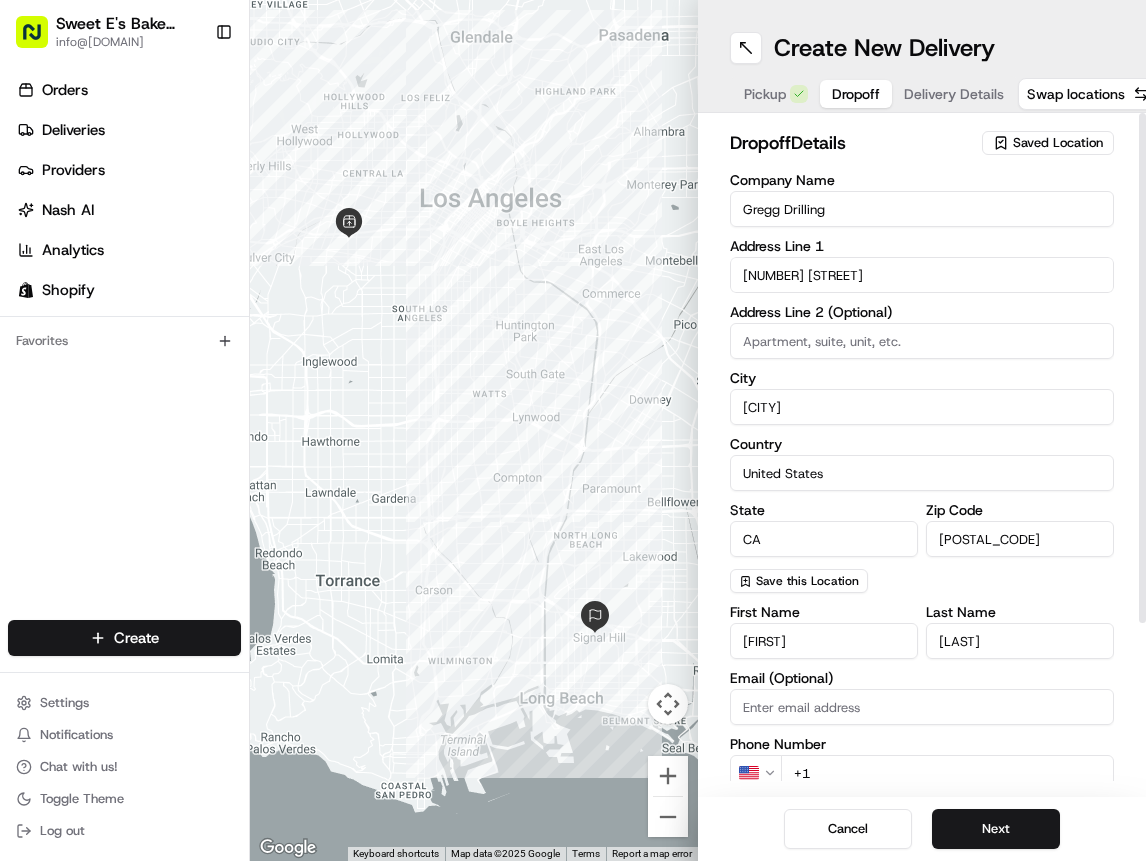 paste on "[PHONE]" 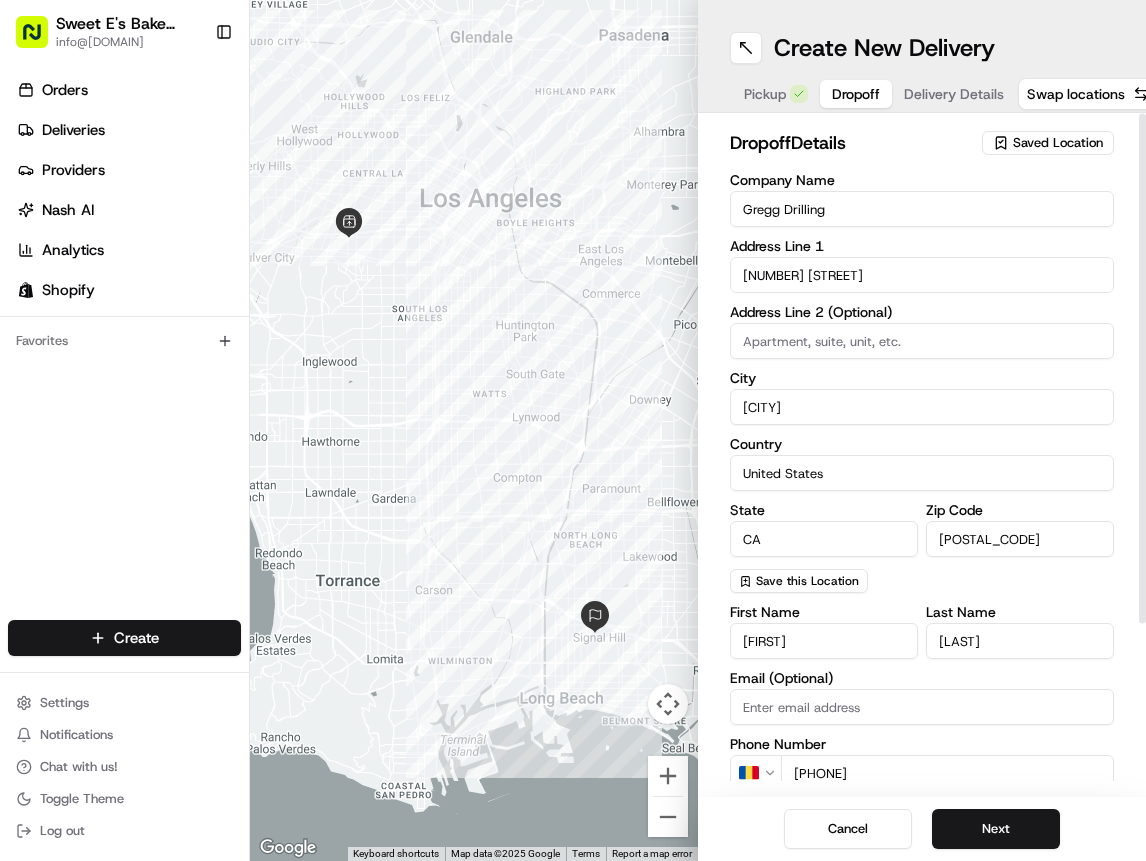 scroll, scrollTop: 1, scrollLeft: 0, axis: vertical 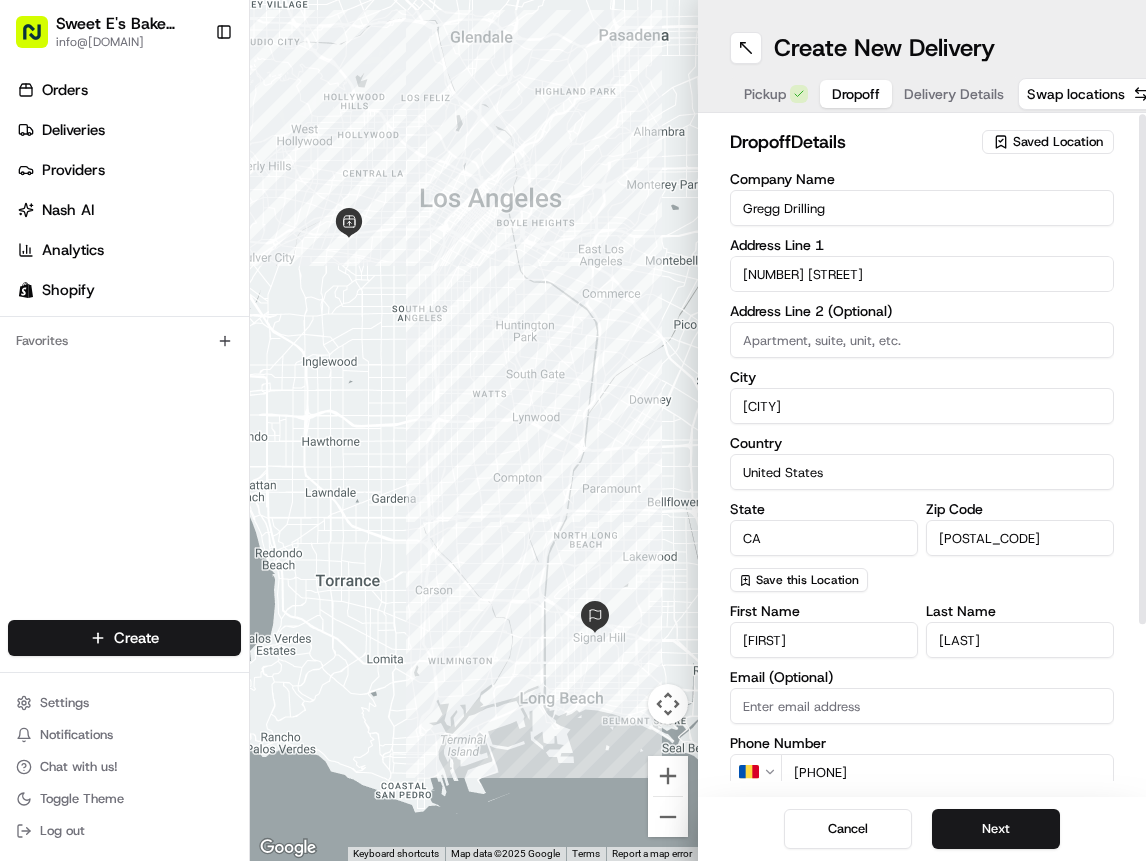click on "[PHONE]" at bounding box center [947, 772] 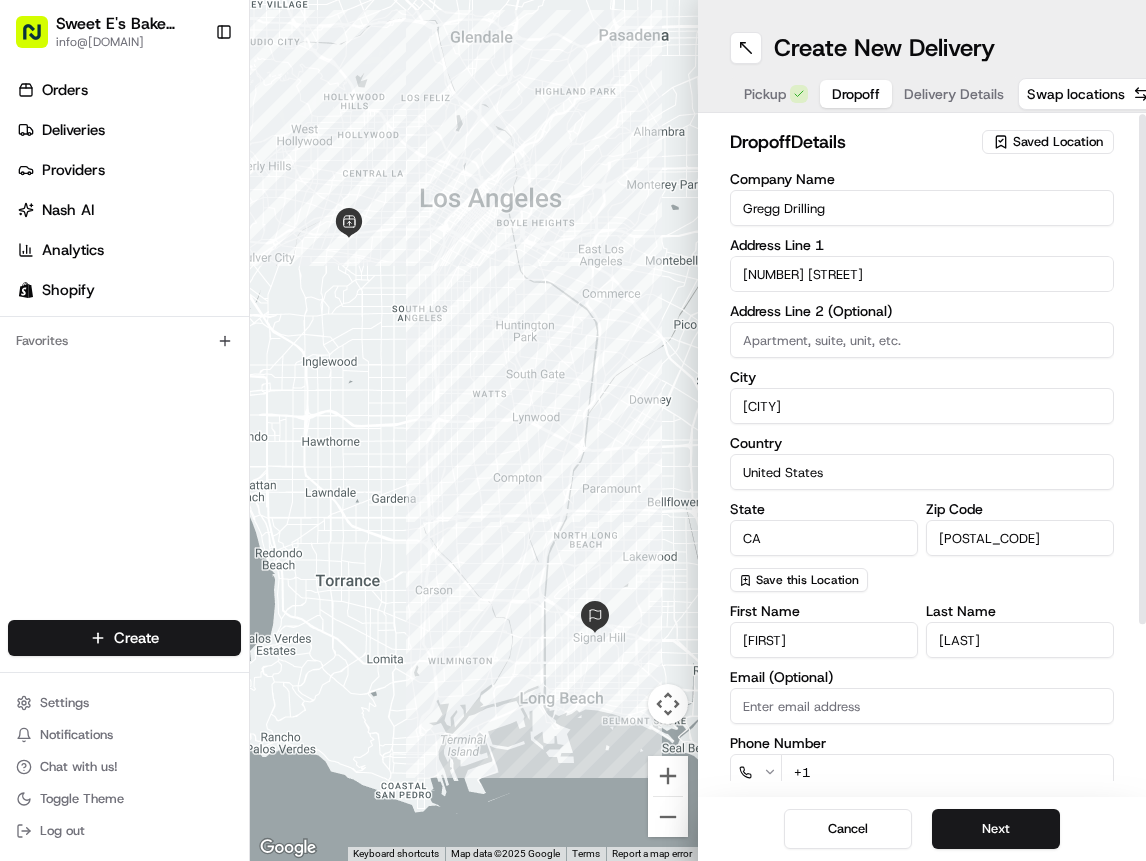 paste on "[PHONE]" 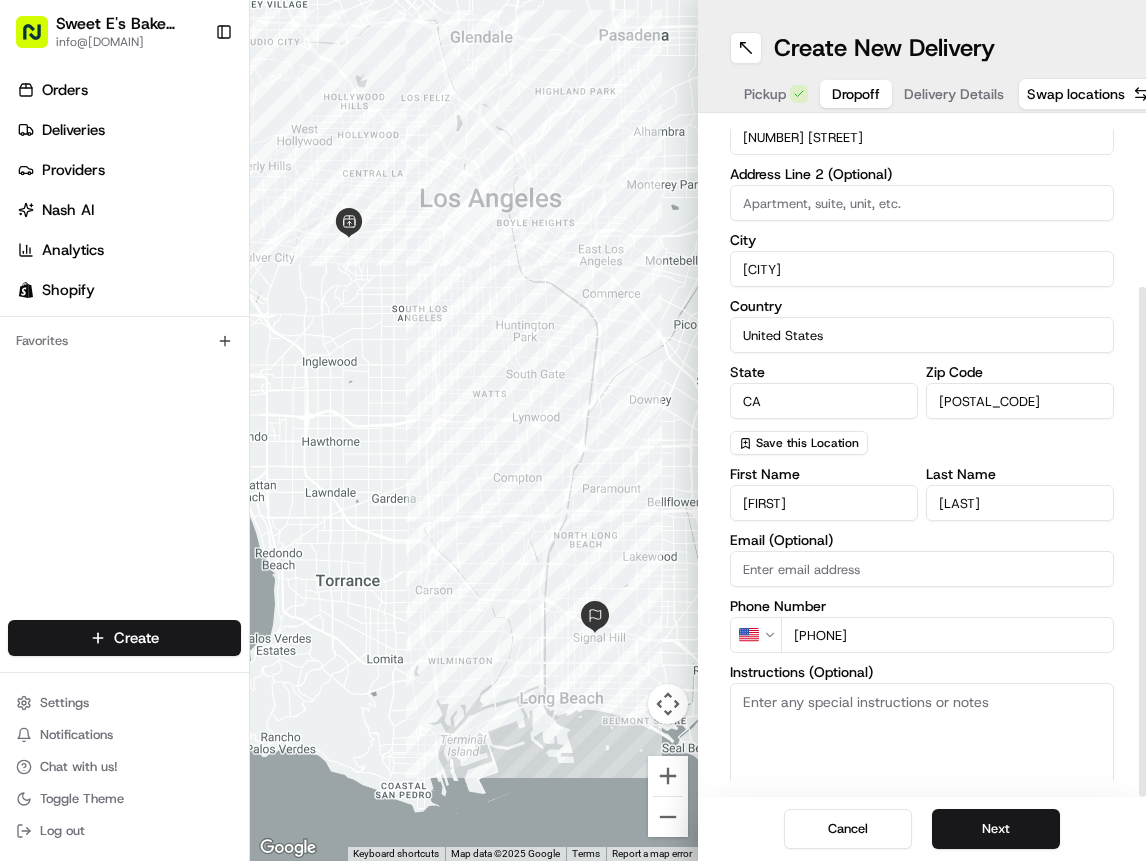 scroll, scrollTop: 222, scrollLeft: 0, axis: vertical 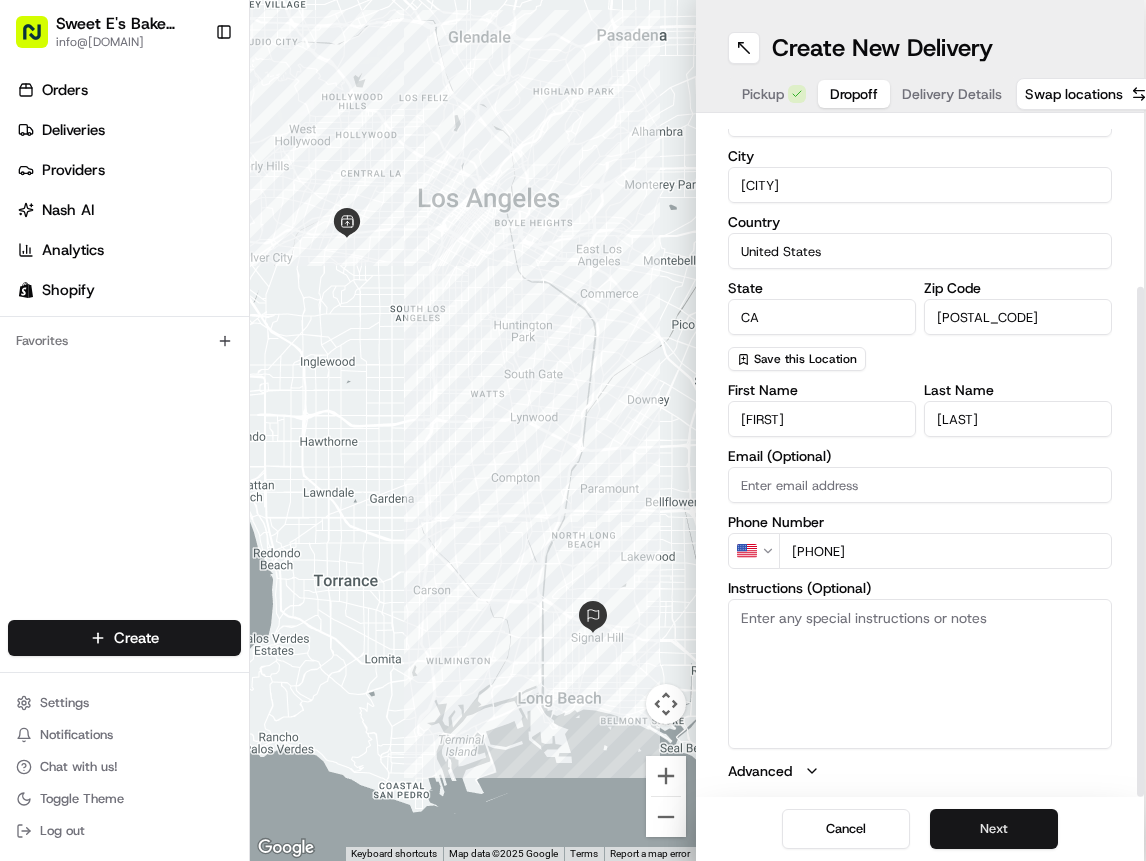 type on "[PHONE]" 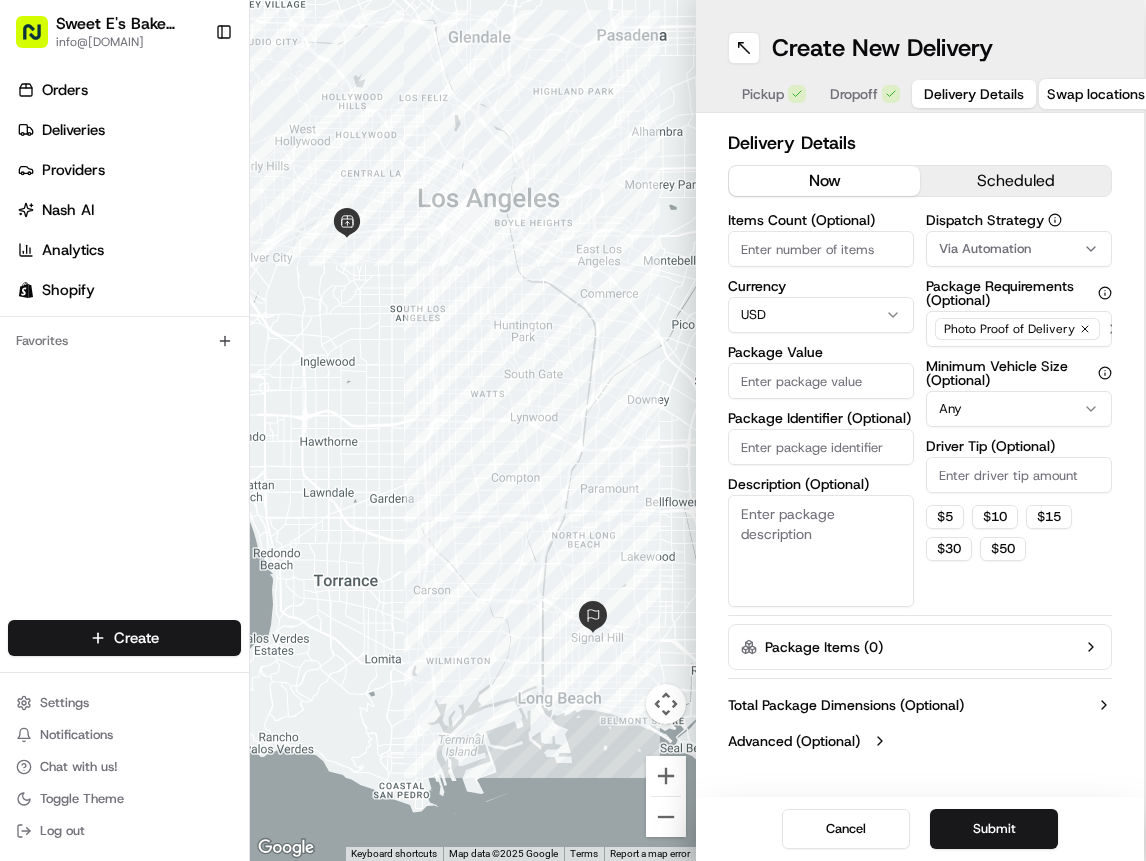 scroll, scrollTop: 0, scrollLeft: 0, axis: both 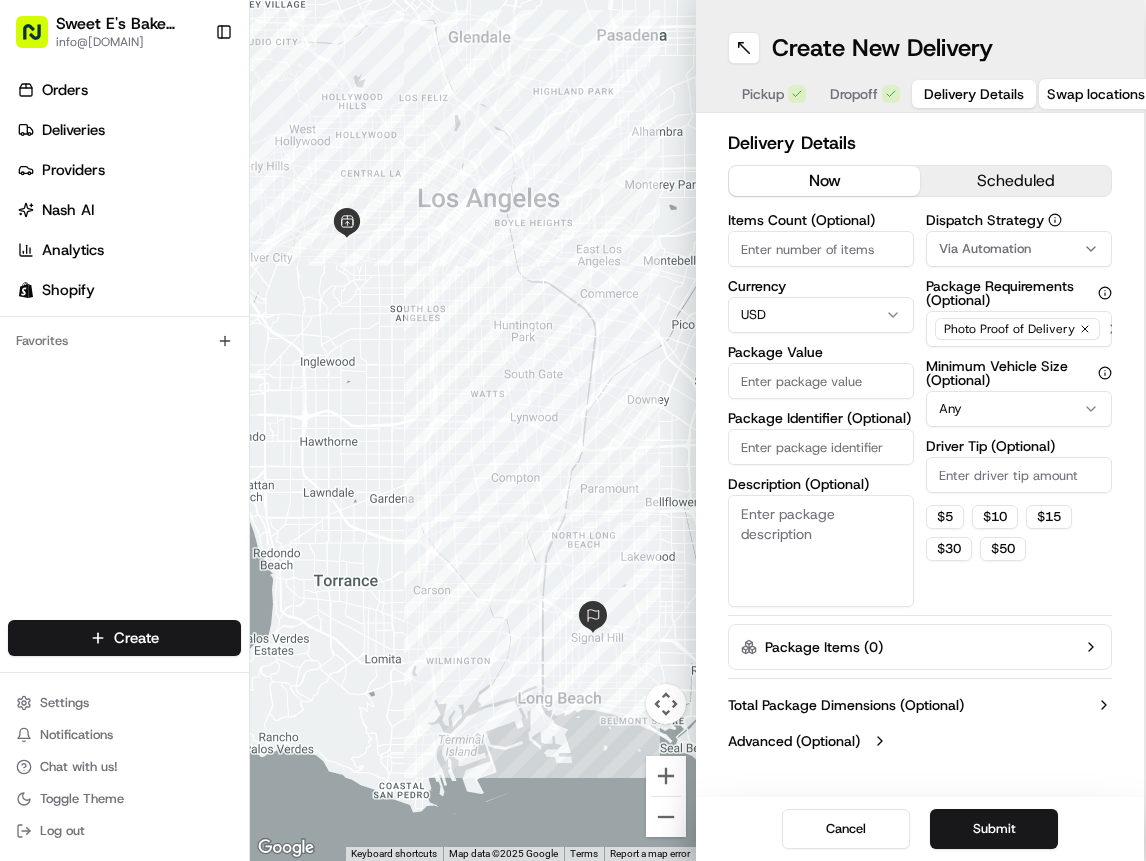 click on "Items Count (Optional)" at bounding box center (821, 249) 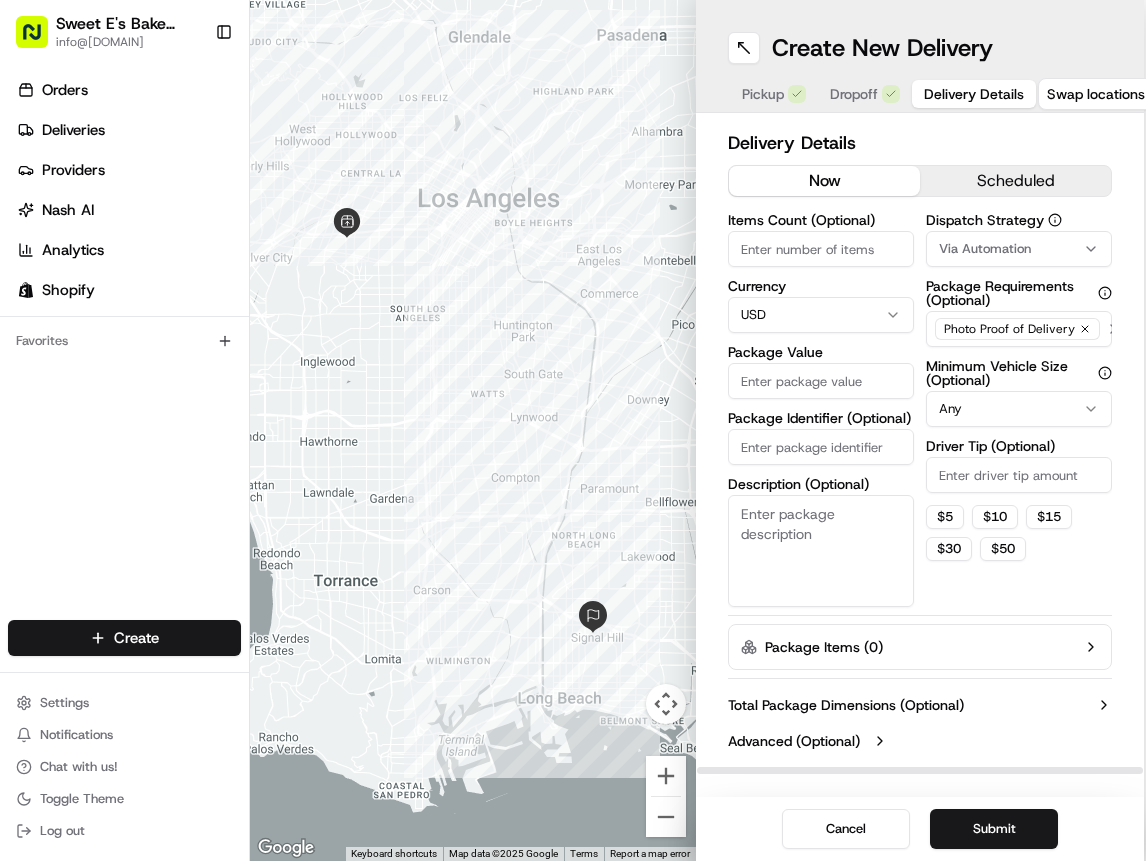 click on "Items Count (Optional)" at bounding box center (821, 249) 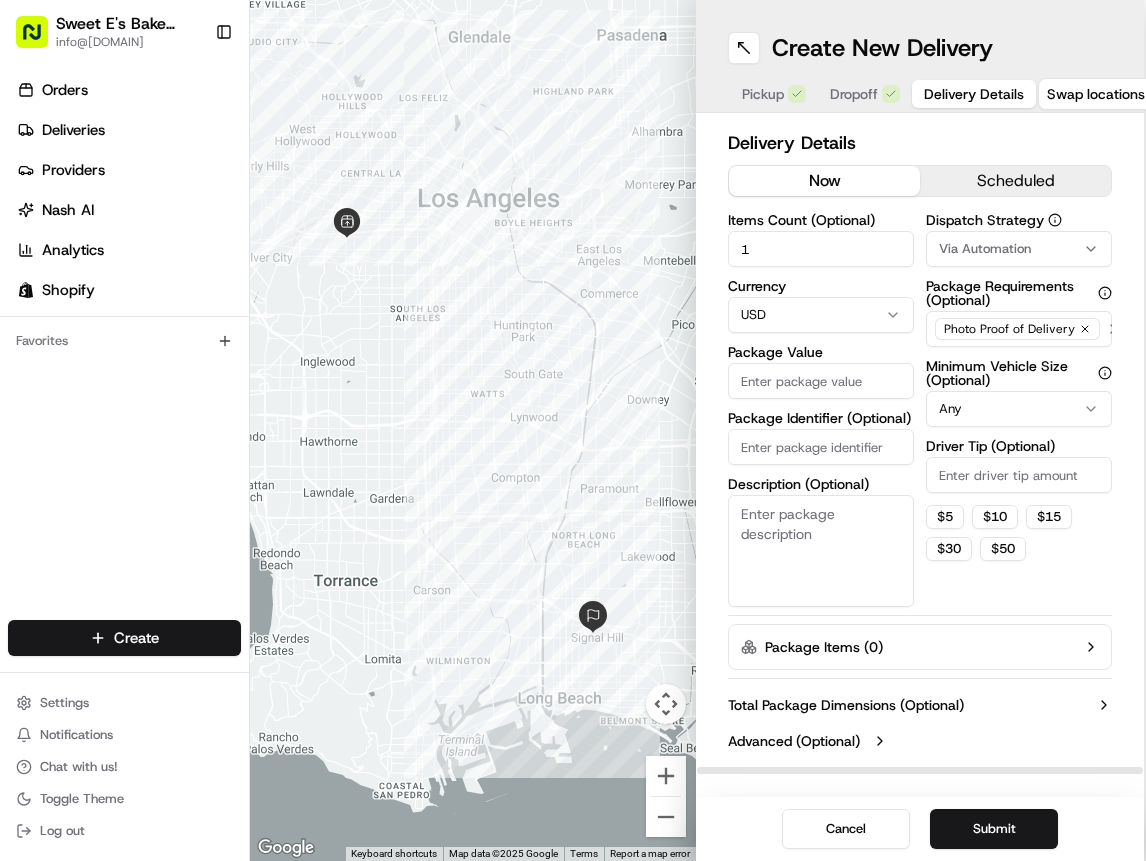 type on "1" 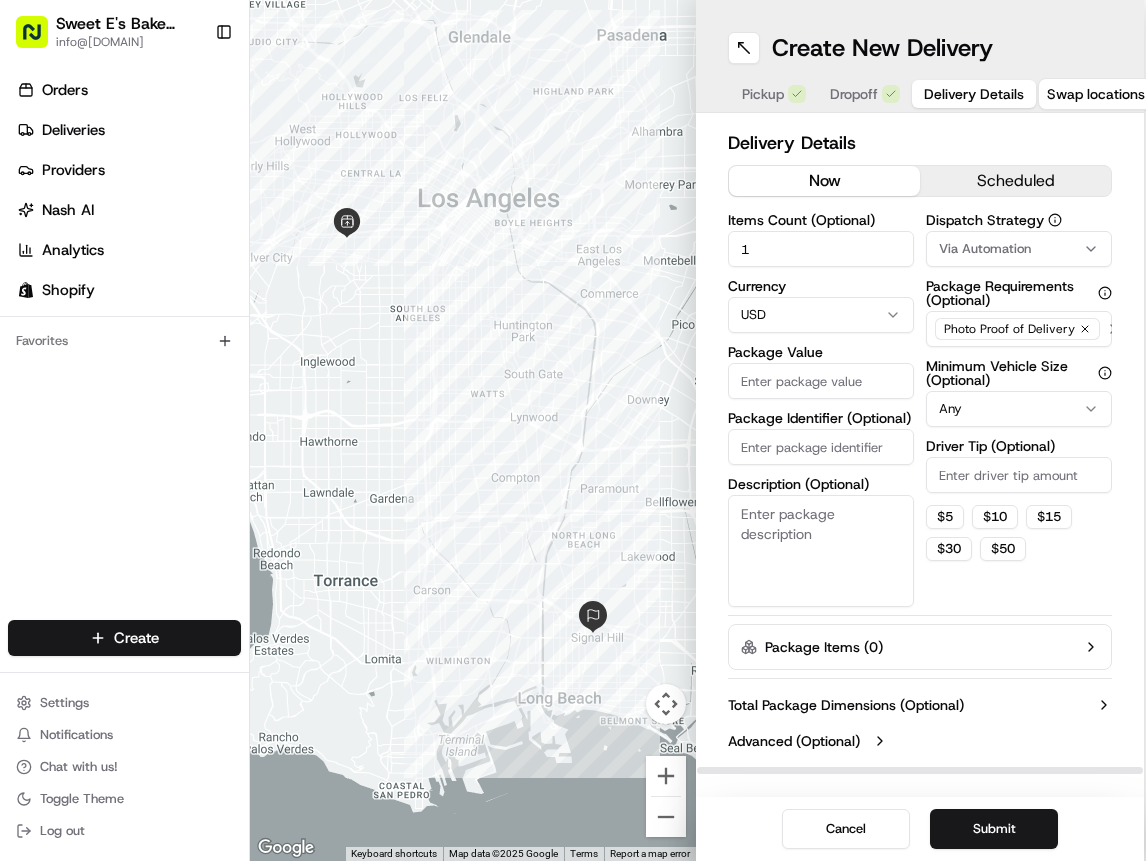 click on "Package Value" at bounding box center [821, 381] 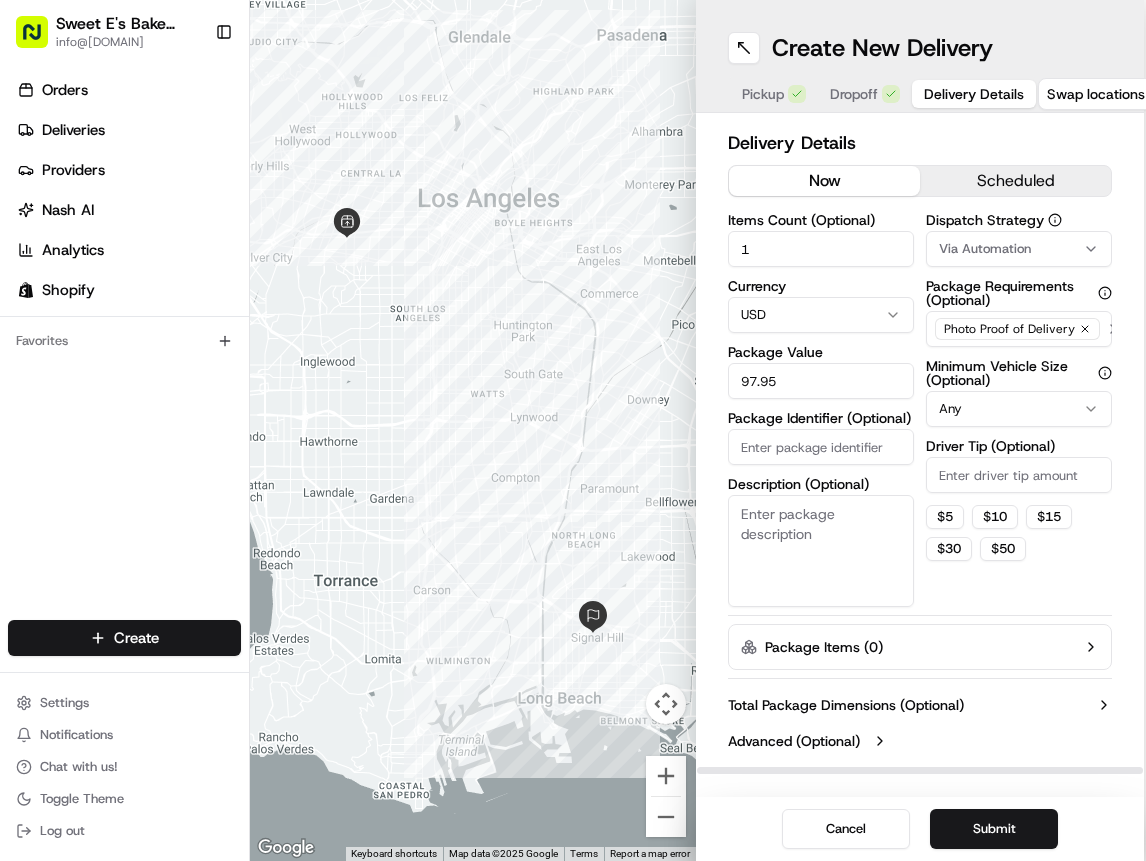 type on "97.95" 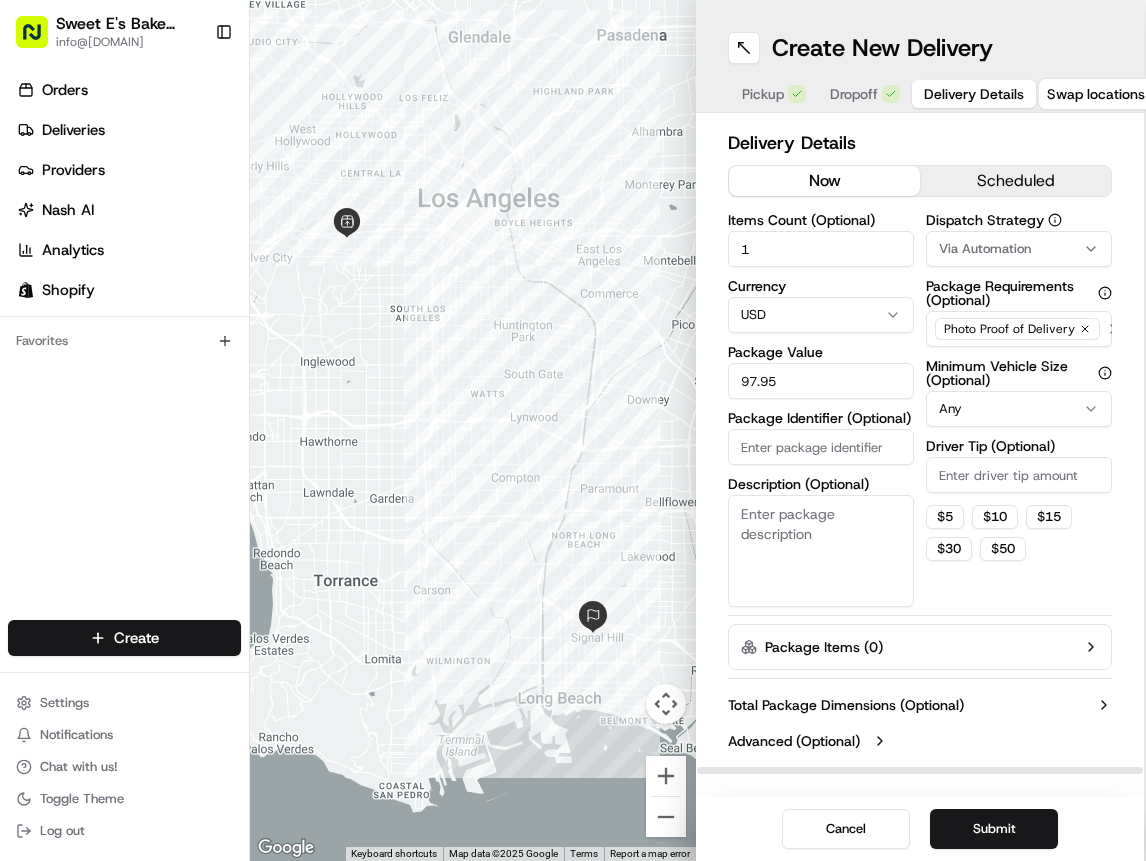 click on "Package Identifier (Optional)" at bounding box center [821, 447] 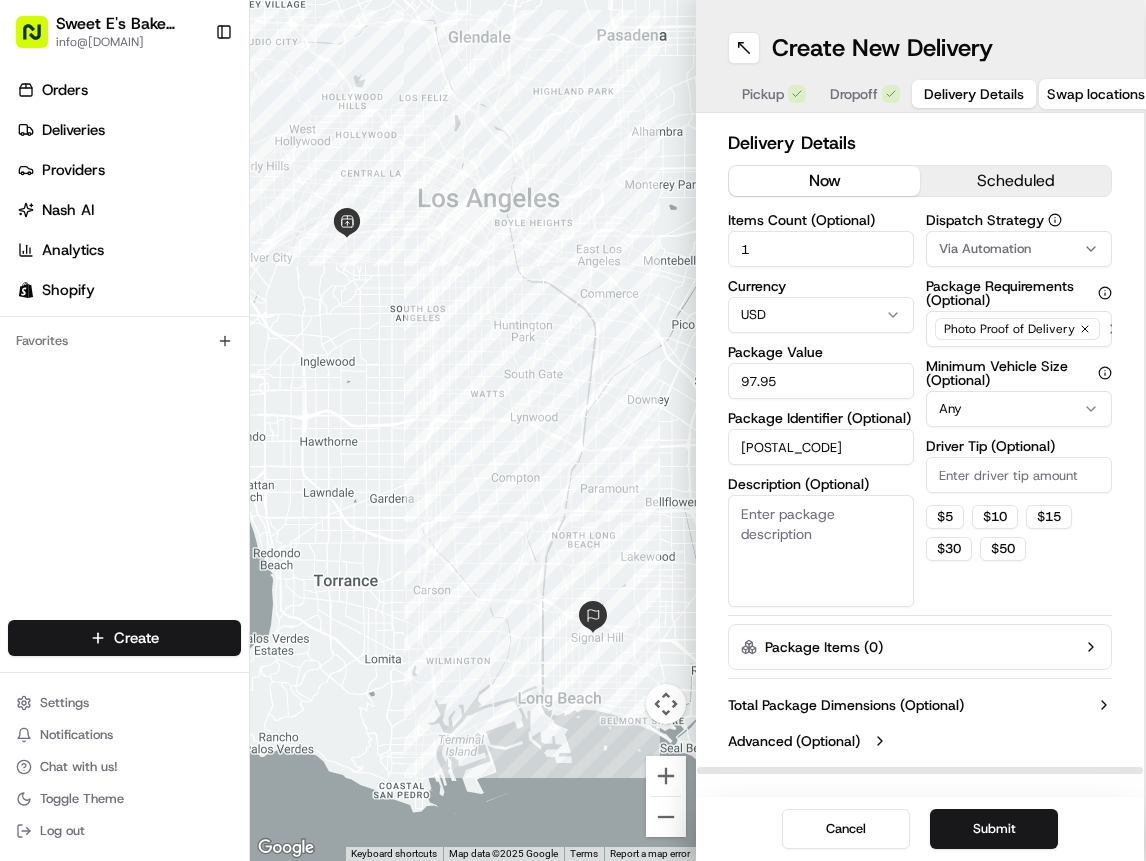 type on "[POSTAL_CODE]" 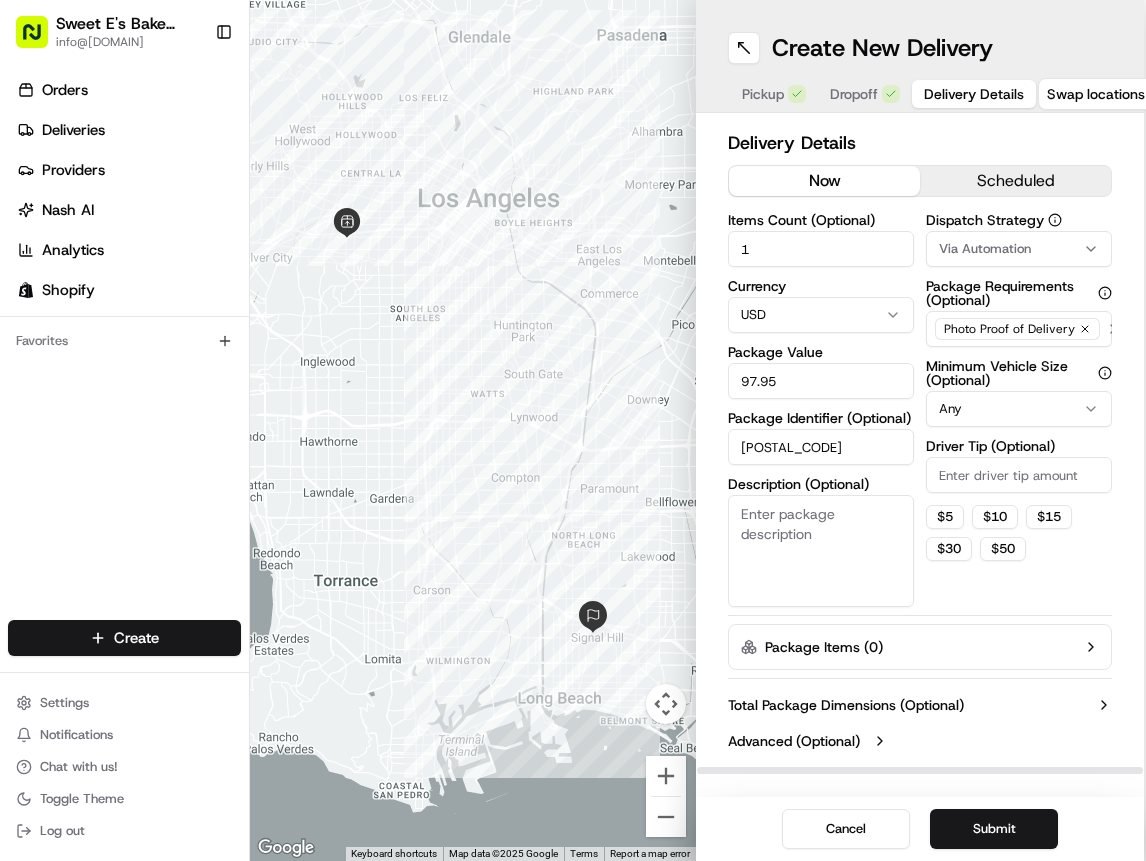 click on "Driver Tip (Optional)" at bounding box center (1019, 475) 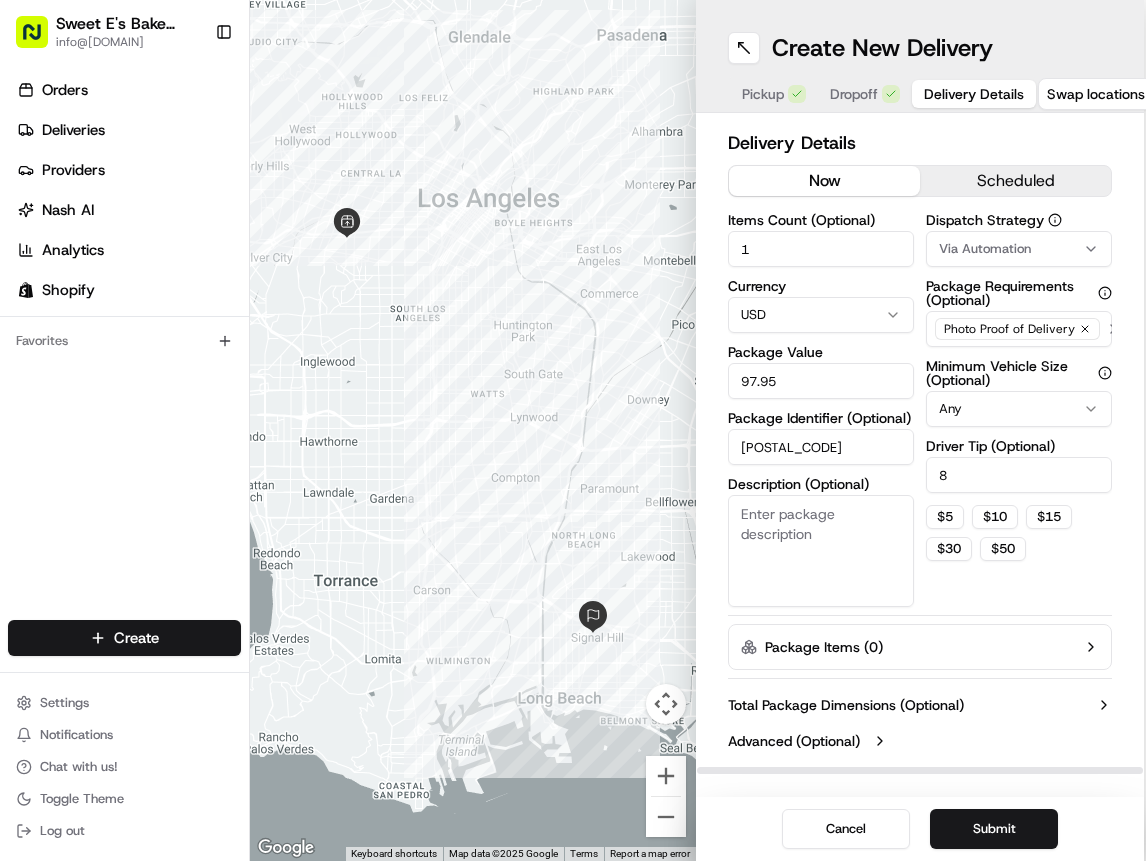 type on "8" 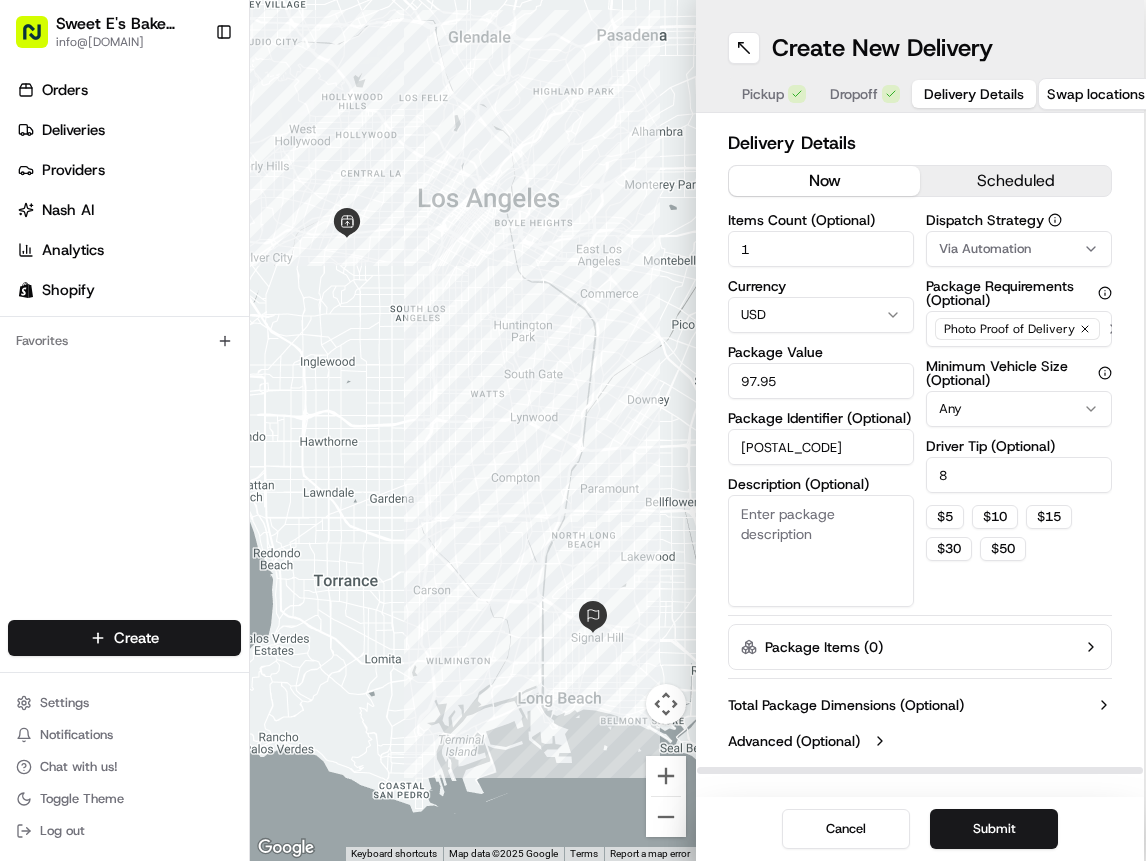 click on "Dispatch Strategy Via Automation Package Requirements (Optional) Photo Proof of Delivery Minimum Vehicle Size (Optional) Any Driver Tip (Optional) 8 $ 5 $ 10 $ 15 $ 30 $ 50" at bounding box center [1019, 410] 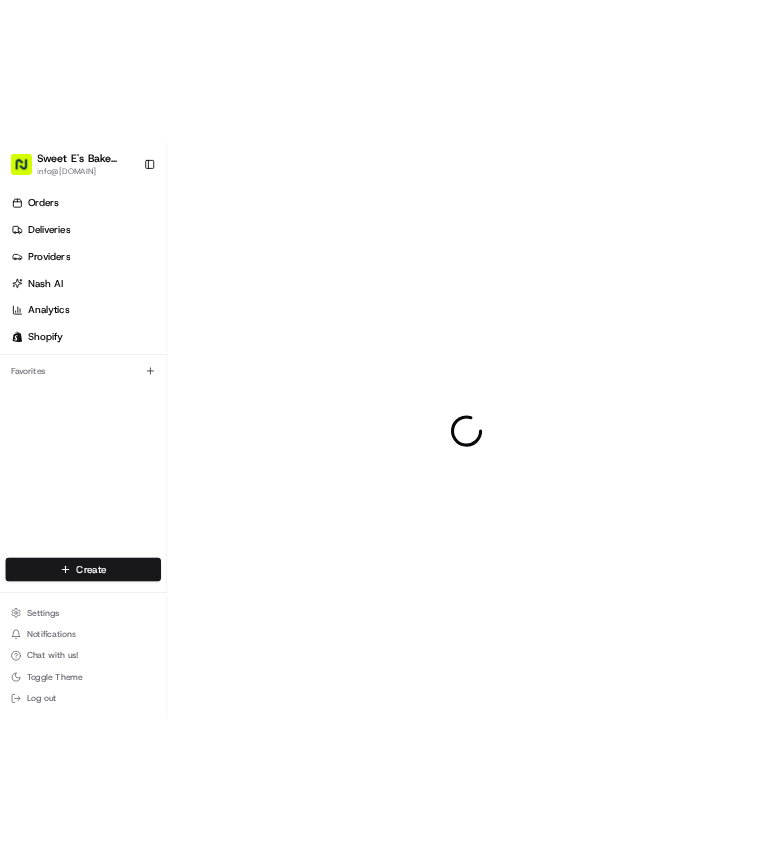 scroll, scrollTop: 0, scrollLeft: 0, axis: both 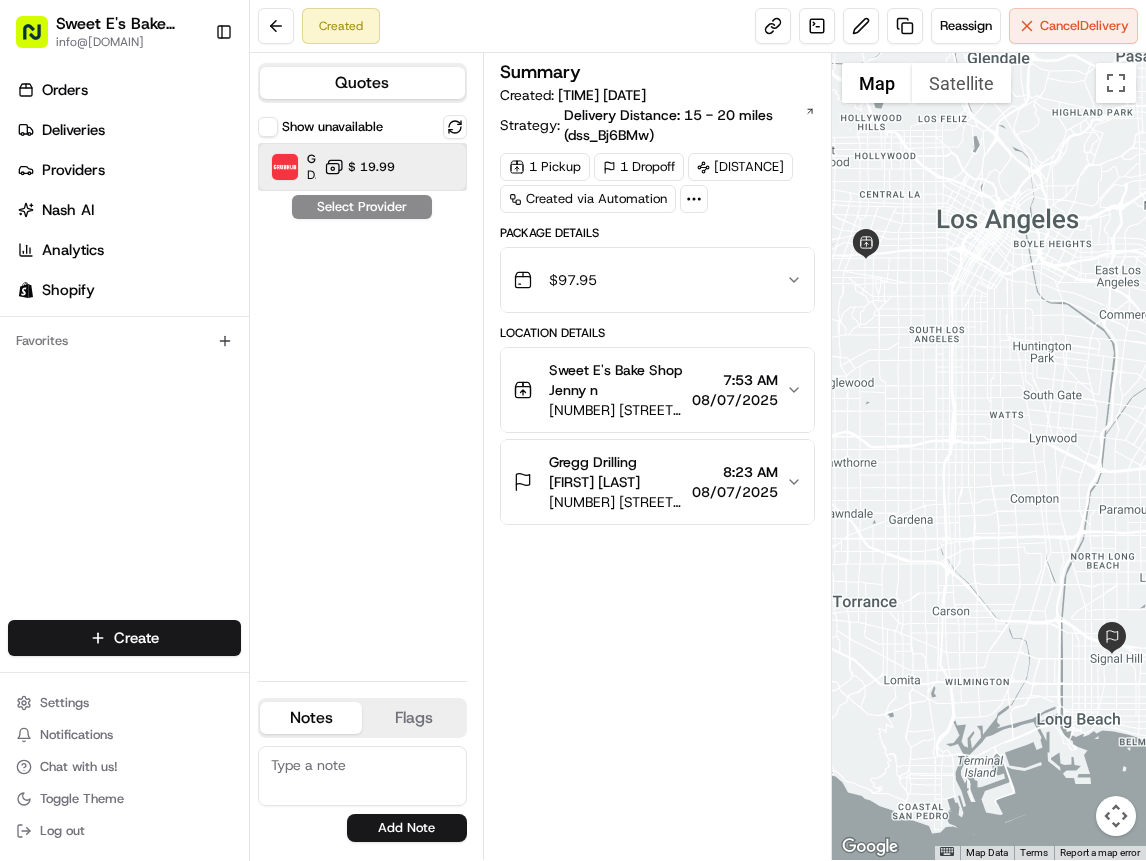 click on "Dropoff ETA   1 hour $   19.99" at bounding box center (362, 167) 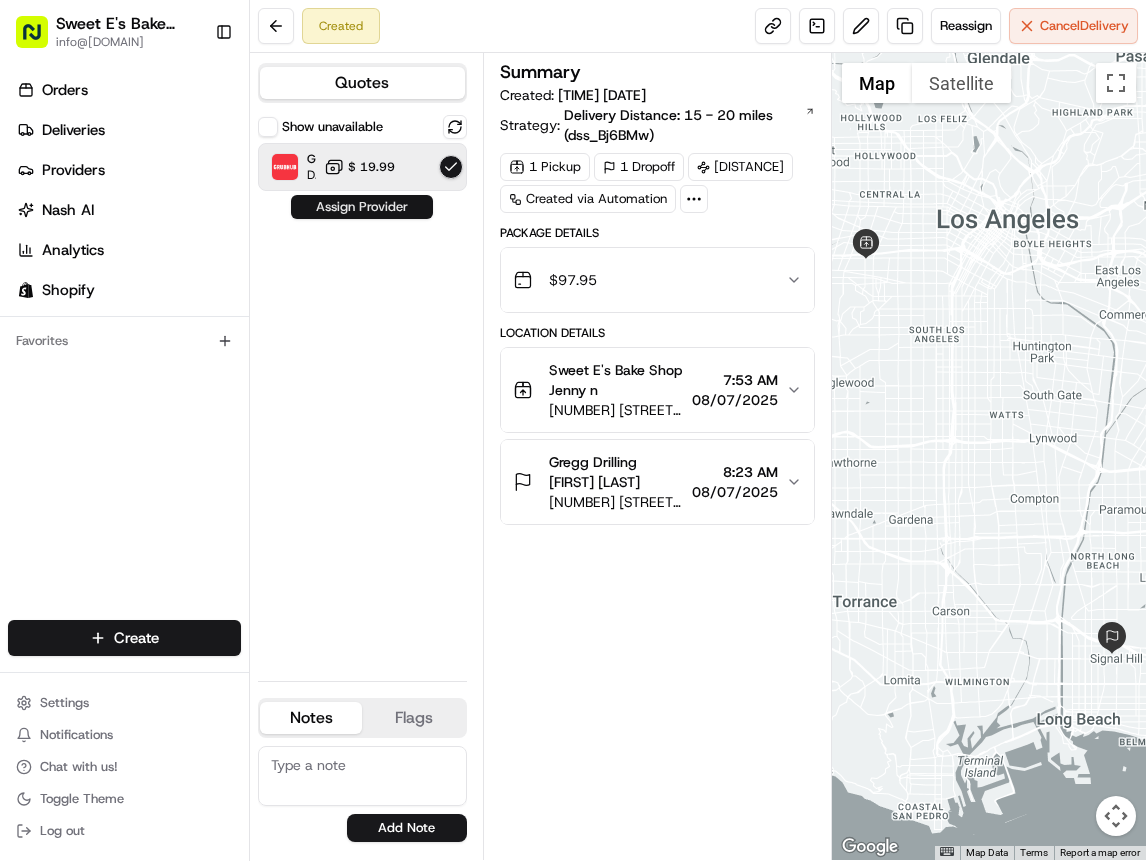 click on "Assign Provider" at bounding box center [362, 207] 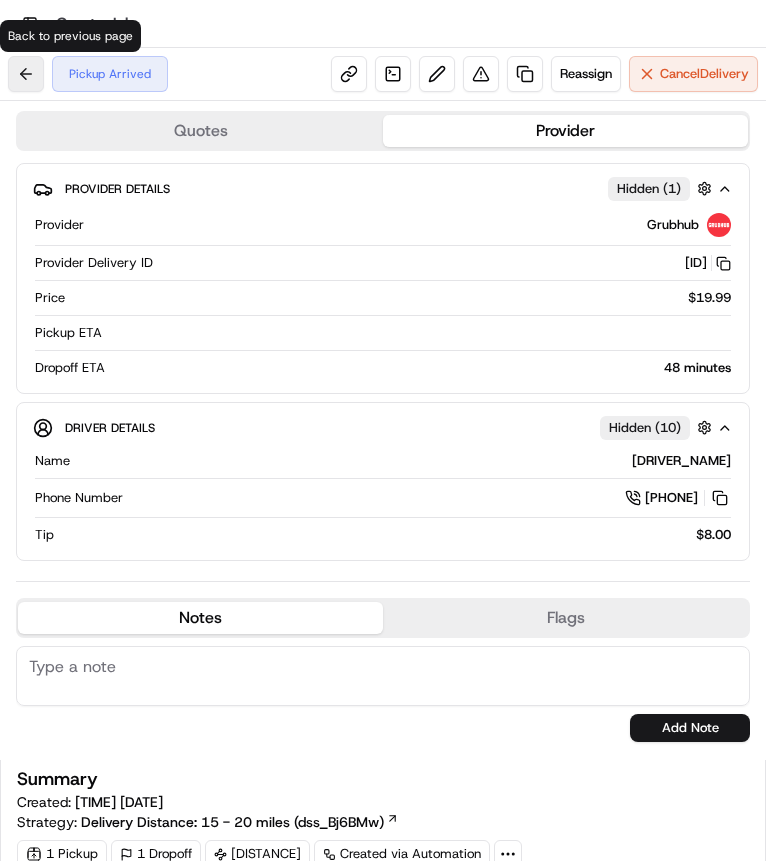 click at bounding box center (26, 74) 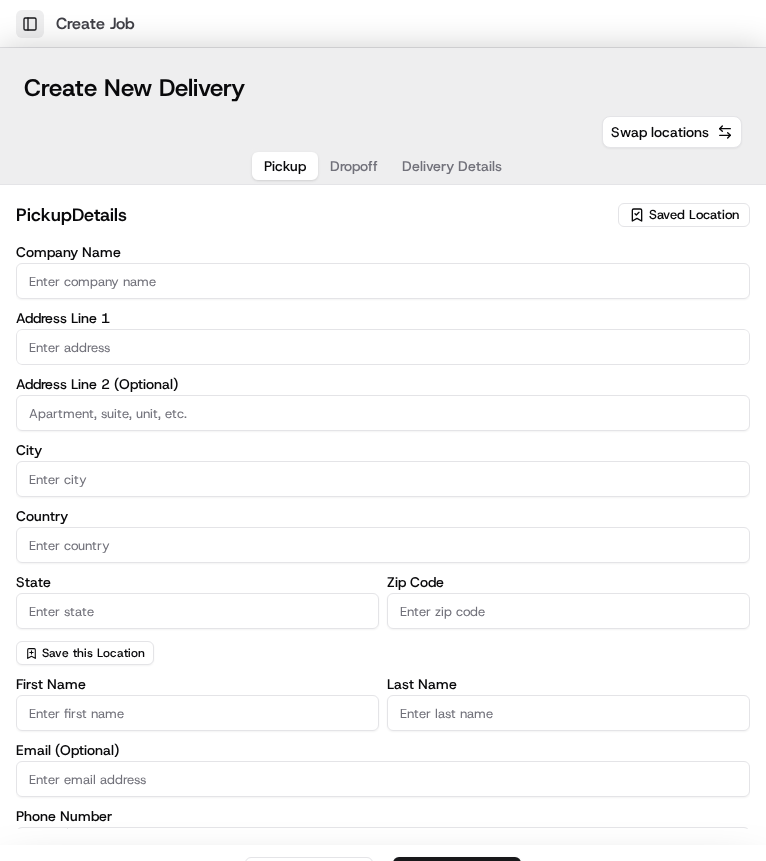 click on "Toggle Sidebar" at bounding box center [30, 24] 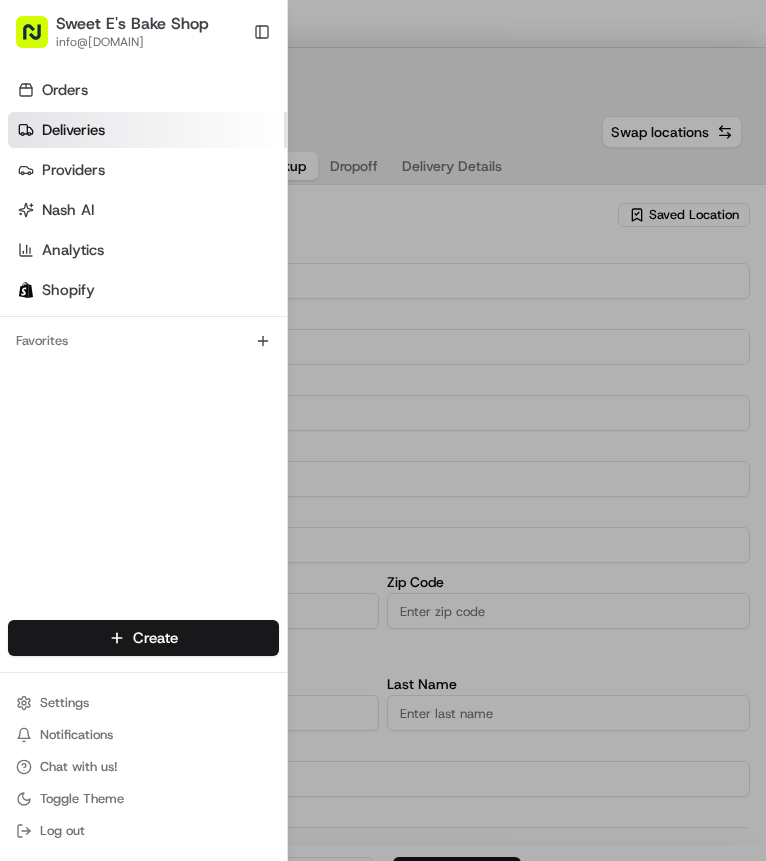 click on "Deliveries" at bounding box center (73, 130) 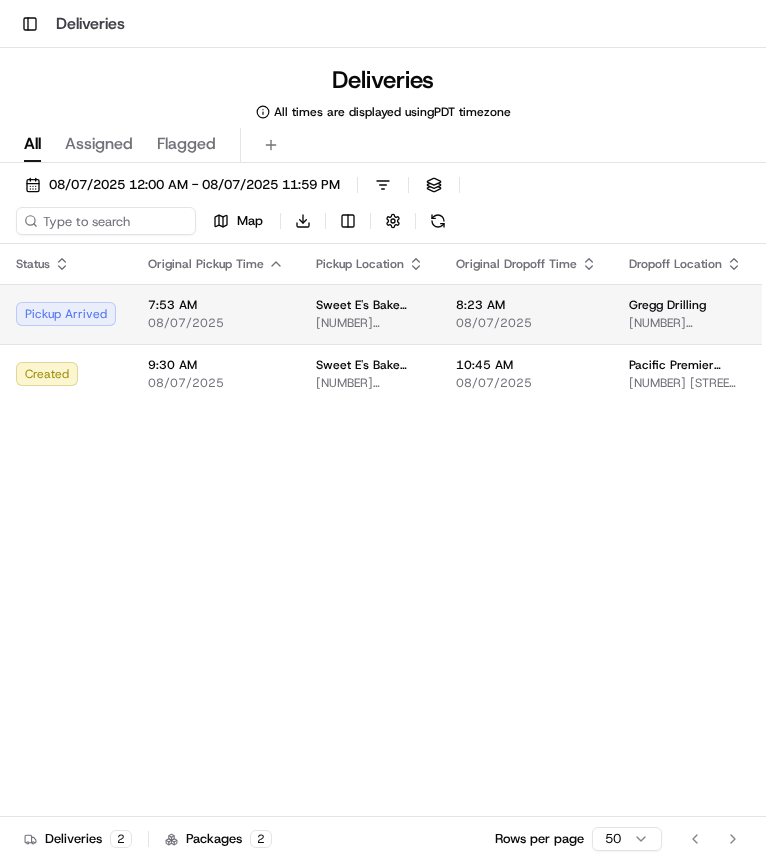 click on "7:53 AM" at bounding box center (216, 305) 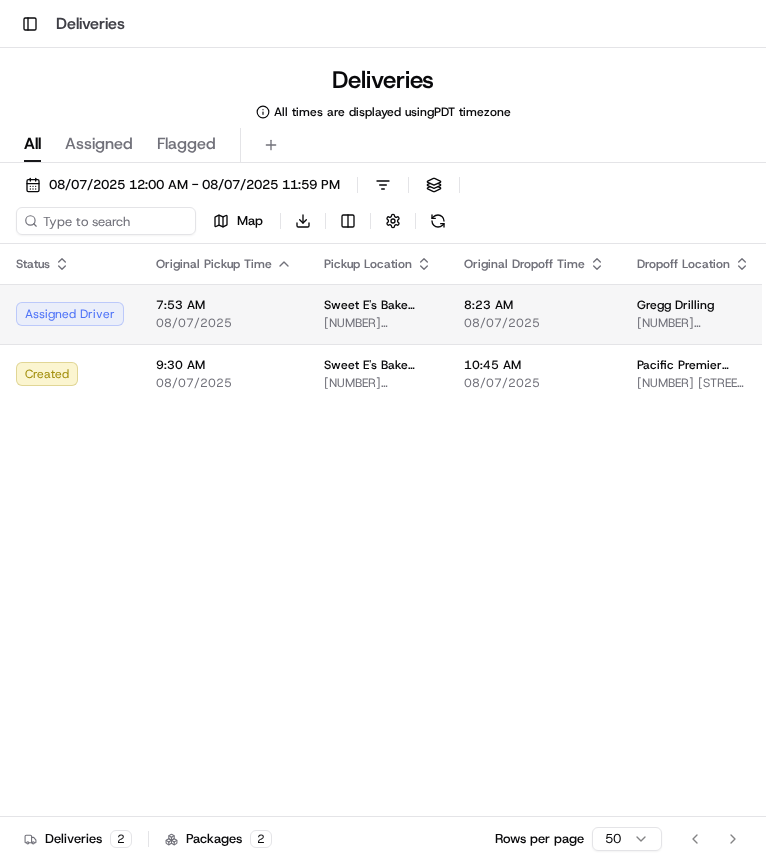 click on "Assigned Driver" at bounding box center (70, 314) 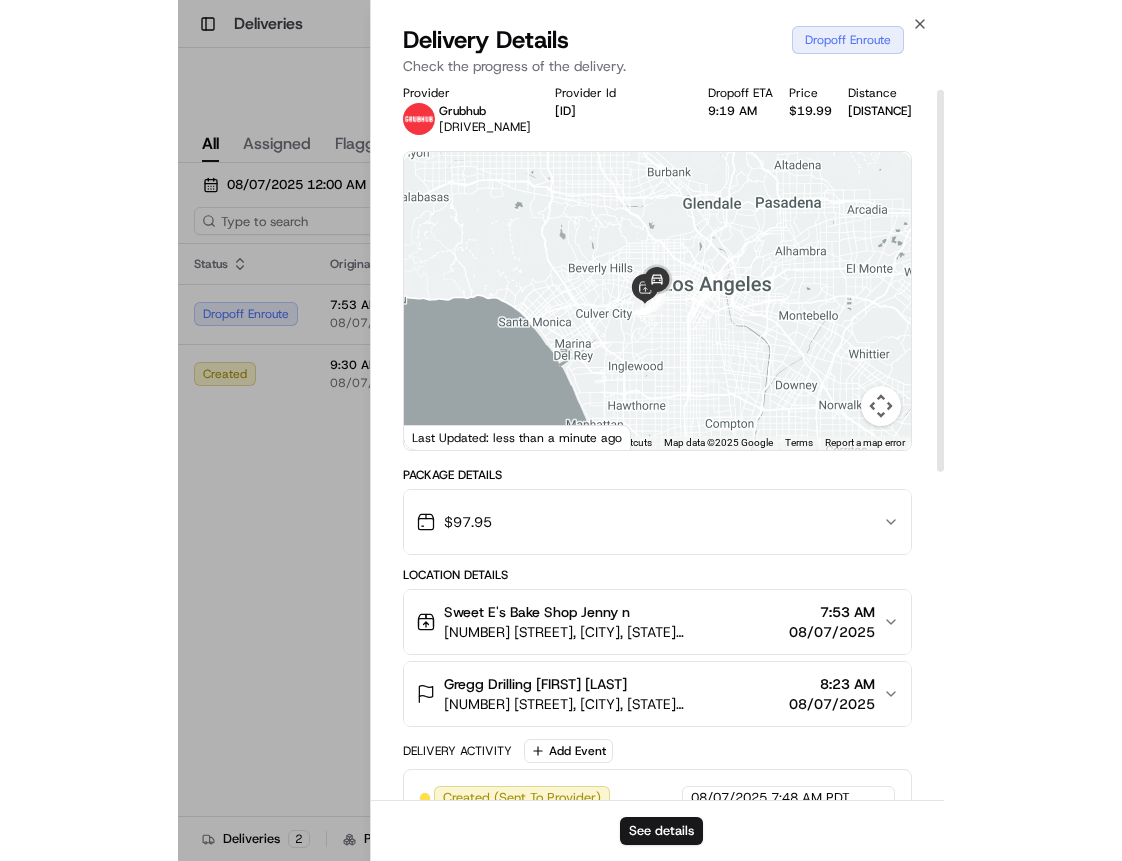 scroll, scrollTop: 0, scrollLeft: 0, axis: both 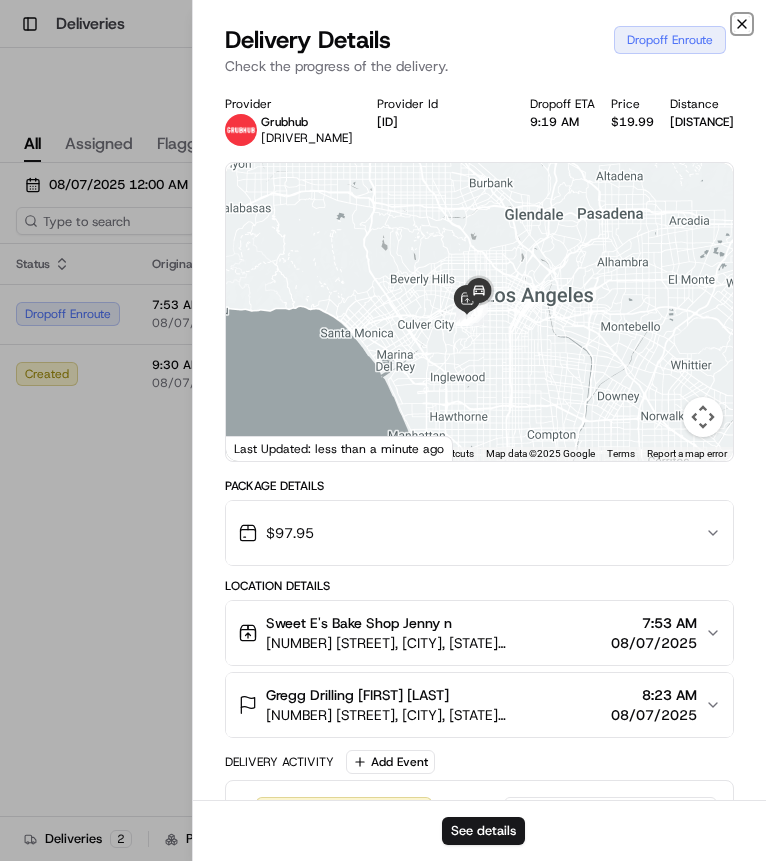 click 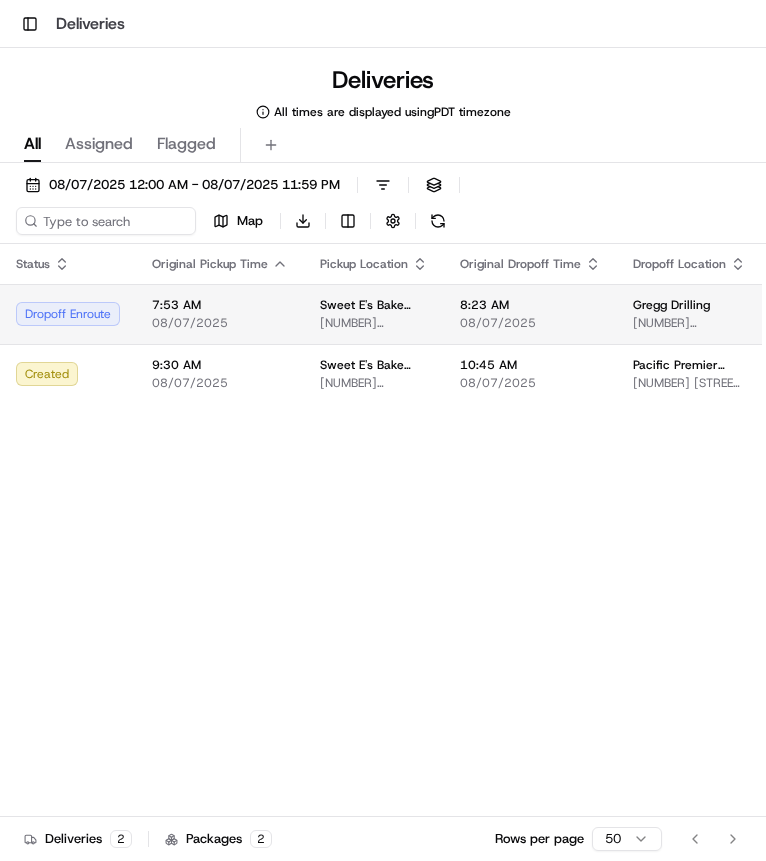 click on "Sweet E's Bake Shop [NUMBER] [STREET], [CITY], [STATE] [POSTAL_CODE], [COUNTRY]" at bounding box center (374, 314) 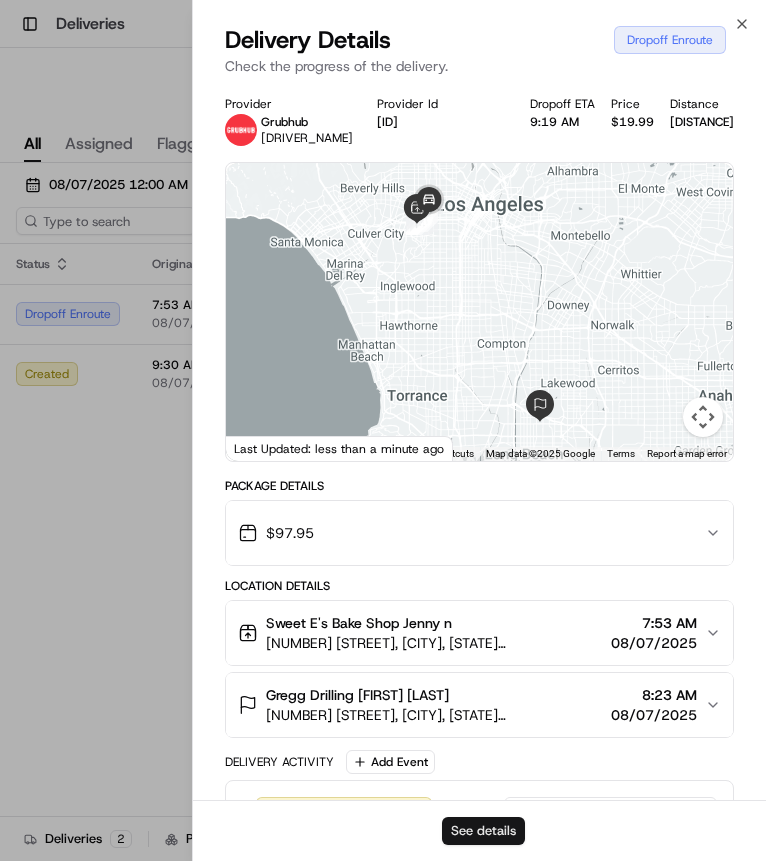click on "See details" at bounding box center [483, 831] 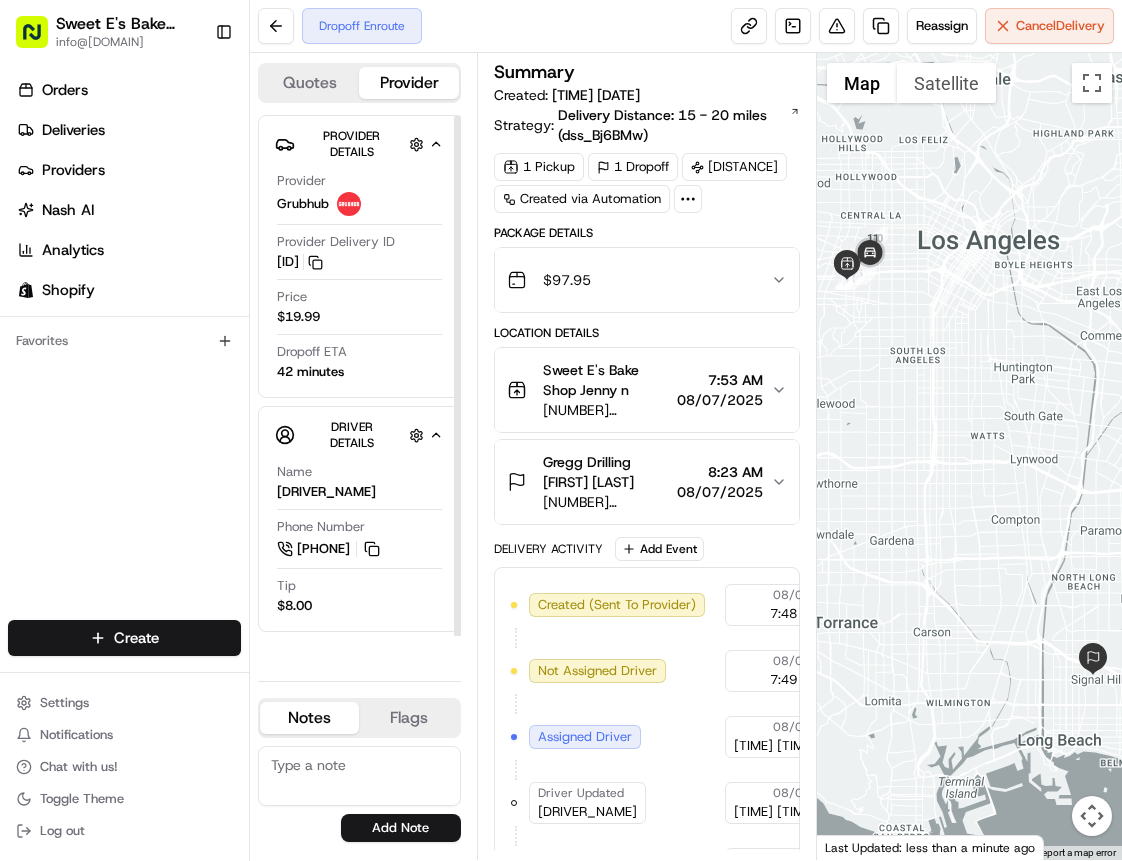 drag, startPoint x: 674, startPoint y: 207, endPoint x: 690, endPoint y: 196, distance: 19.416489 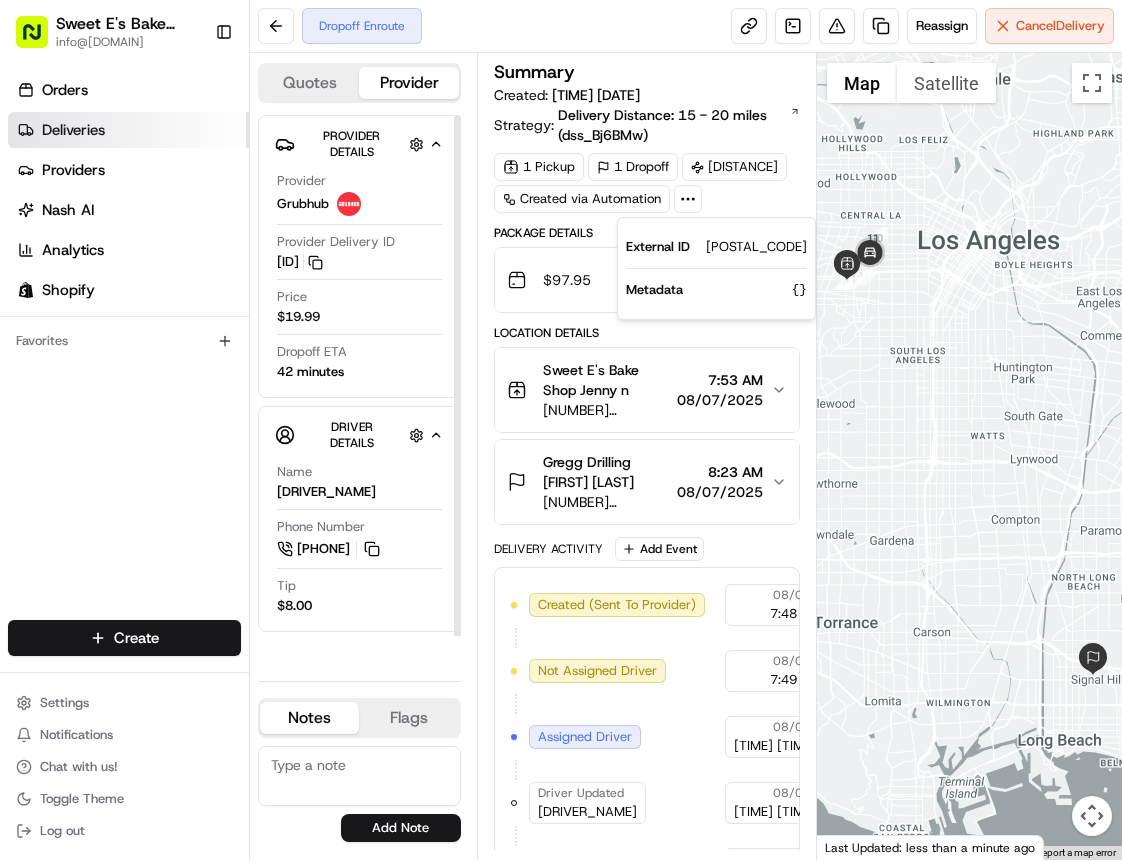 click on "Deliveries" at bounding box center (128, 130) 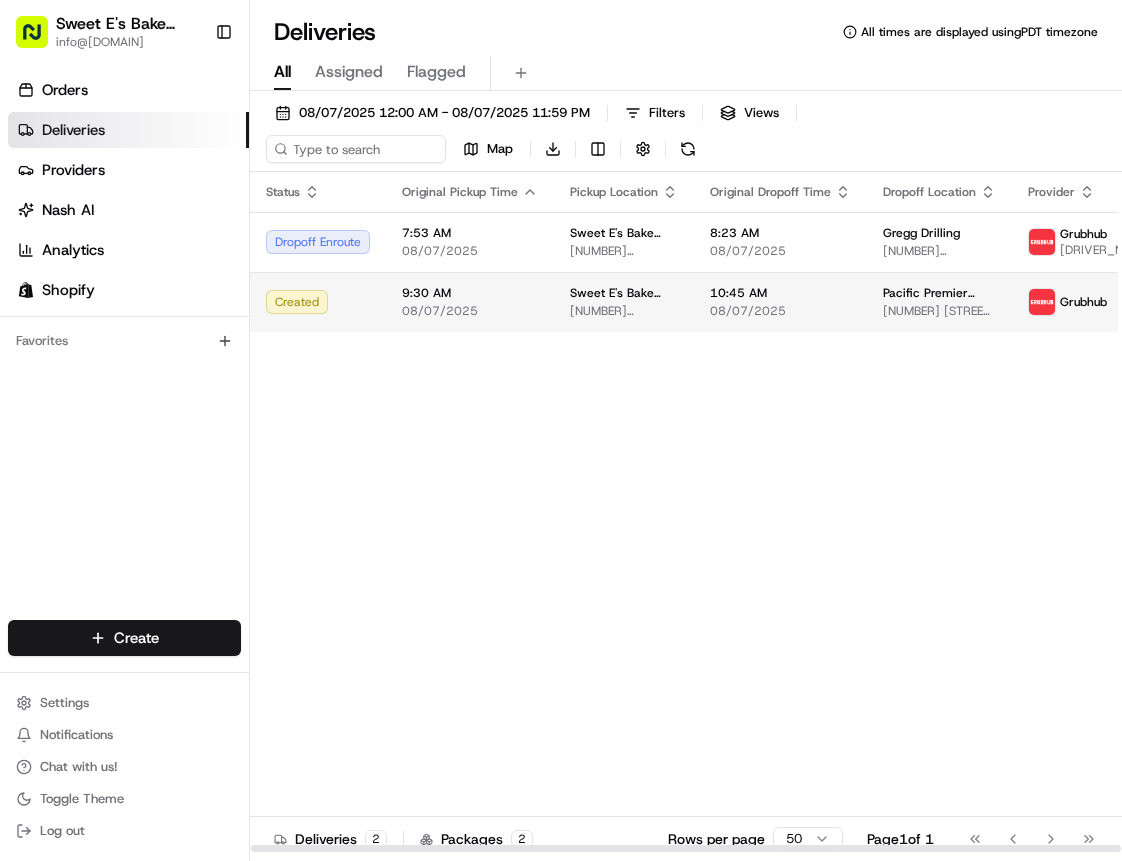 click on "9:30 AM" at bounding box center (470, 293) 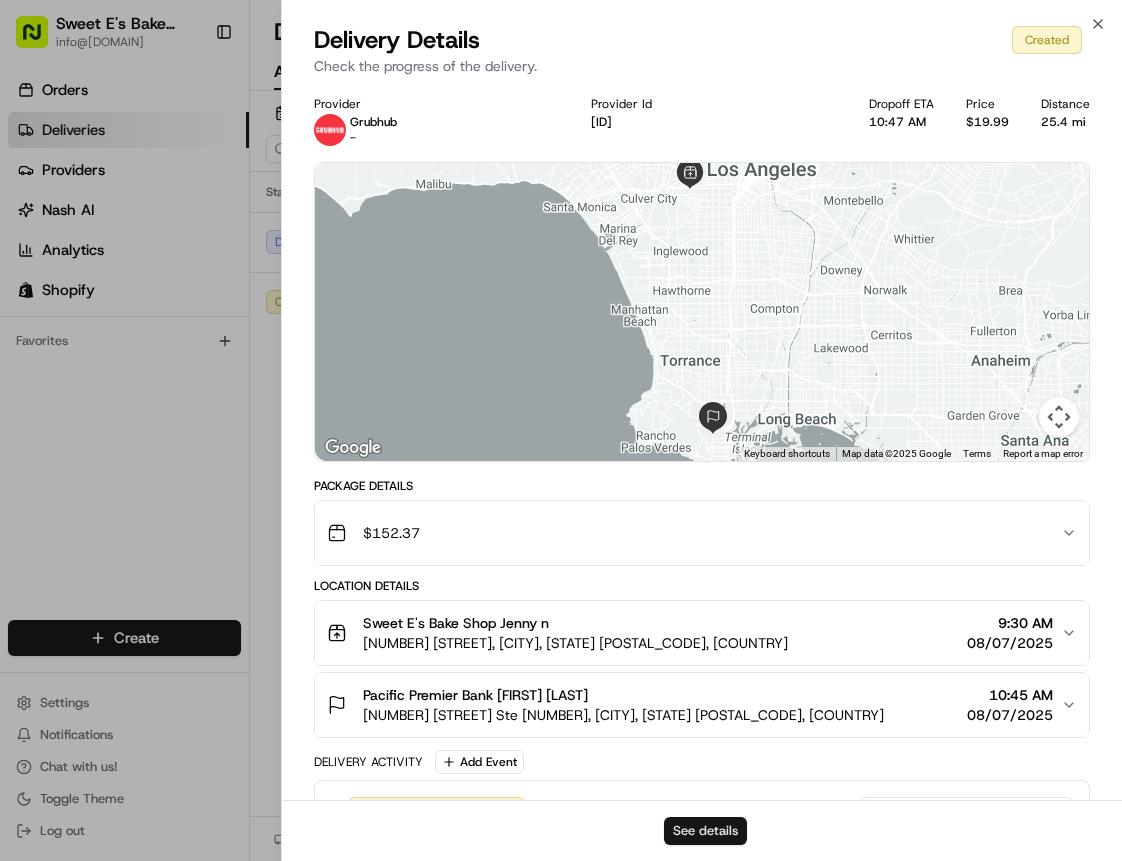 click on "See details" at bounding box center [705, 831] 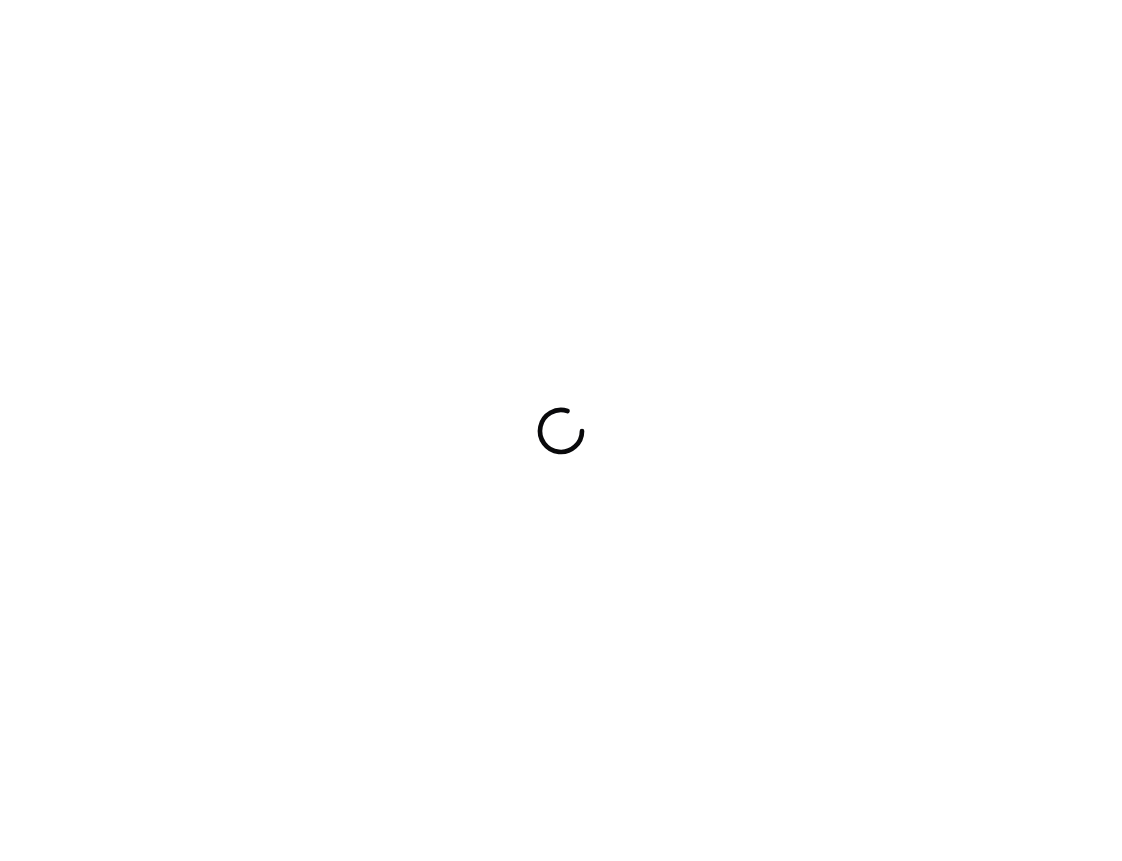 scroll, scrollTop: 0, scrollLeft: 0, axis: both 